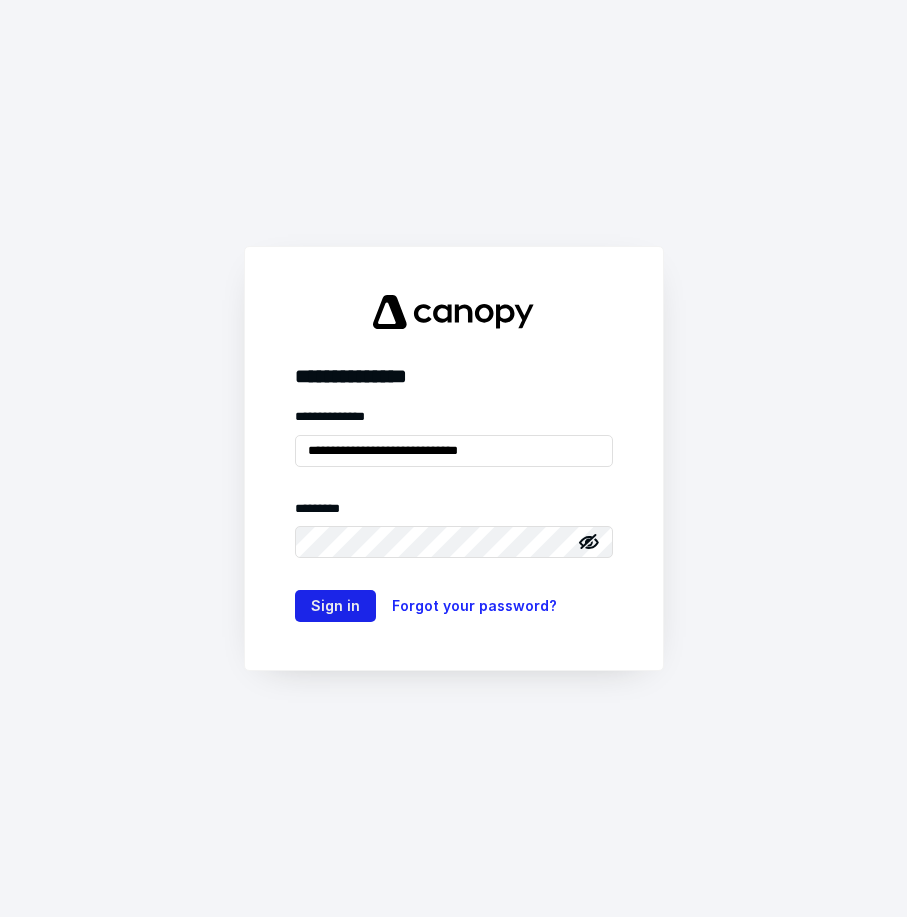 scroll, scrollTop: 0, scrollLeft: 0, axis: both 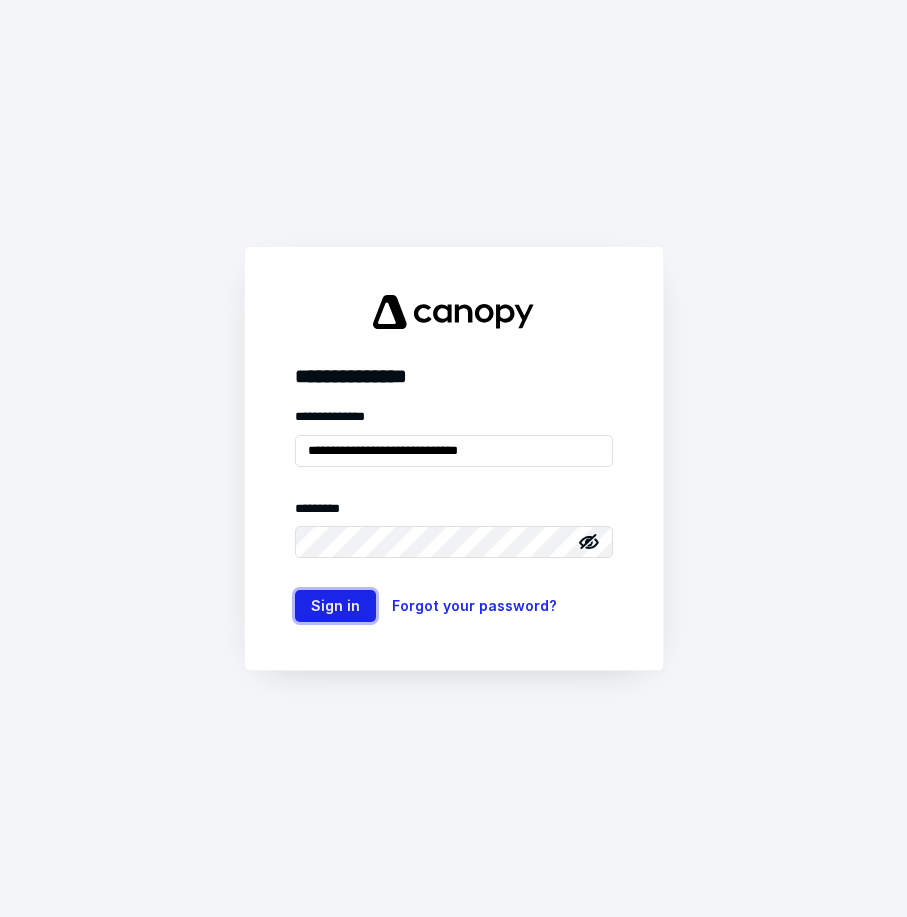 click on "Sign in" at bounding box center (335, 606) 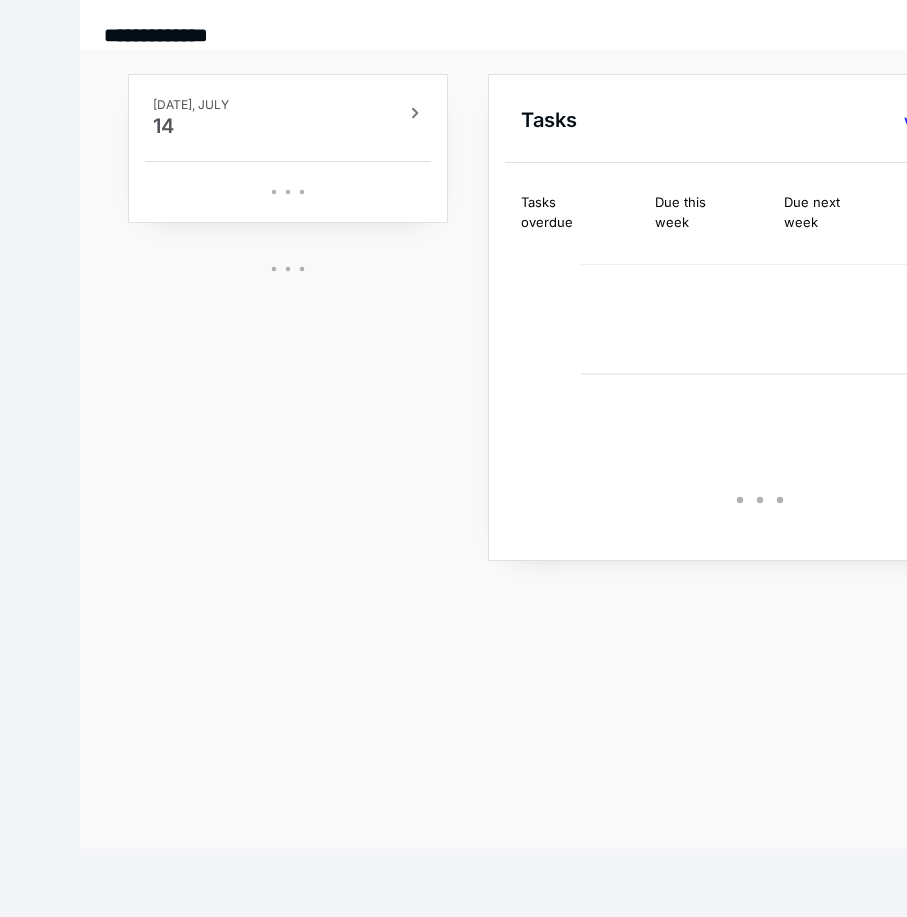 scroll, scrollTop: 0, scrollLeft: 0, axis: both 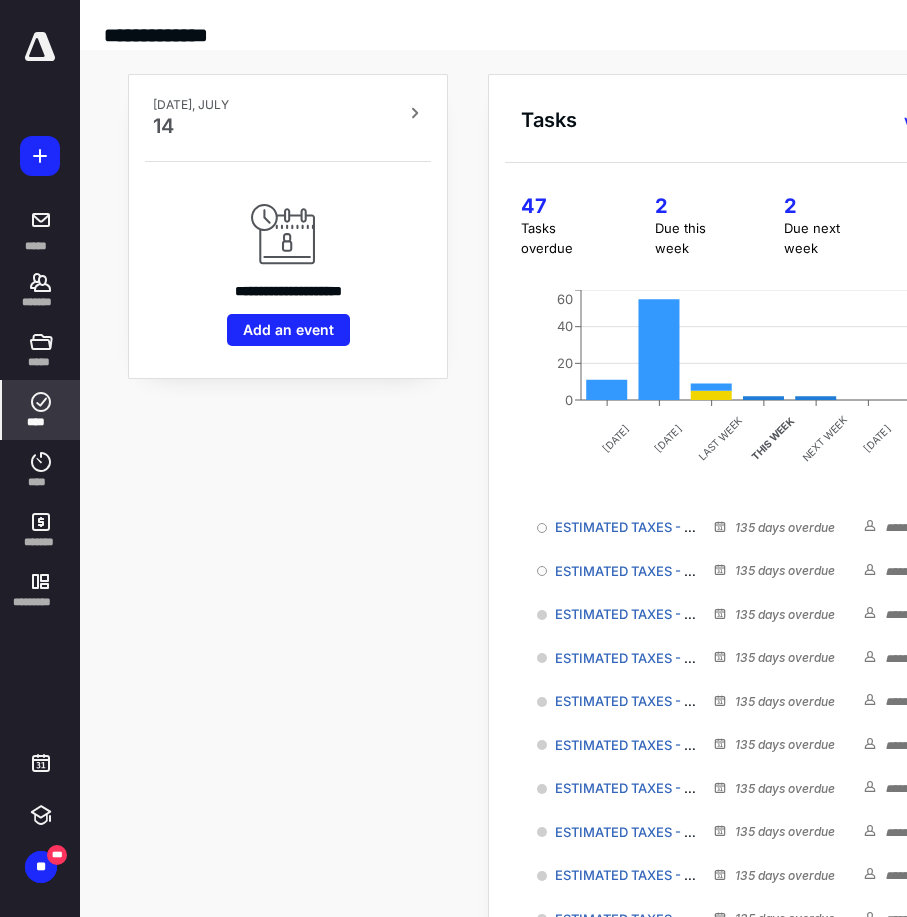 click on "****" at bounding box center (41, 410) 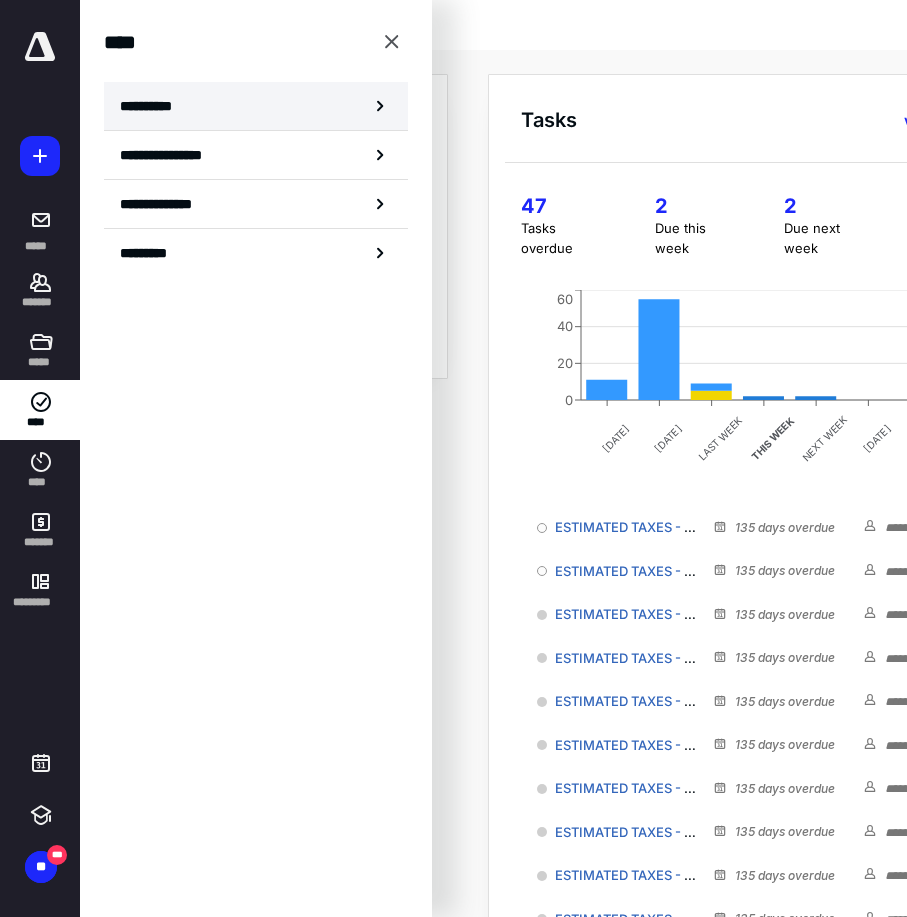 click on "**********" at bounding box center (256, 106) 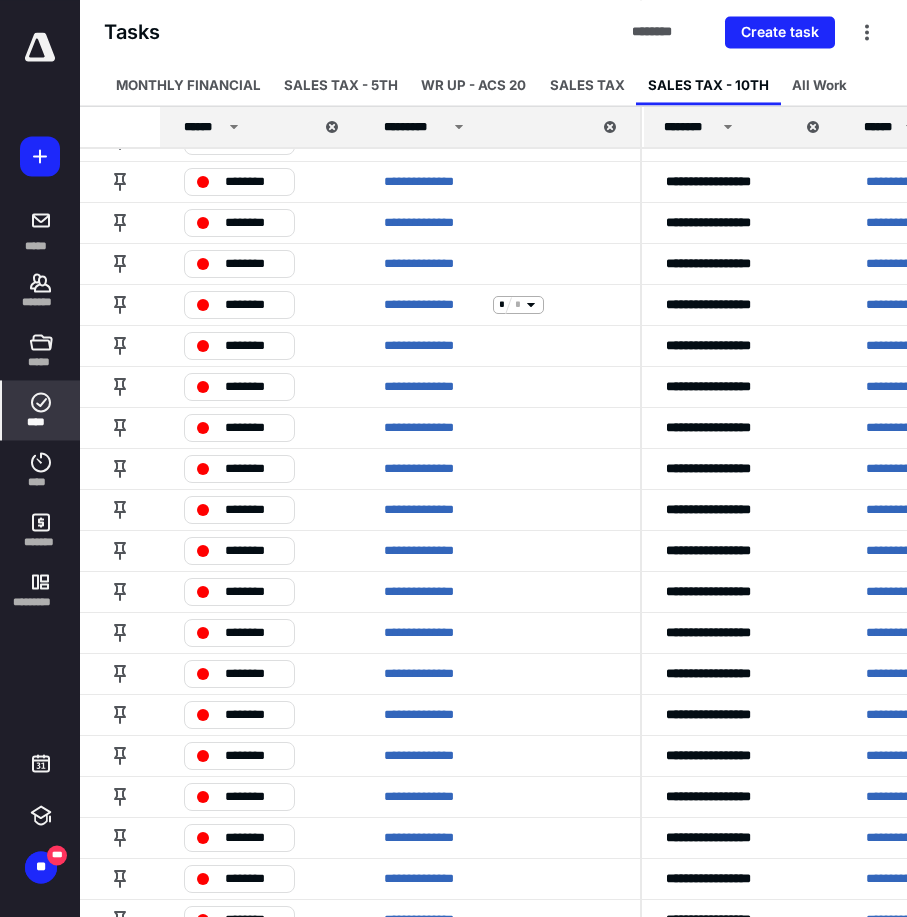 scroll, scrollTop: 827, scrollLeft: 0, axis: vertical 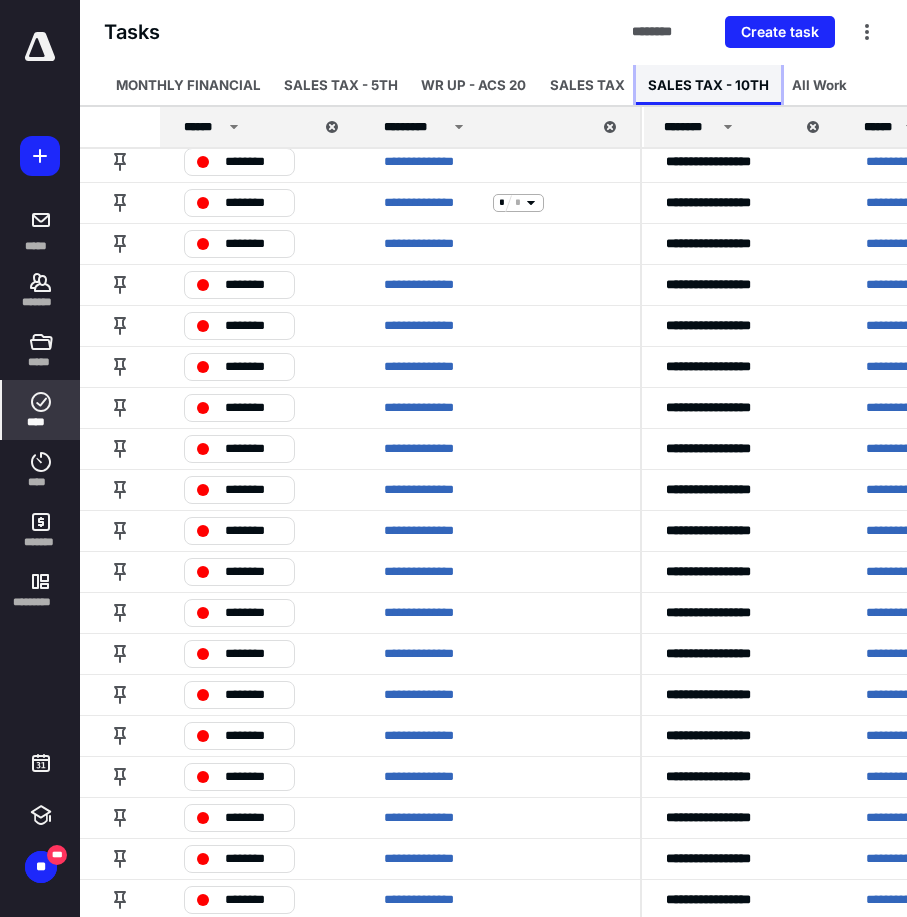 click on "SALES TAX - 10TH" at bounding box center (708, 85) 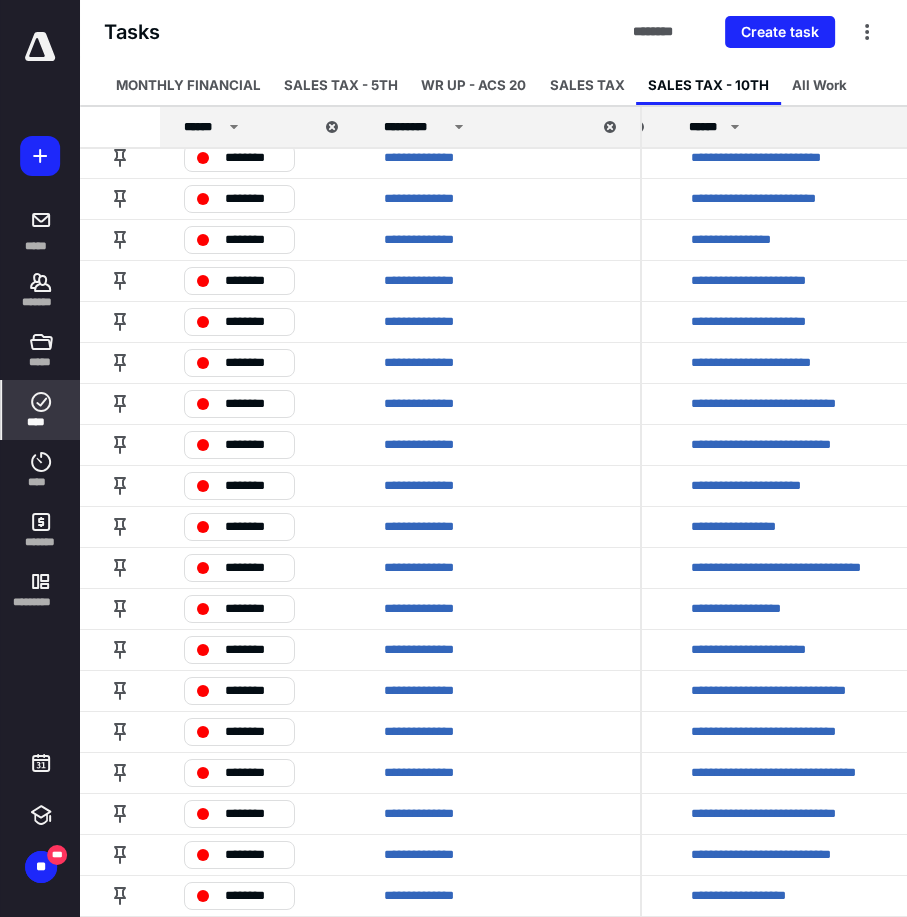 scroll, scrollTop: 0, scrollLeft: 175, axis: horizontal 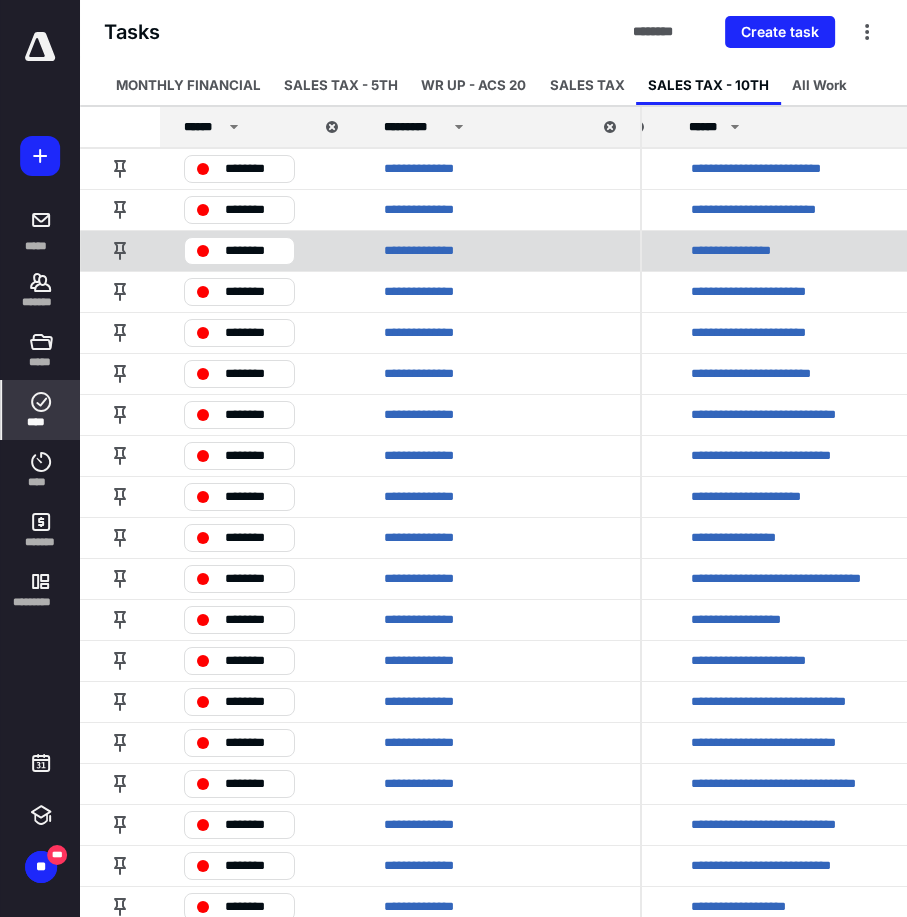 click on "**********" at bounding box center (753, 251) 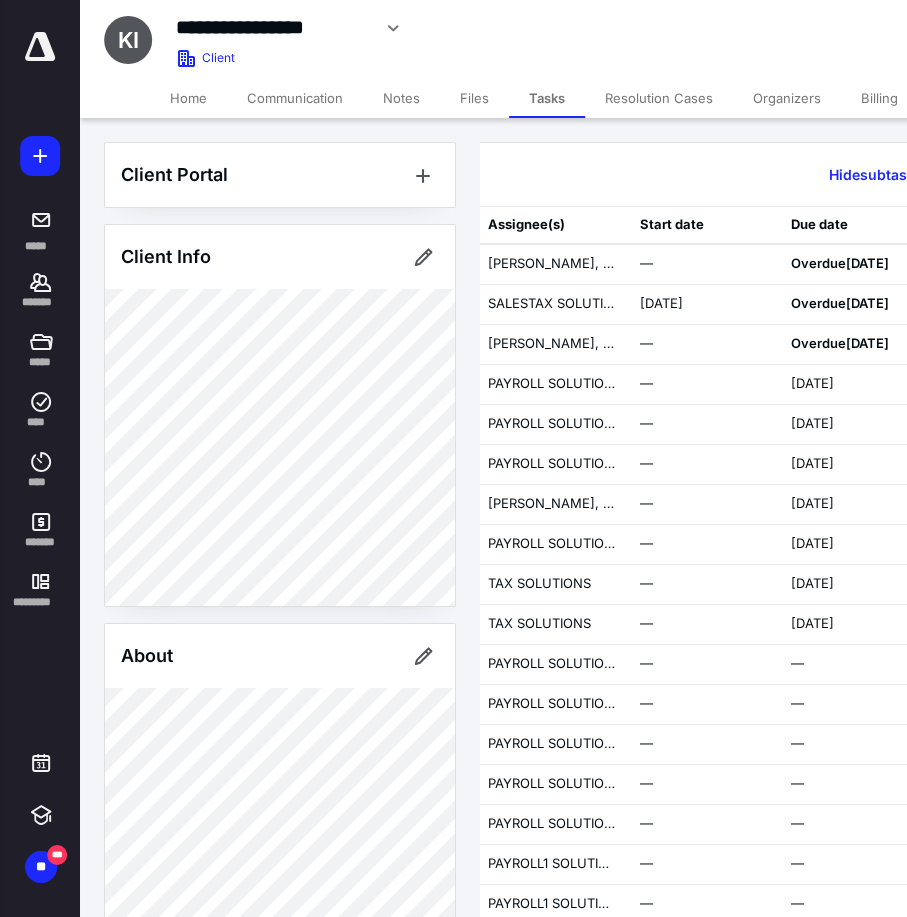 scroll, scrollTop: 0, scrollLeft: 0, axis: both 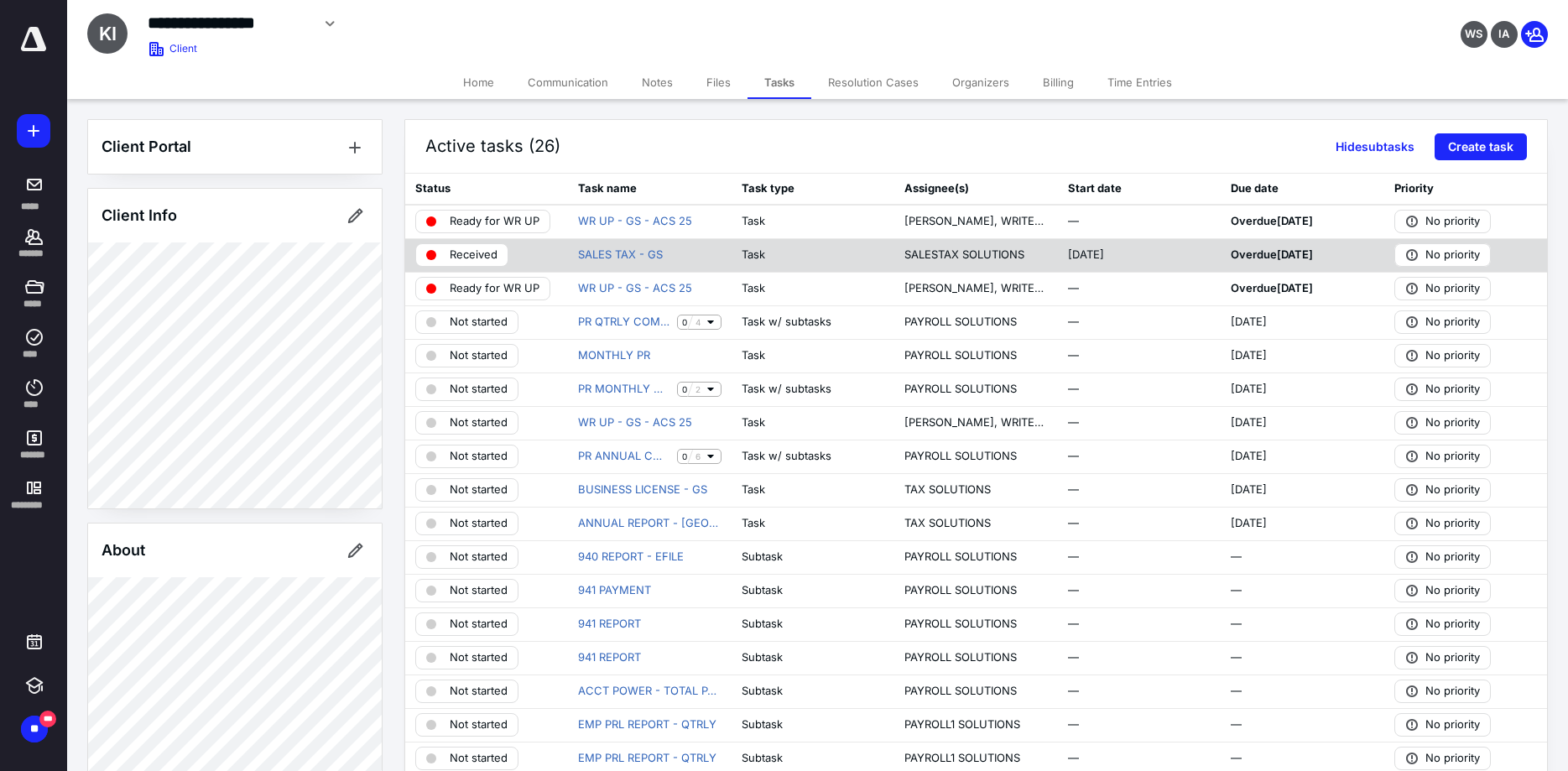 click on "Received" at bounding box center [473, 255] 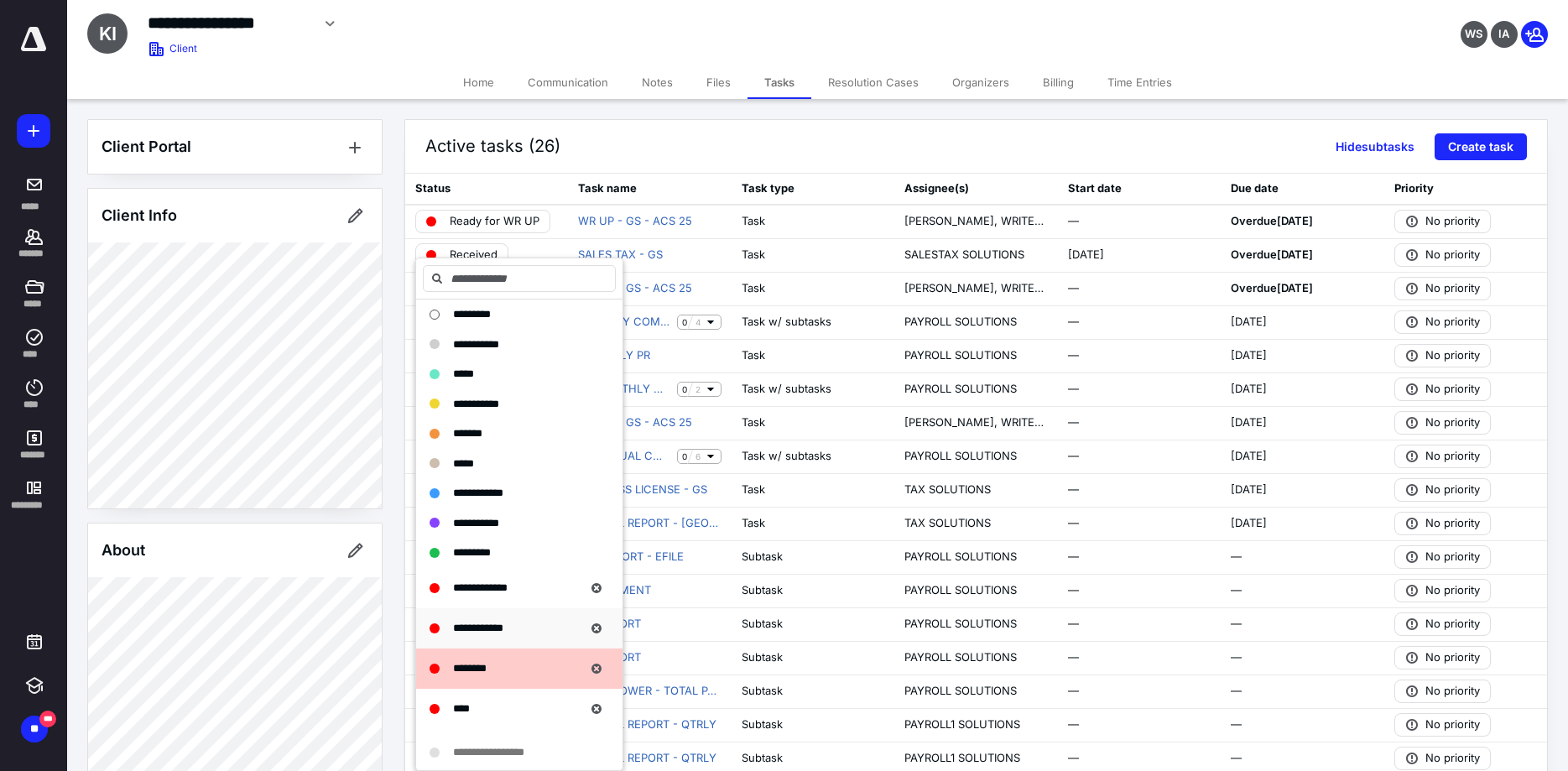 click on "**********" at bounding box center (506, 628) 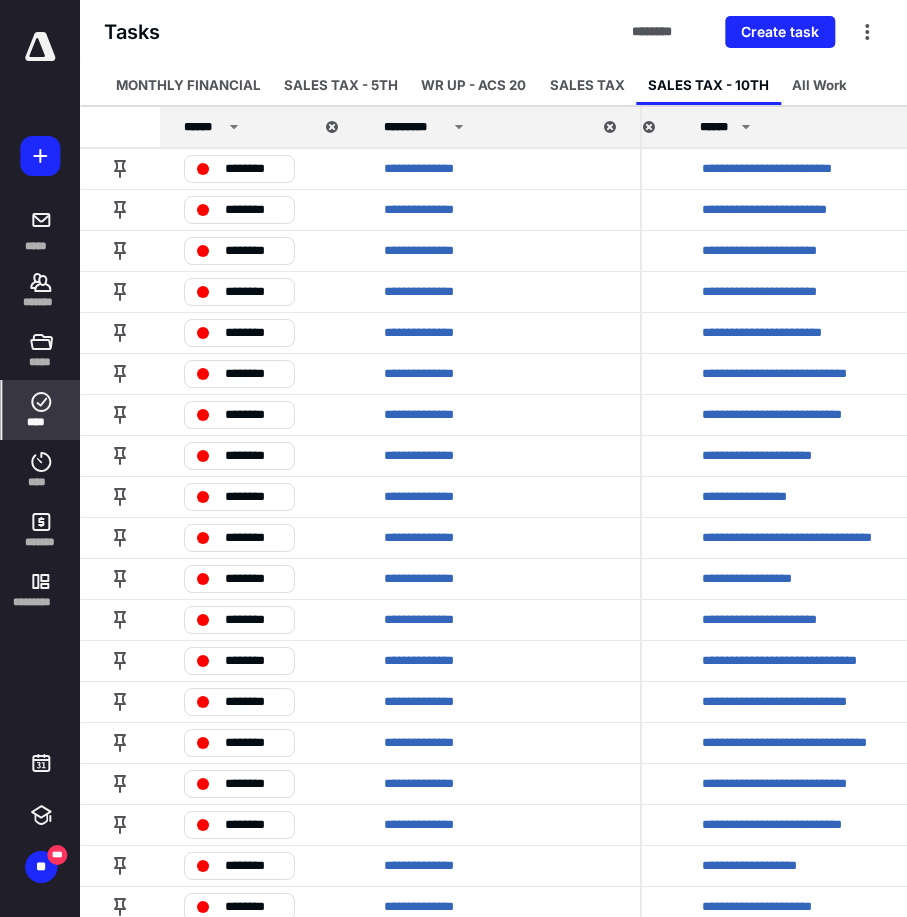 scroll, scrollTop: 0, scrollLeft: 168, axis: horizontal 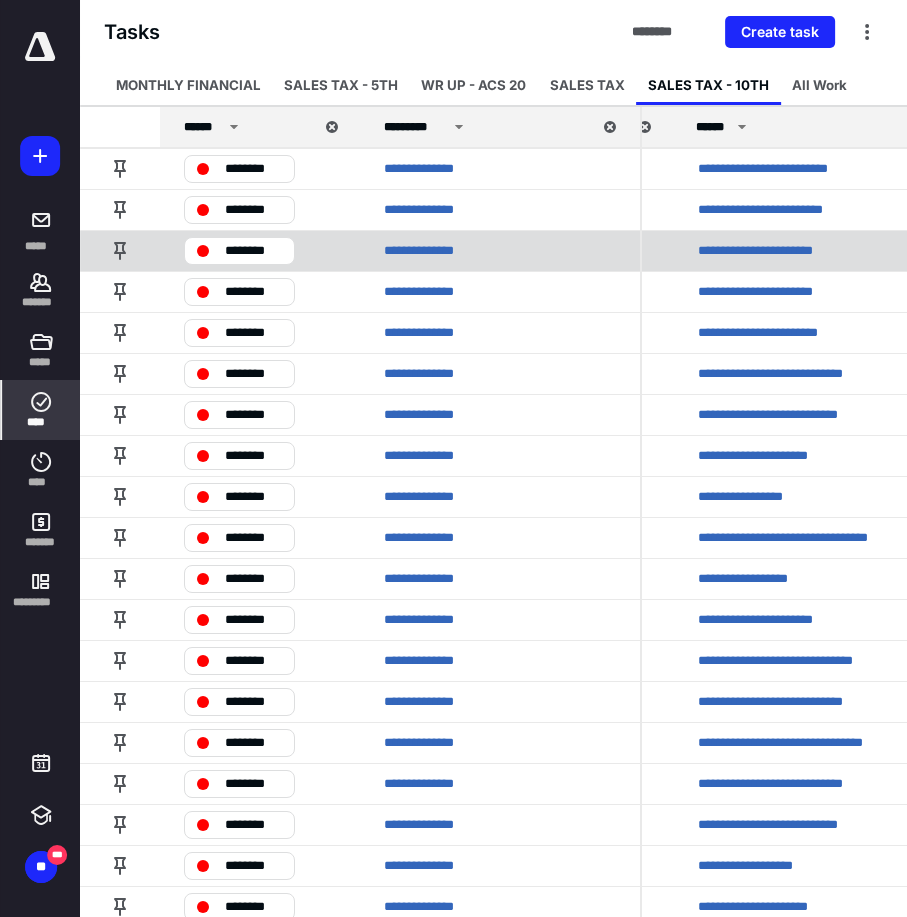 click on "**********" at bounding box center (787, 251) 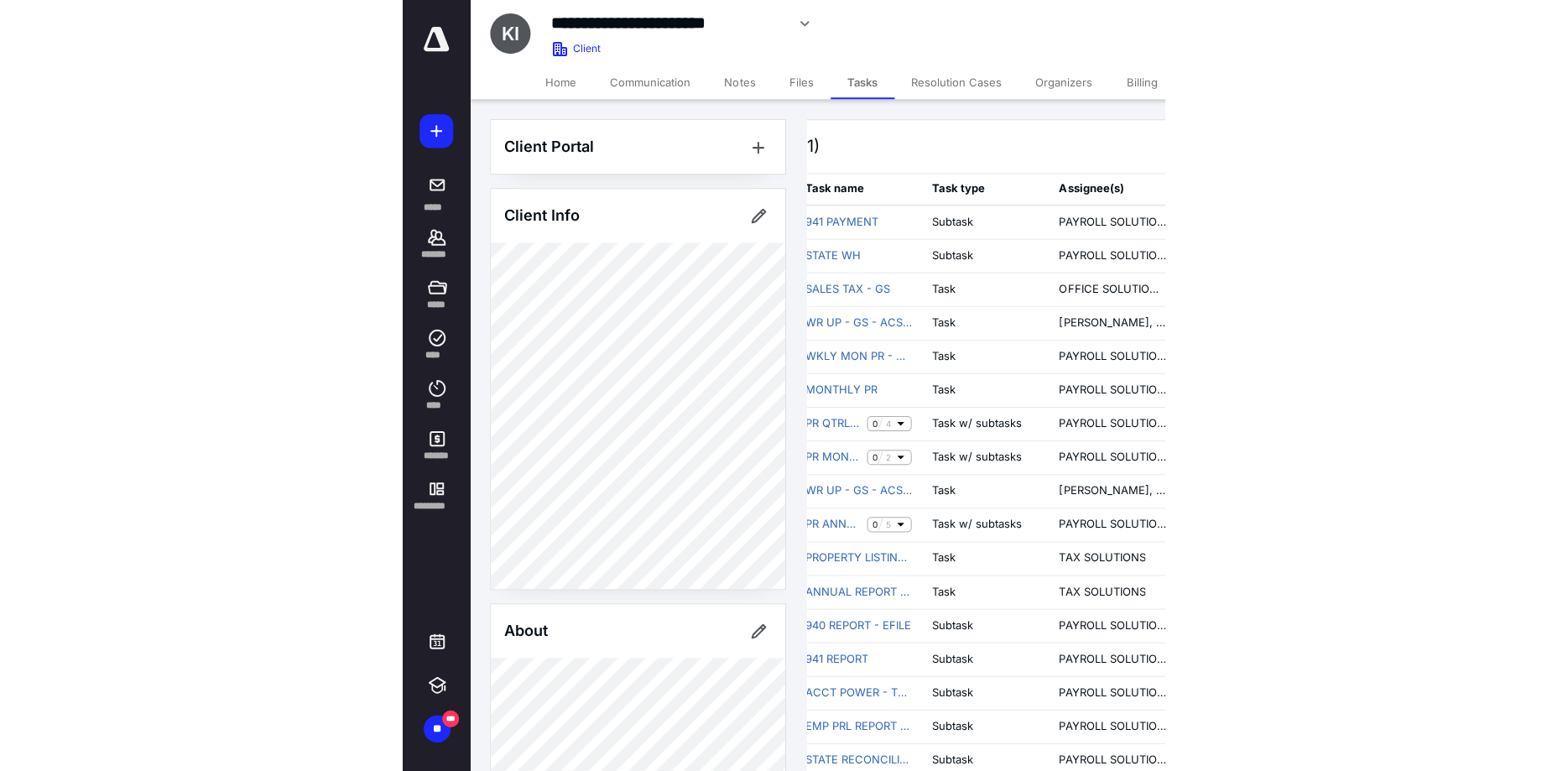 scroll, scrollTop: 0, scrollLeft: 0, axis: both 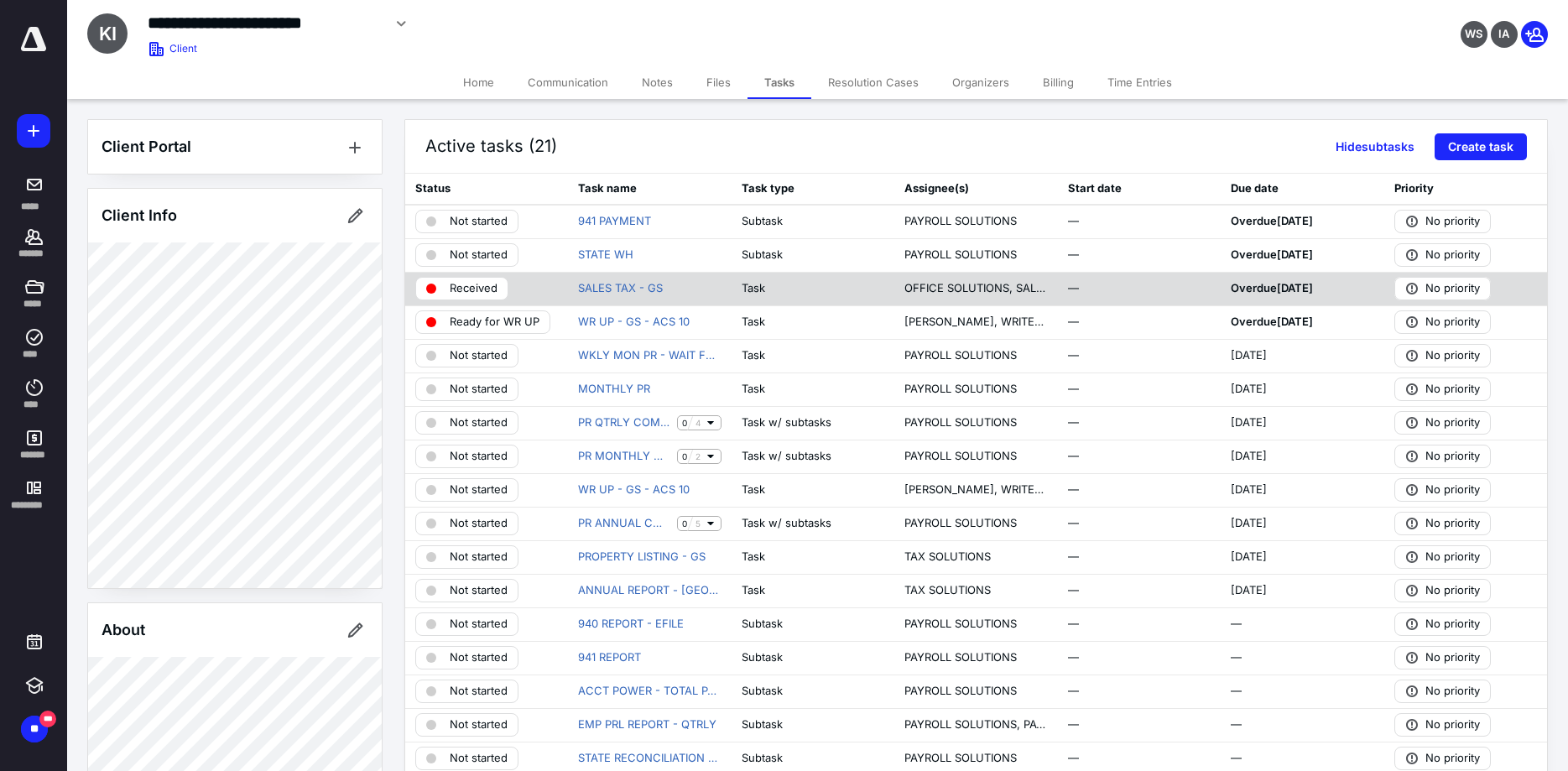 click on "Received" at bounding box center (473, 289) 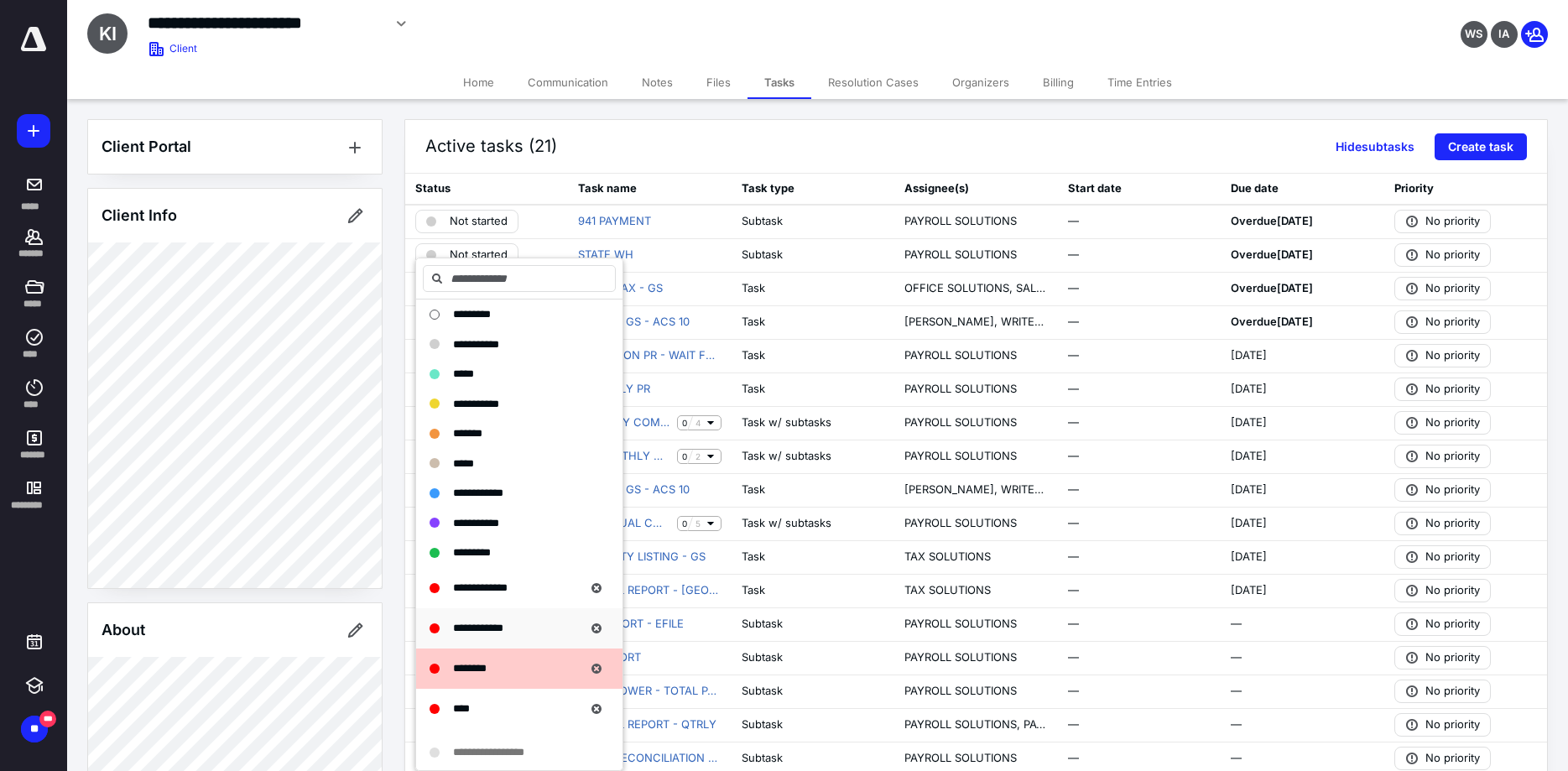 click on "**********" at bounding box center (506, 628) 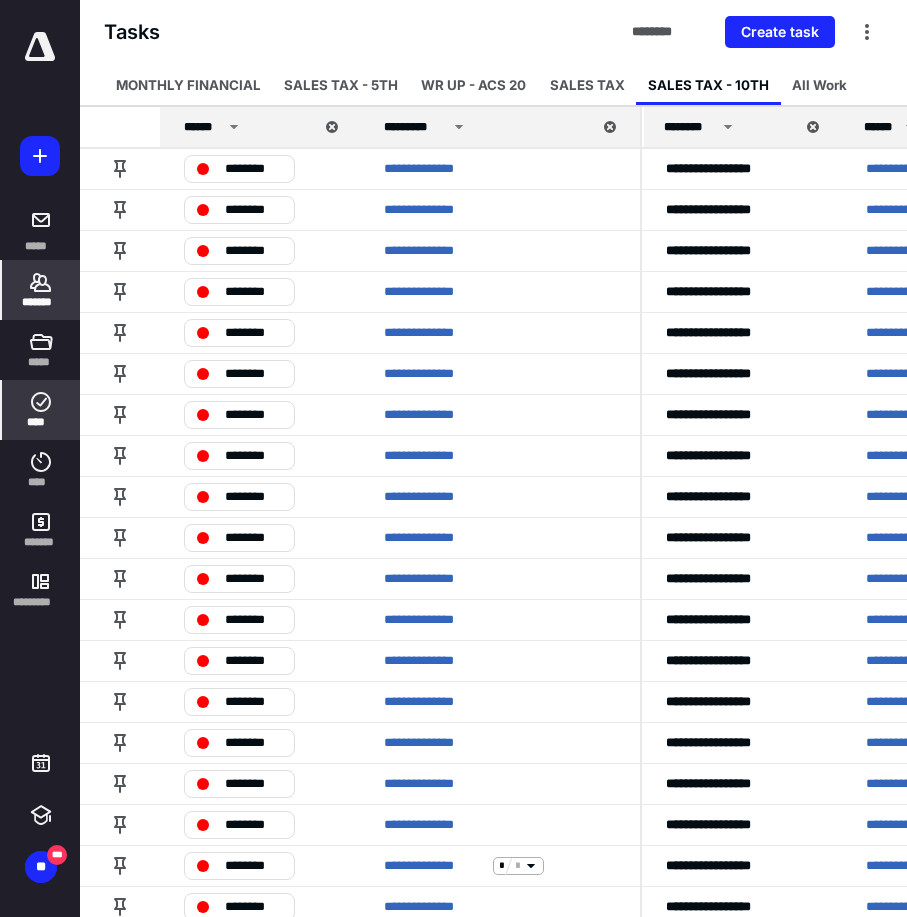 click on "*******" at bounding box center (41, 290) 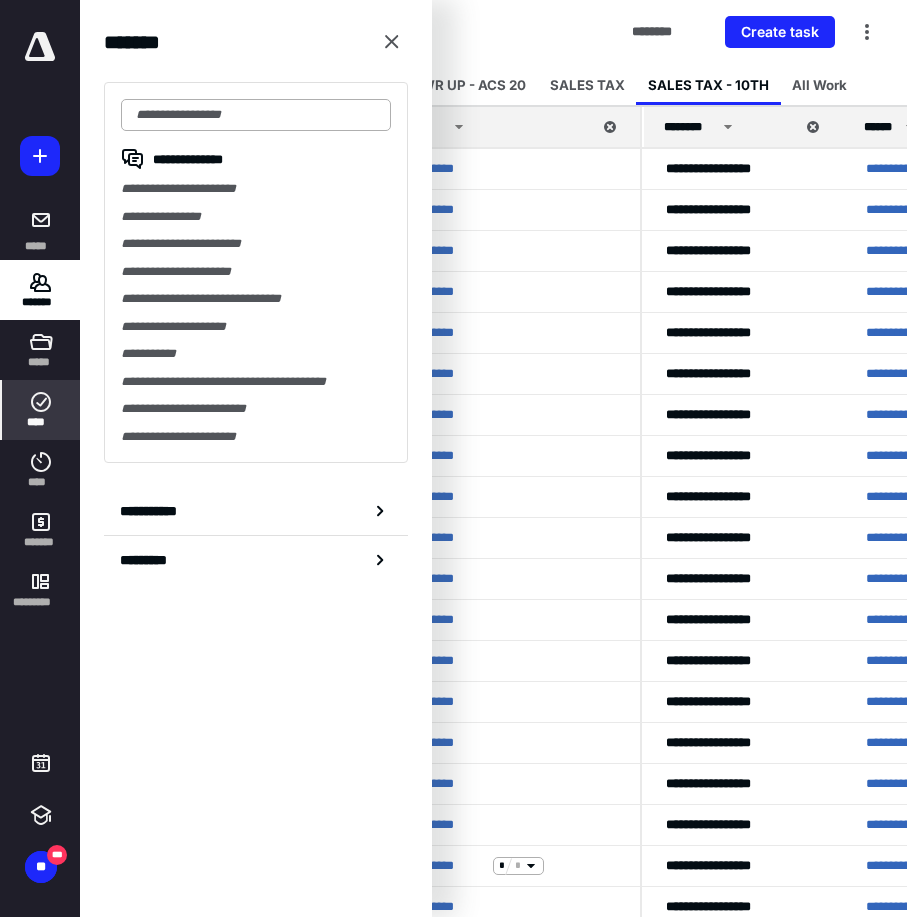 click at bounding box center [256, 115] 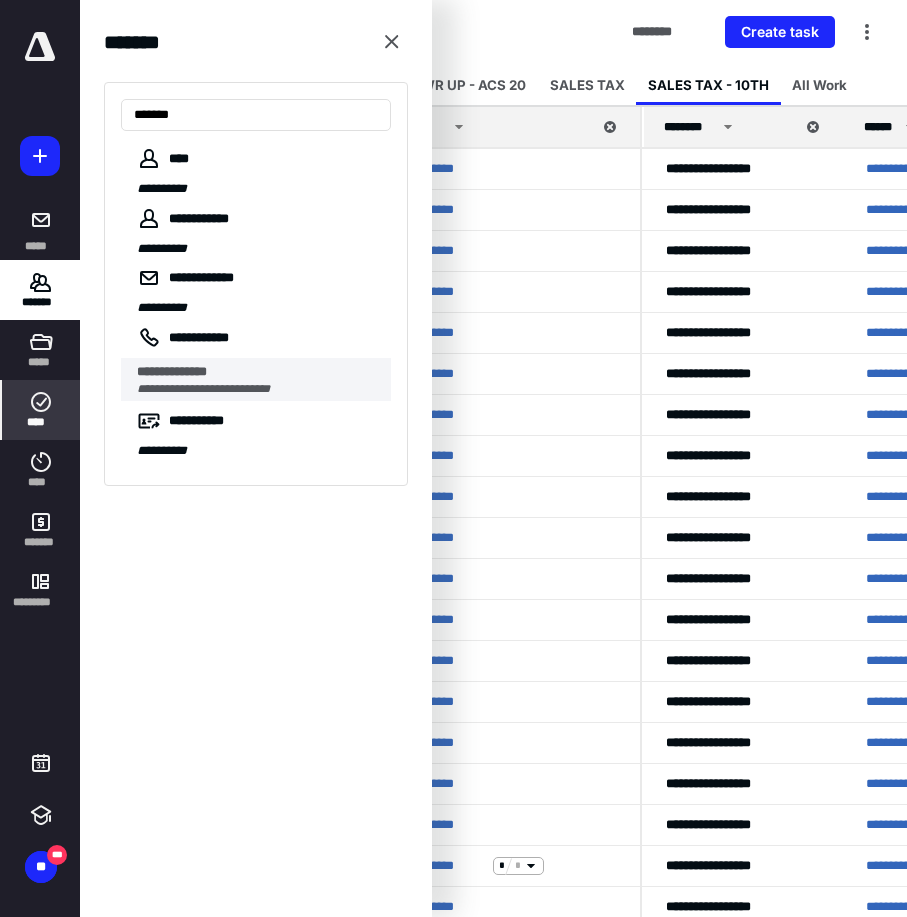 type on "*******" 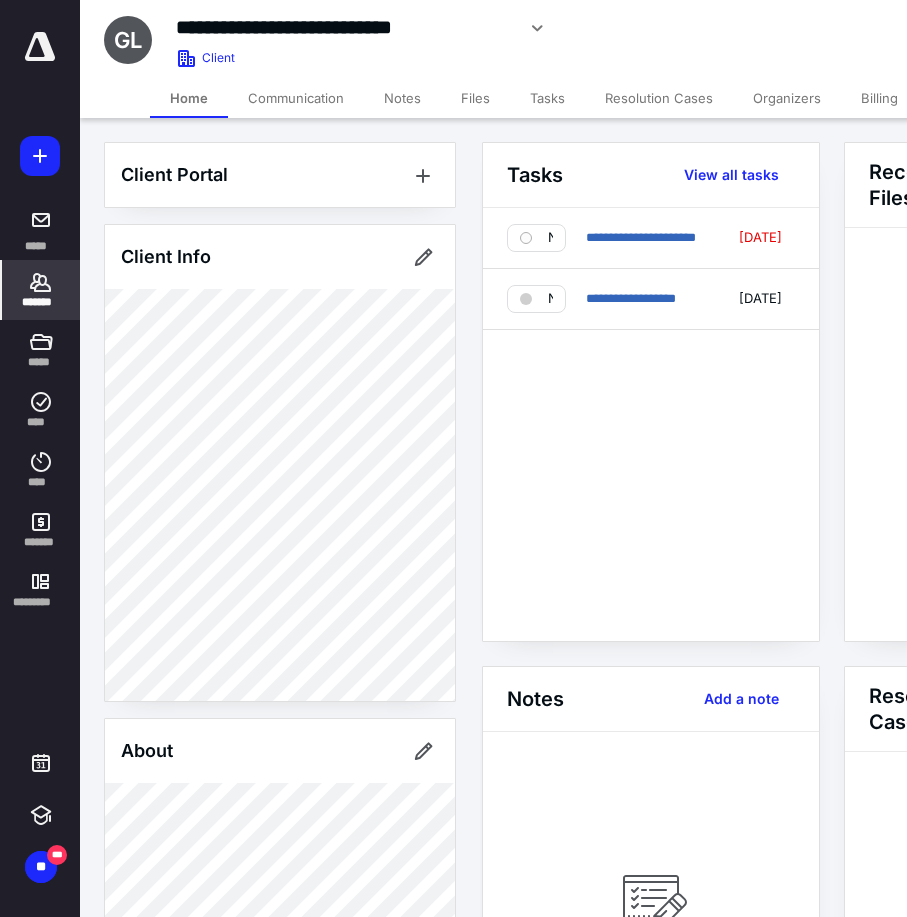 click on "*******" at bounding box center [41, 302] 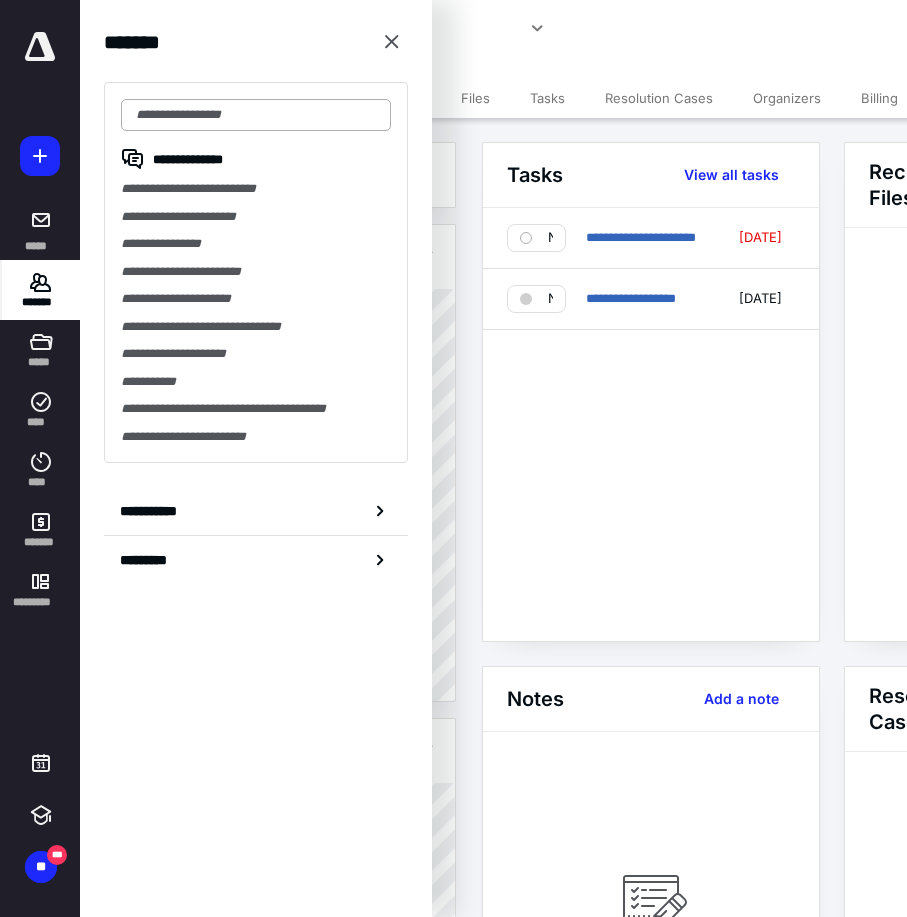 click at bounding box center (256, 115) 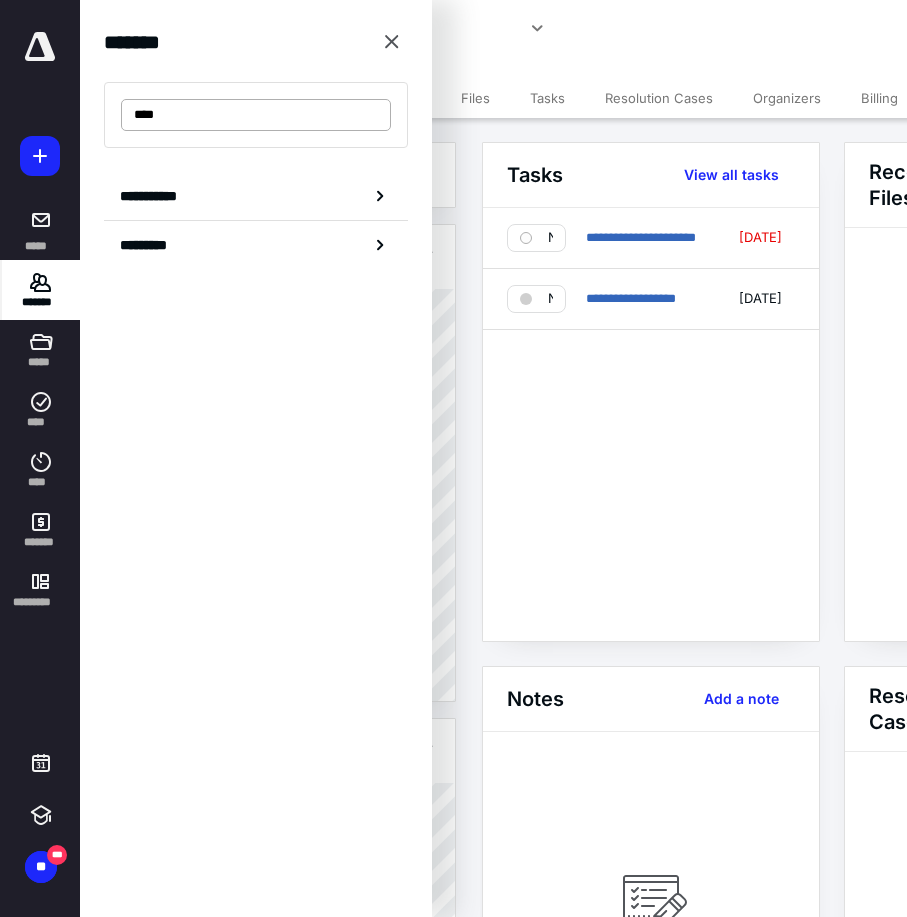 drag, startPoint x: 292, startPoint y: 108, endPoint x: -52, endPoint y: 50, distance: 348.8553 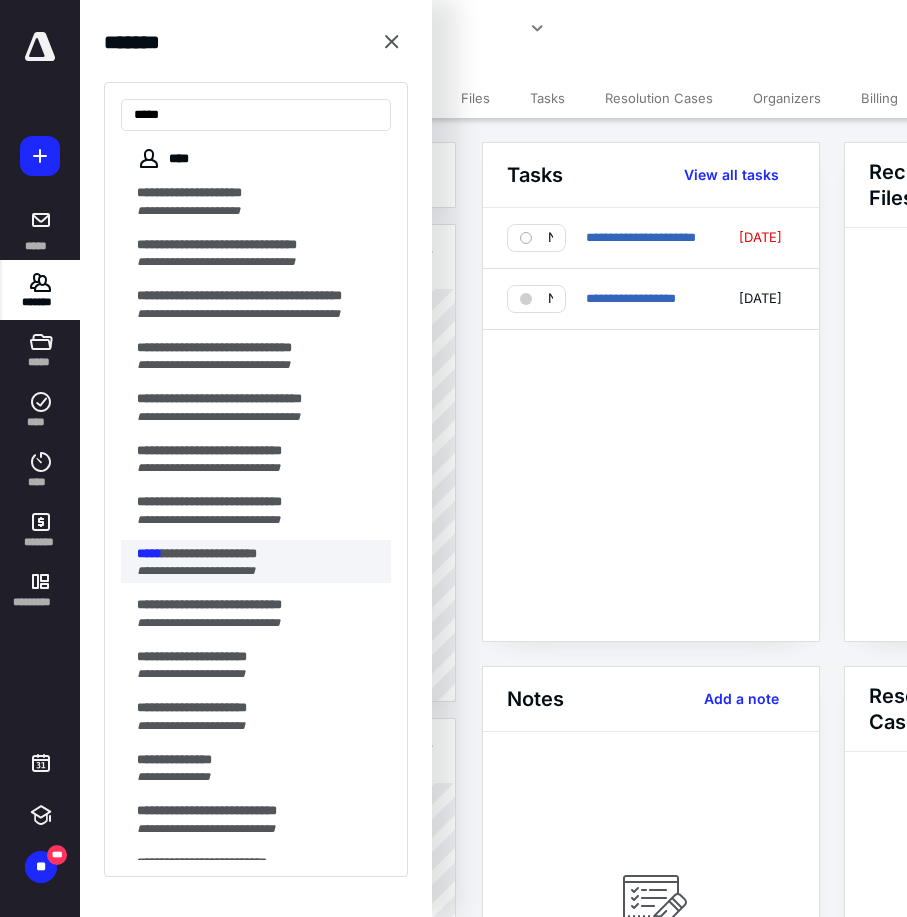 type on "*****" 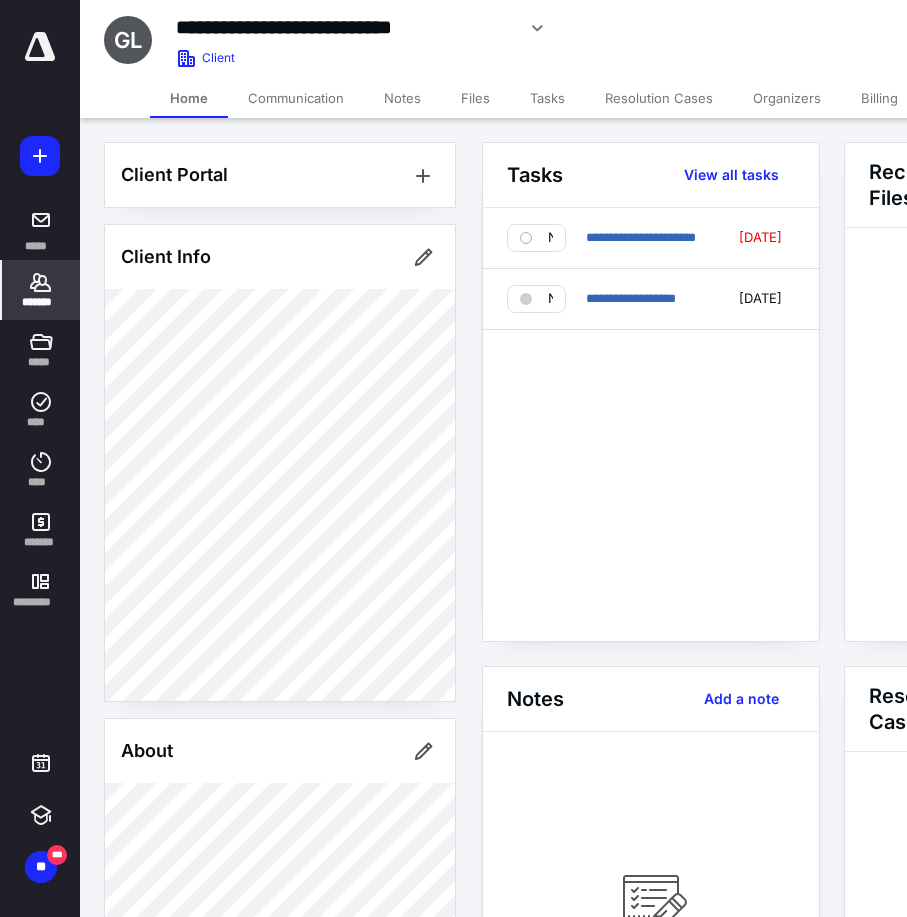 click on "*******" at bounding box center [41, 302] 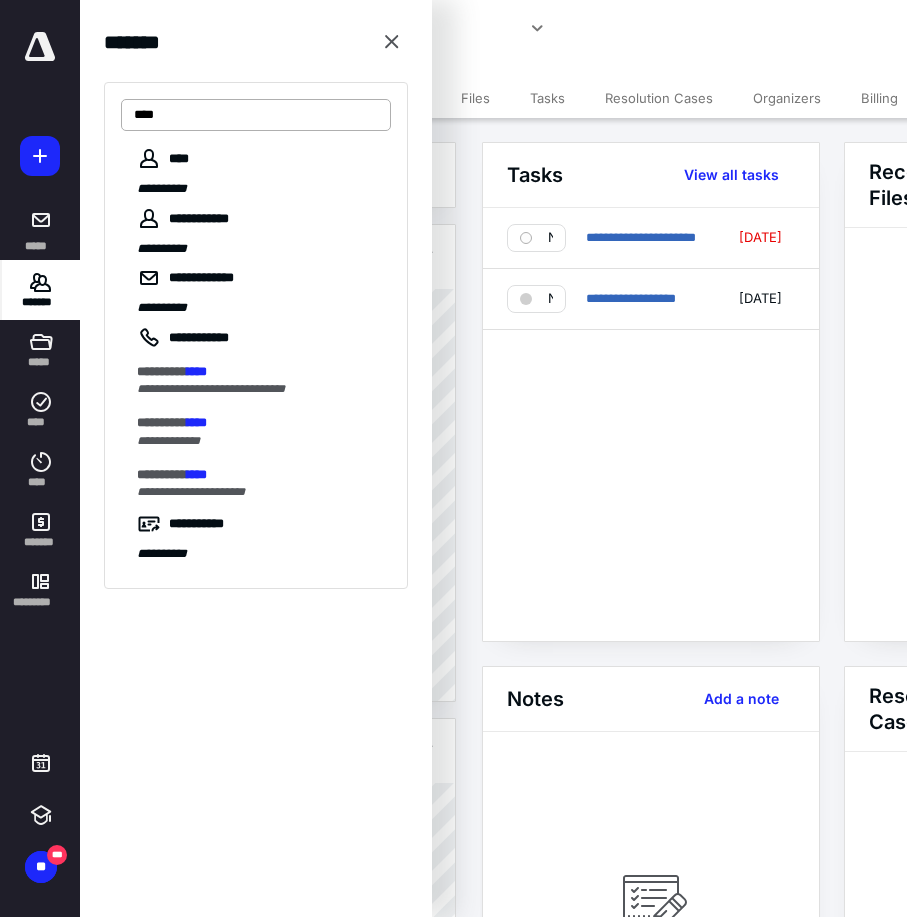 drag, startPoint x: 183, startPoint y: 107, endPoint x: 63, endPoint y: 105, distance: 120.01666 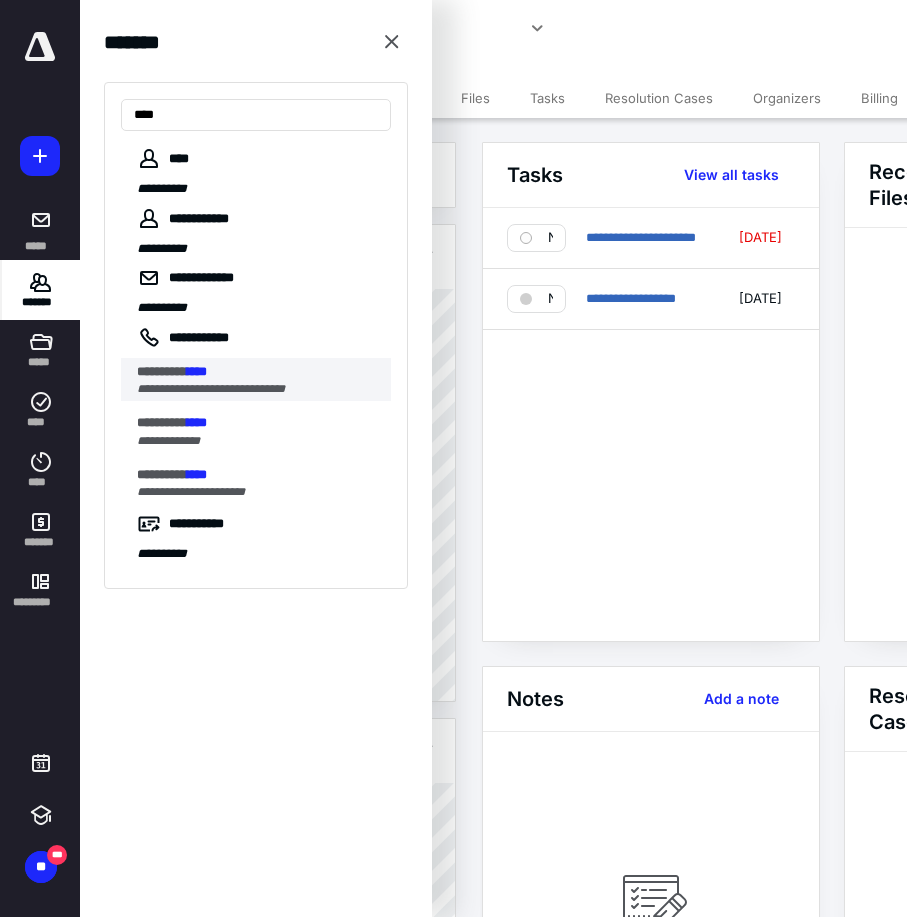 type on "****" 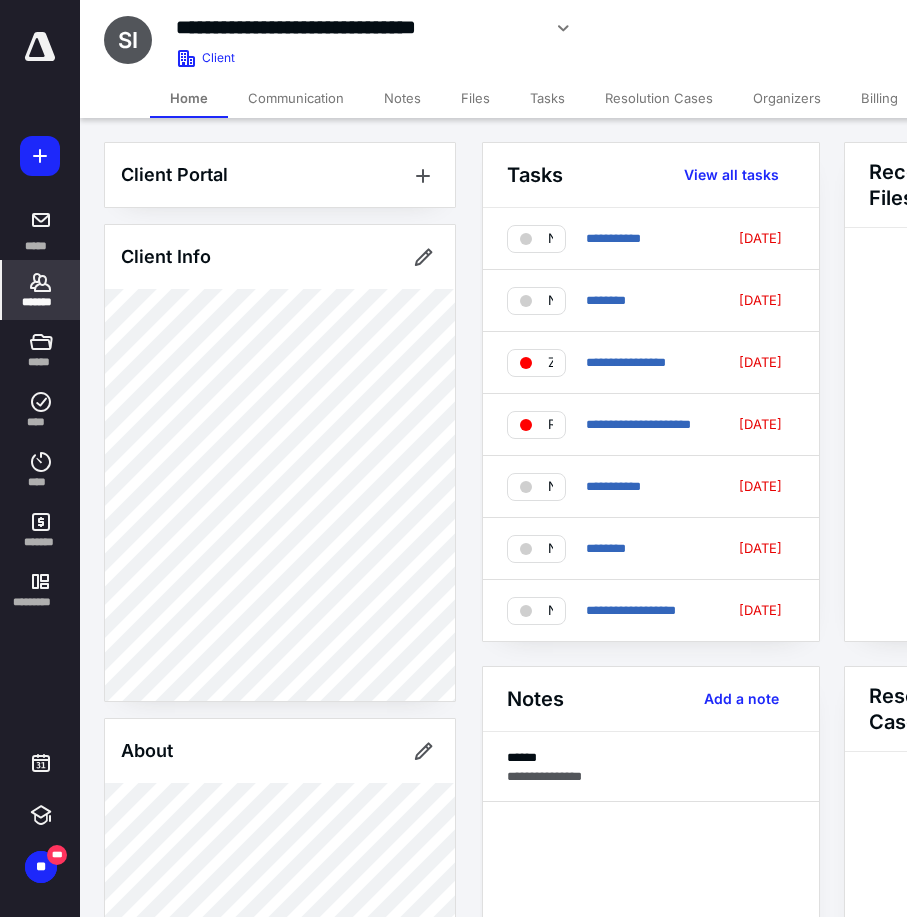 click 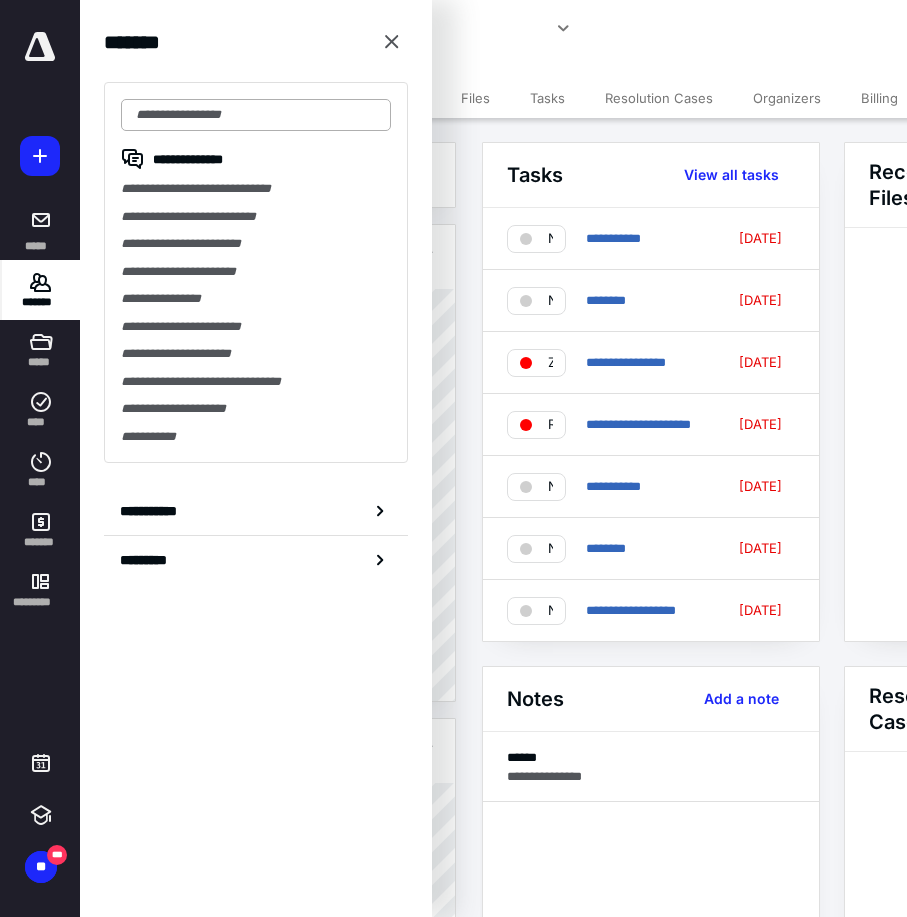 click at bounding box center [256, 115] 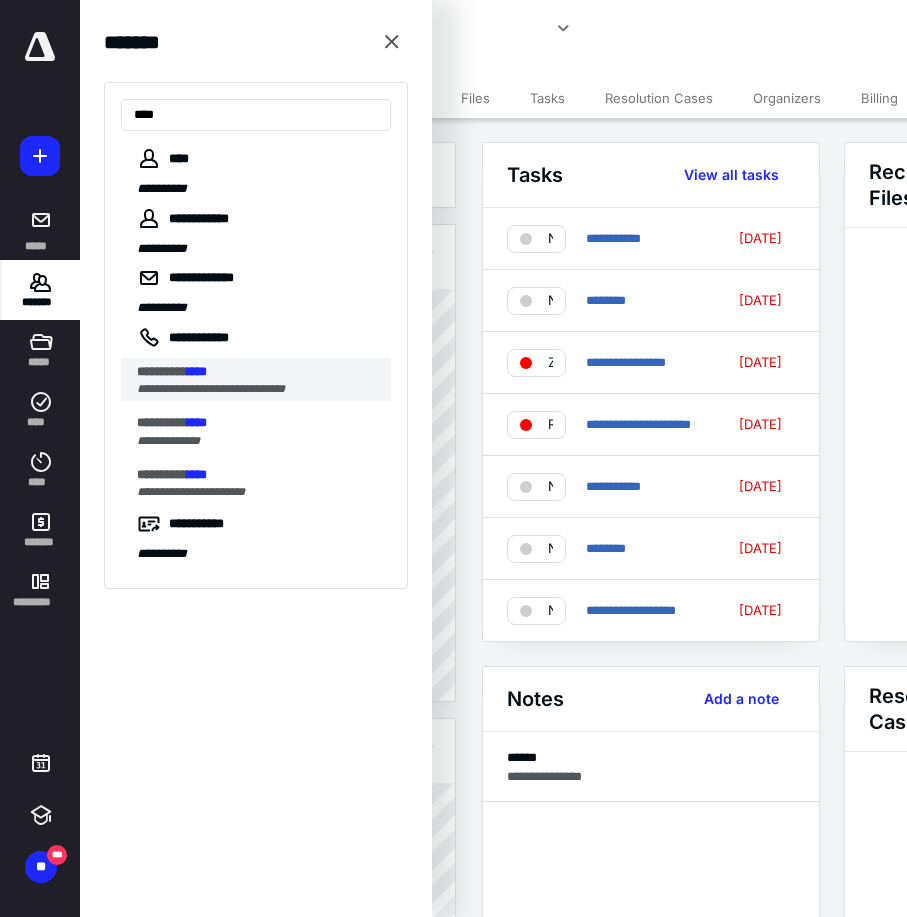 type on "****" 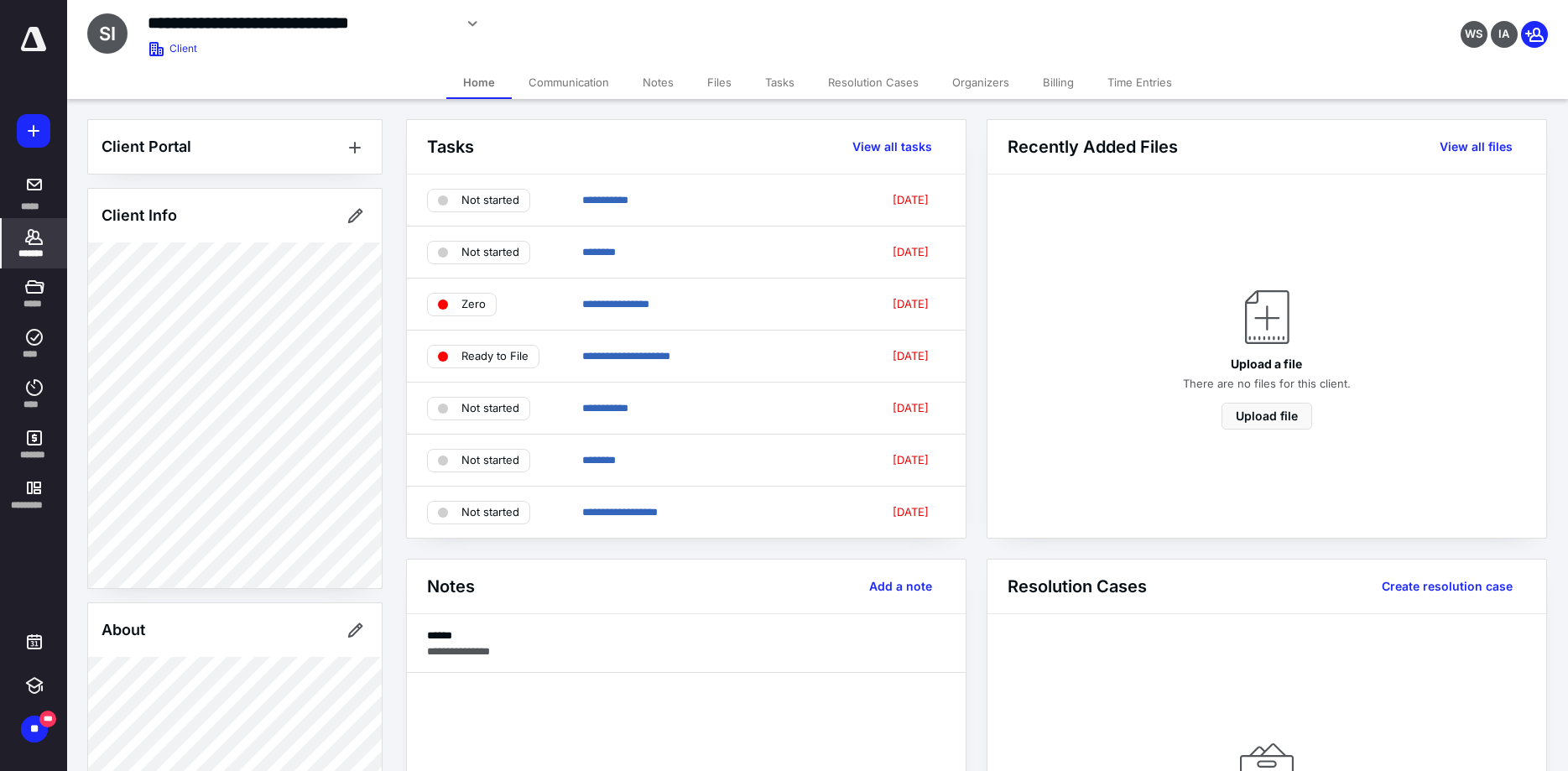 click 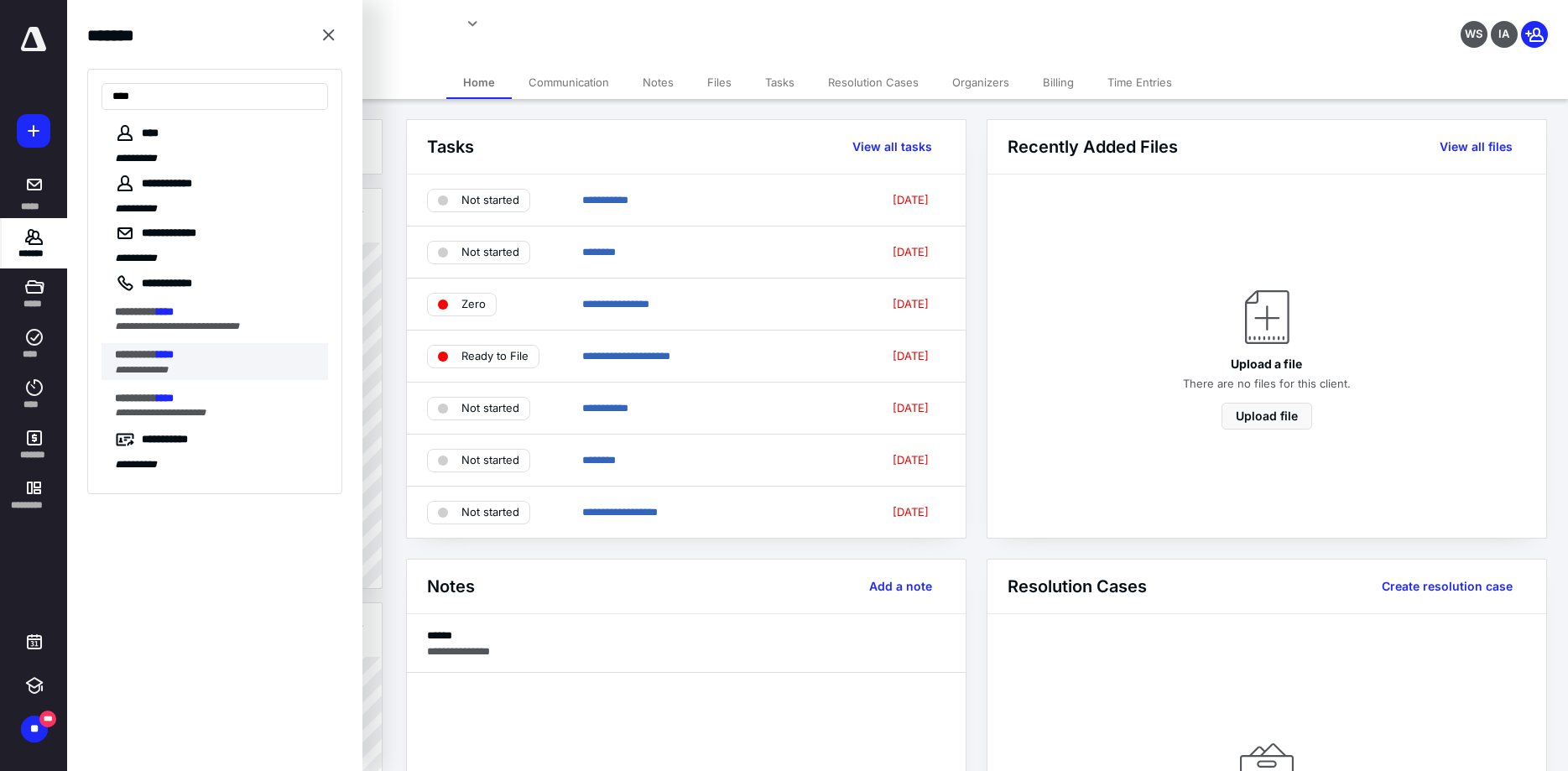 type on "****" 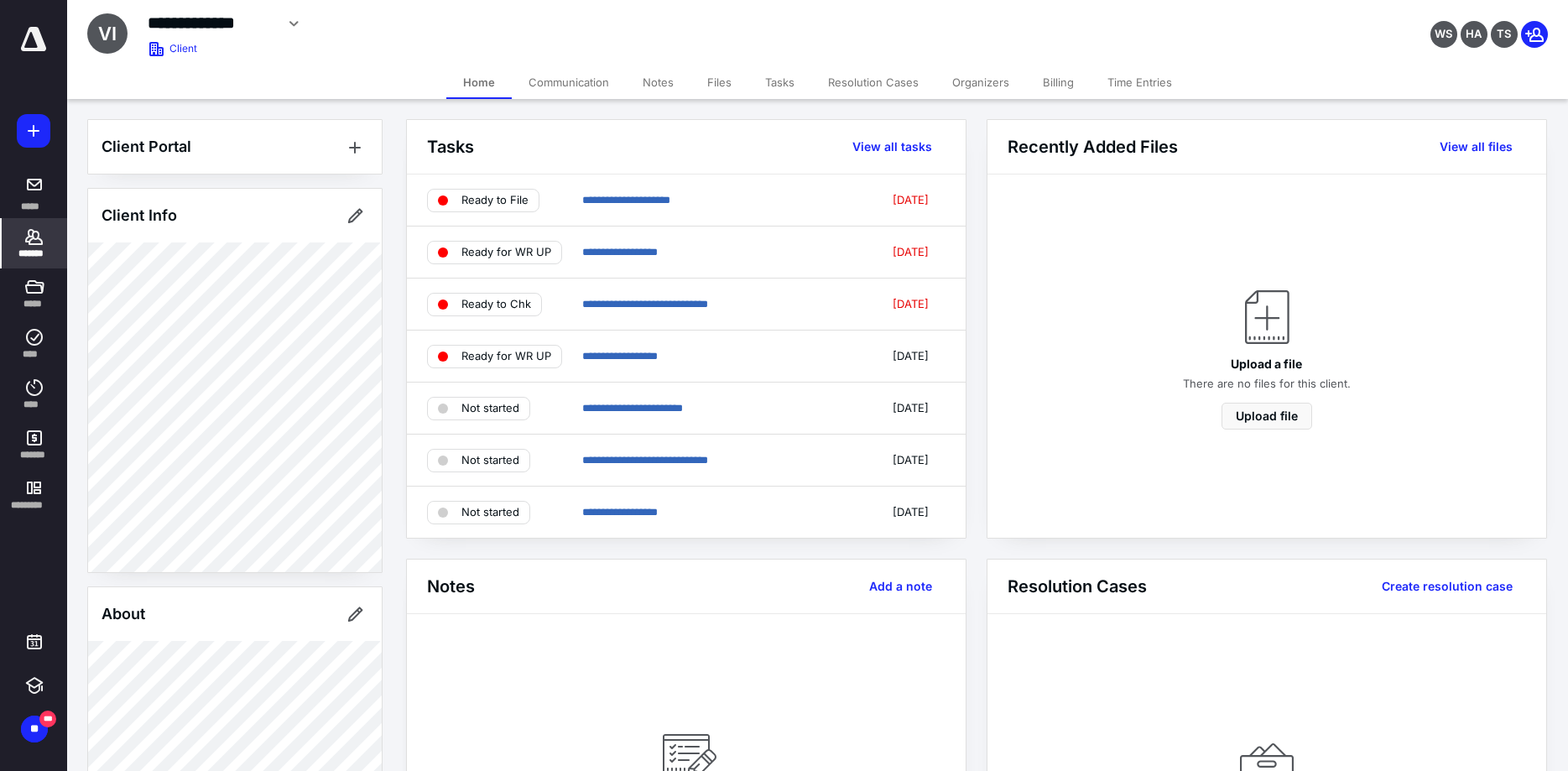 click on "*******" at bounding box center (34, 243) 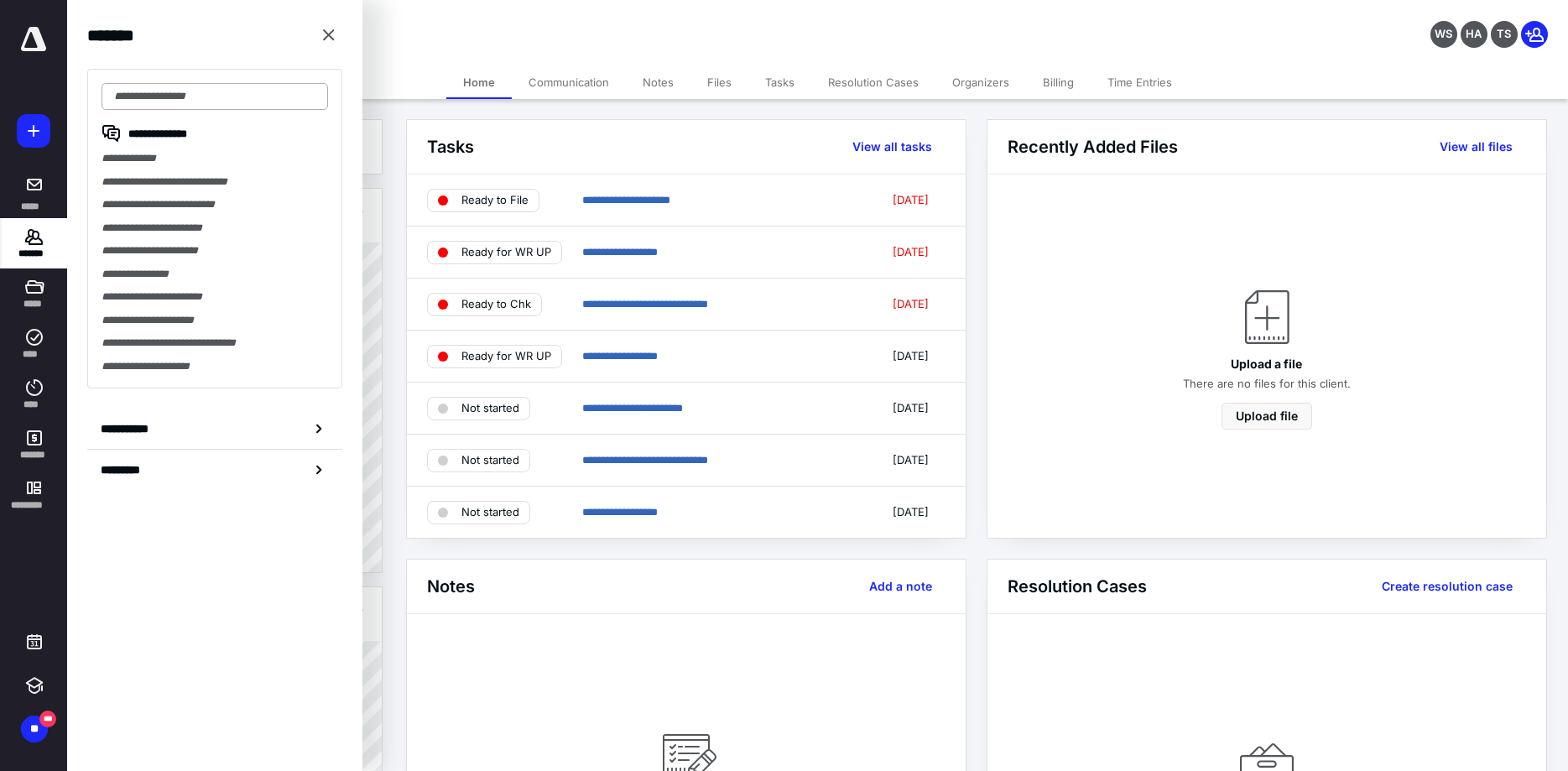 click at bounding box center [215, 96] 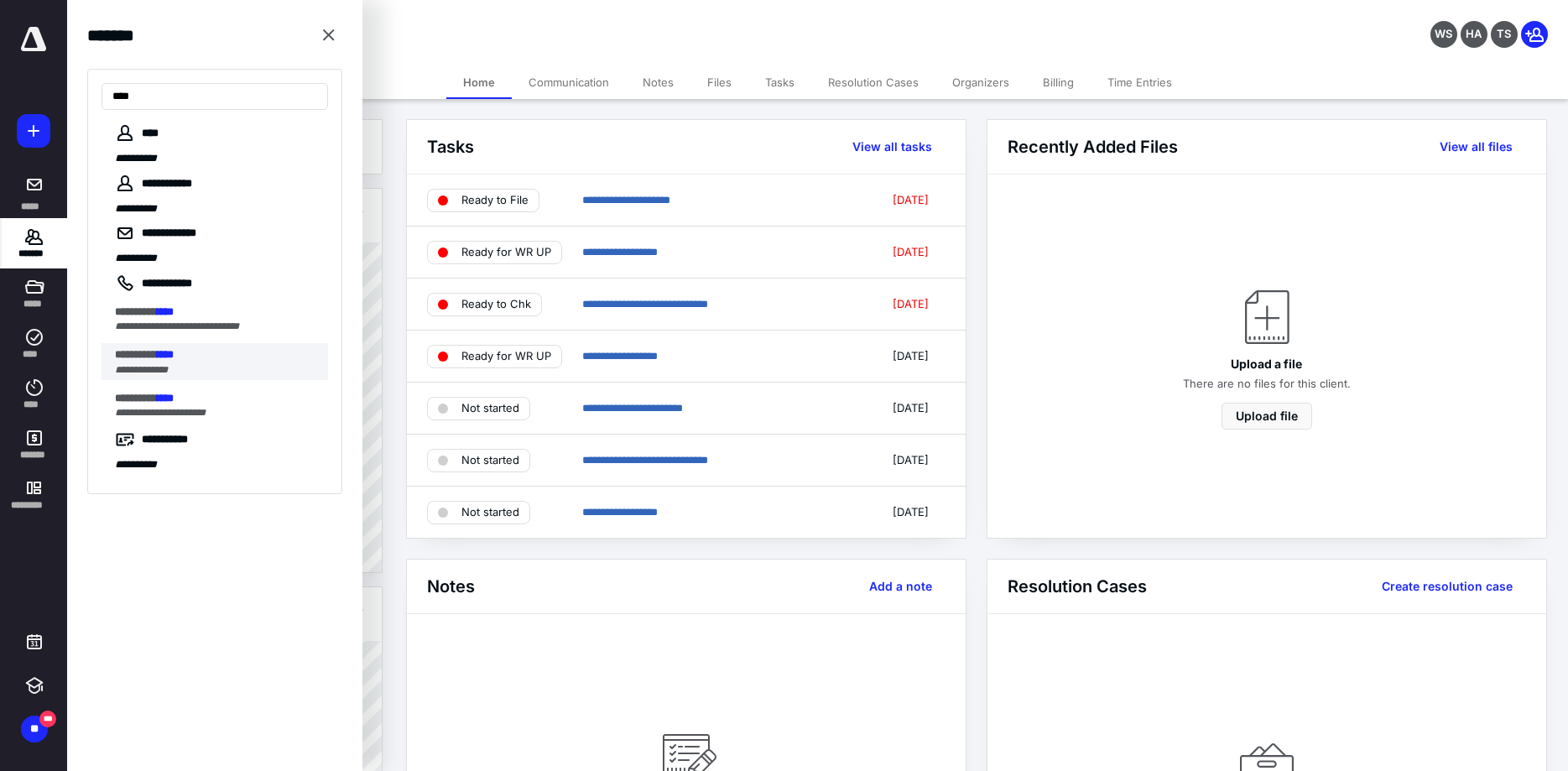 type on "****" 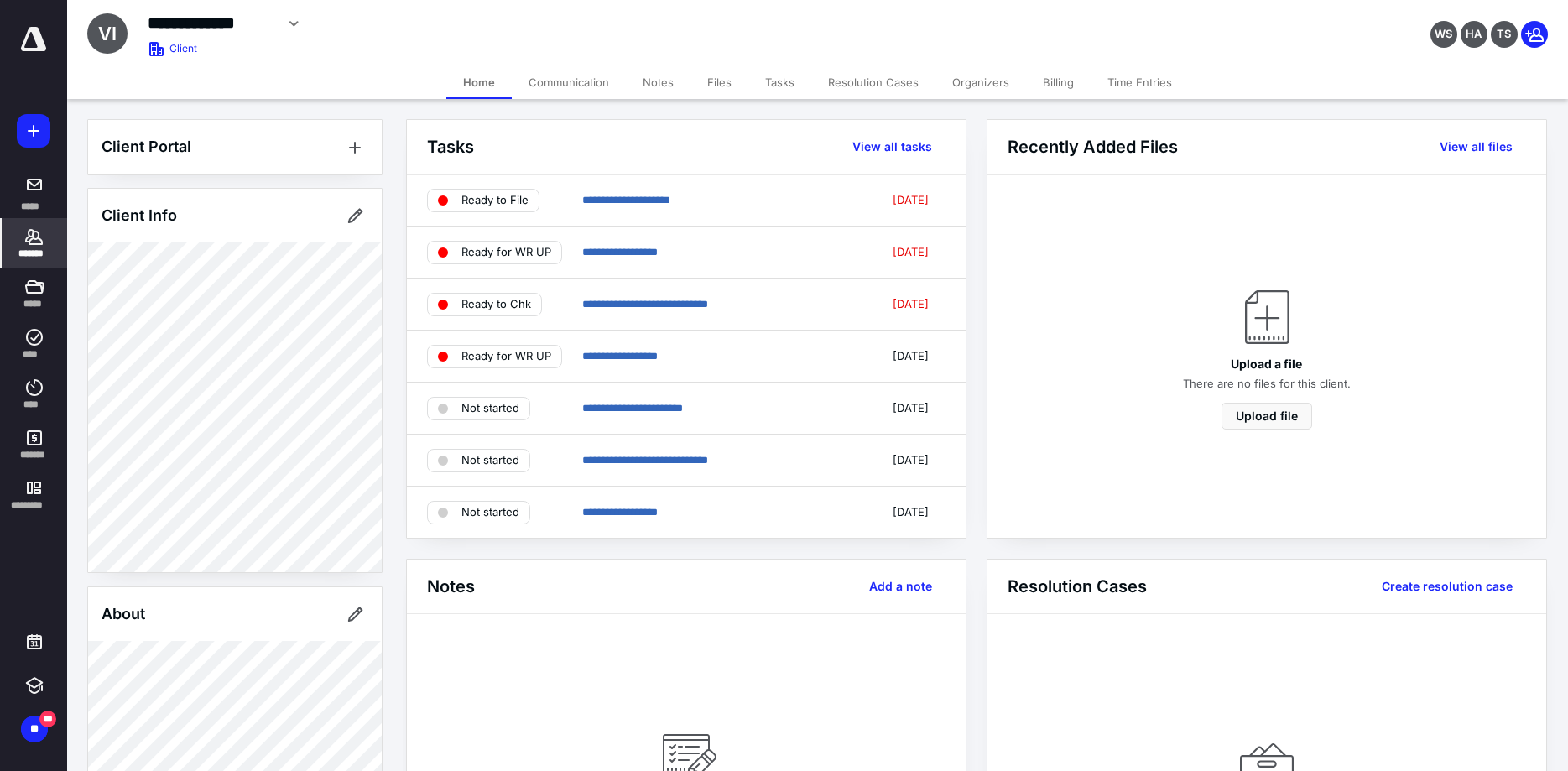 click 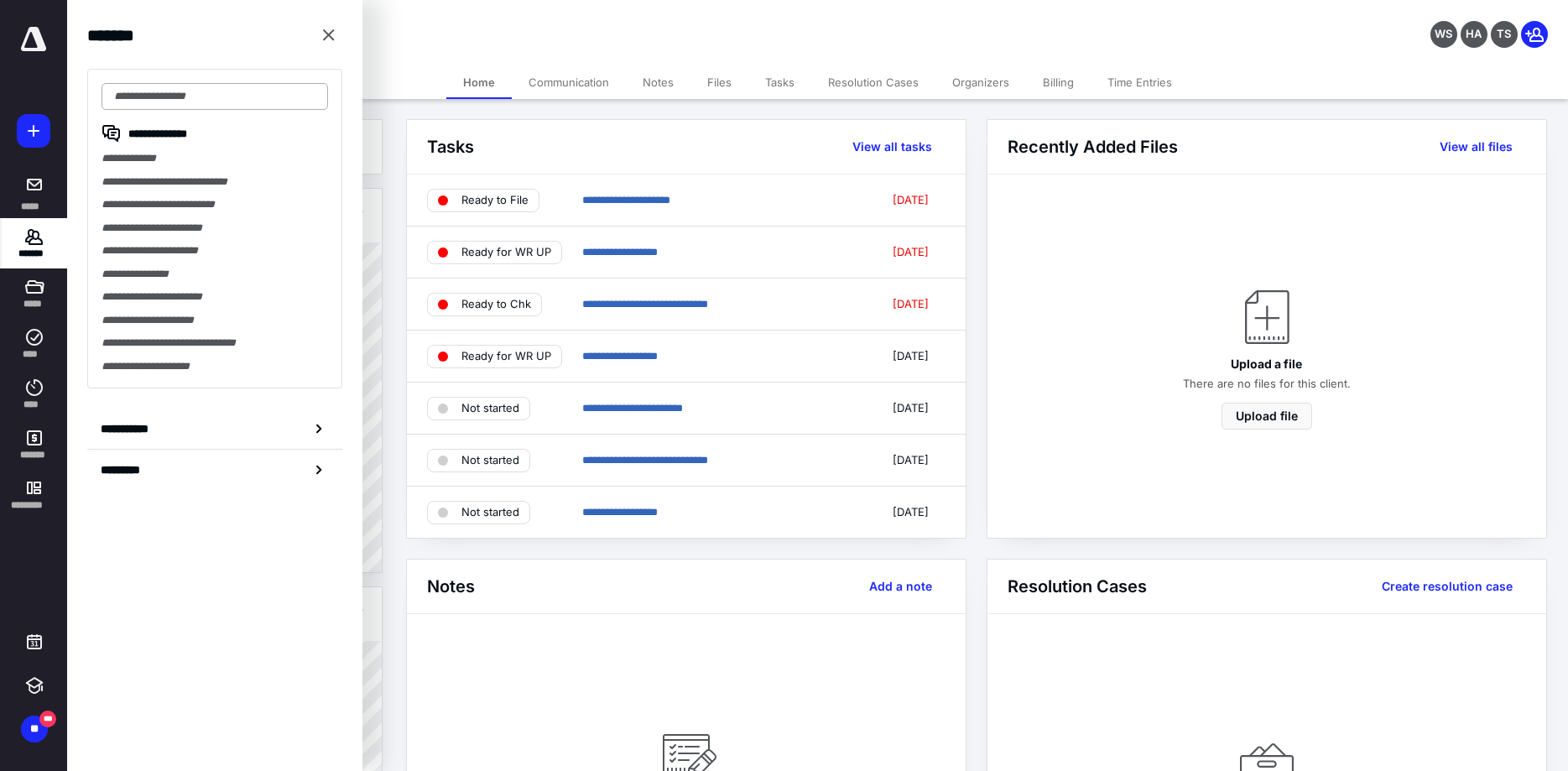 click at bounding box center [215, 96] 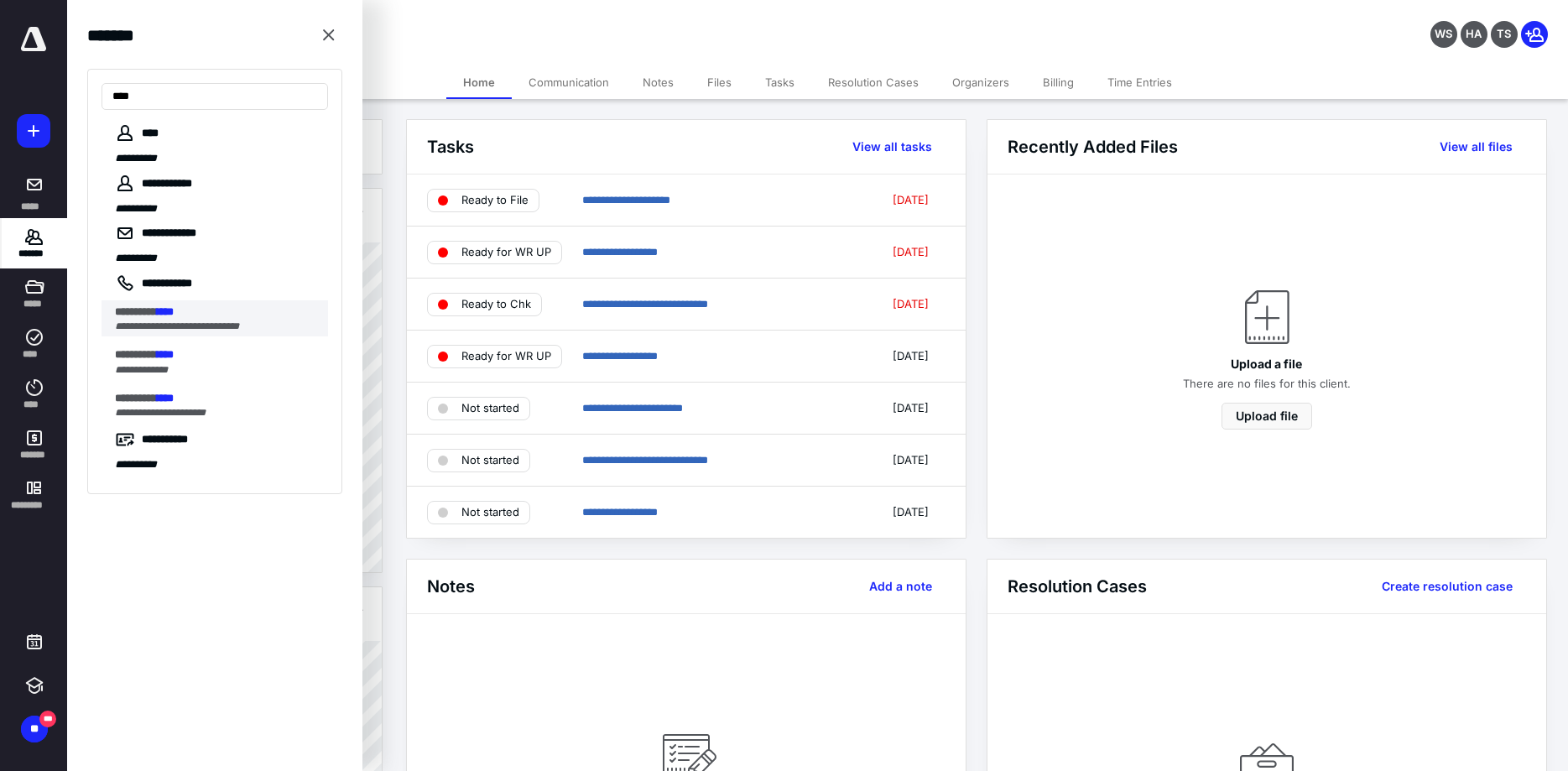 type on "****" 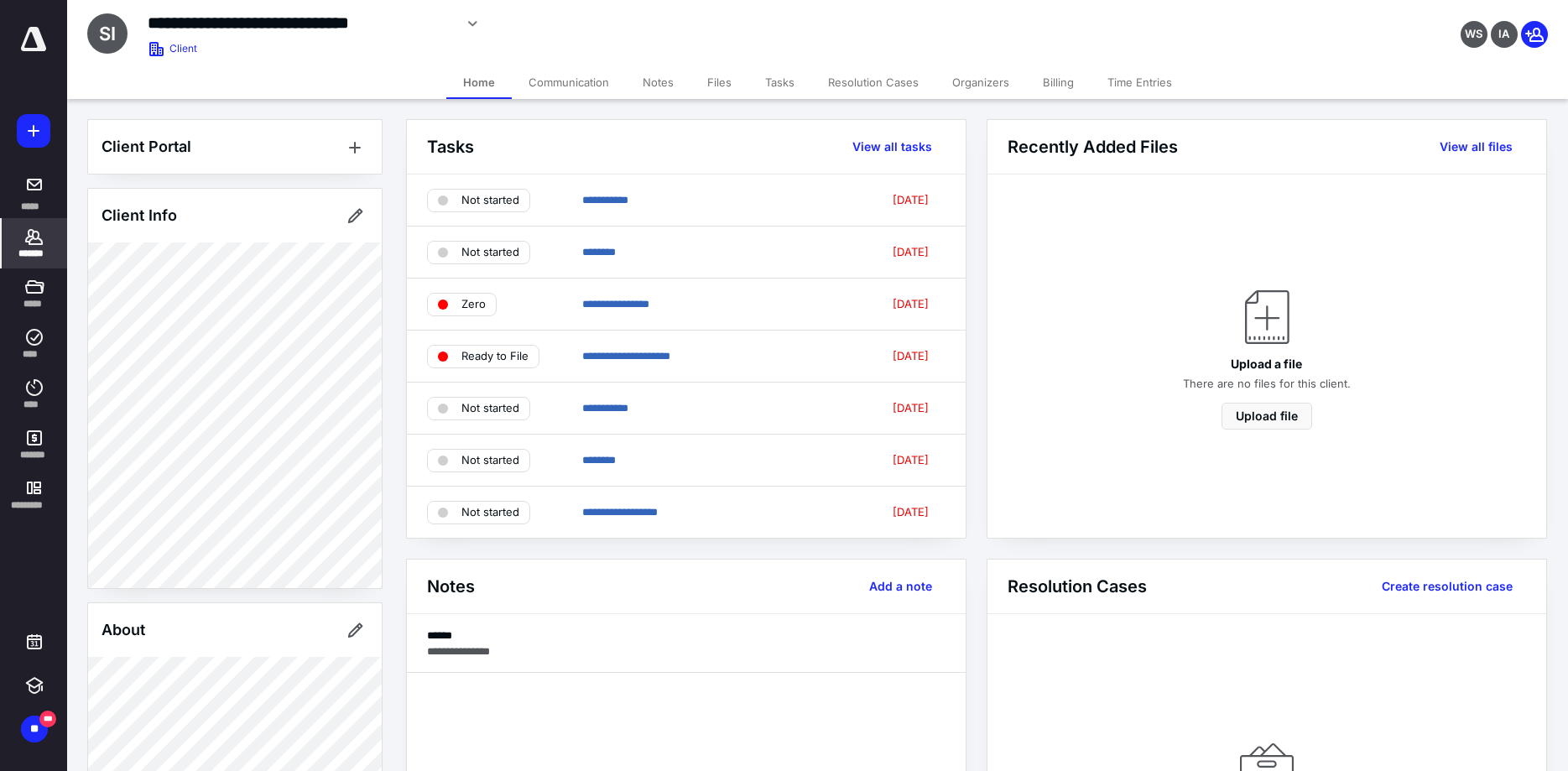 click 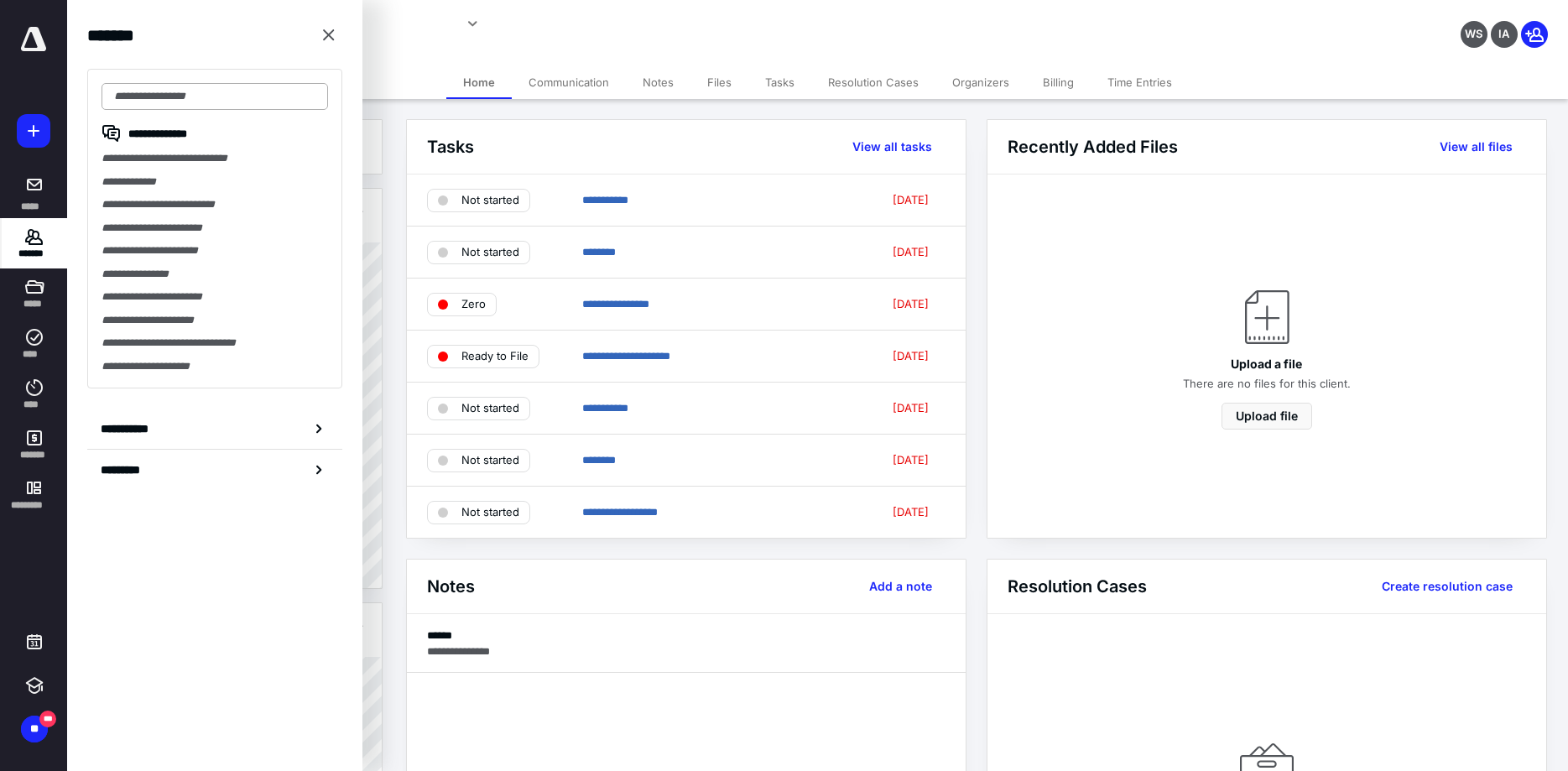 click at bounding box center (215, 96) 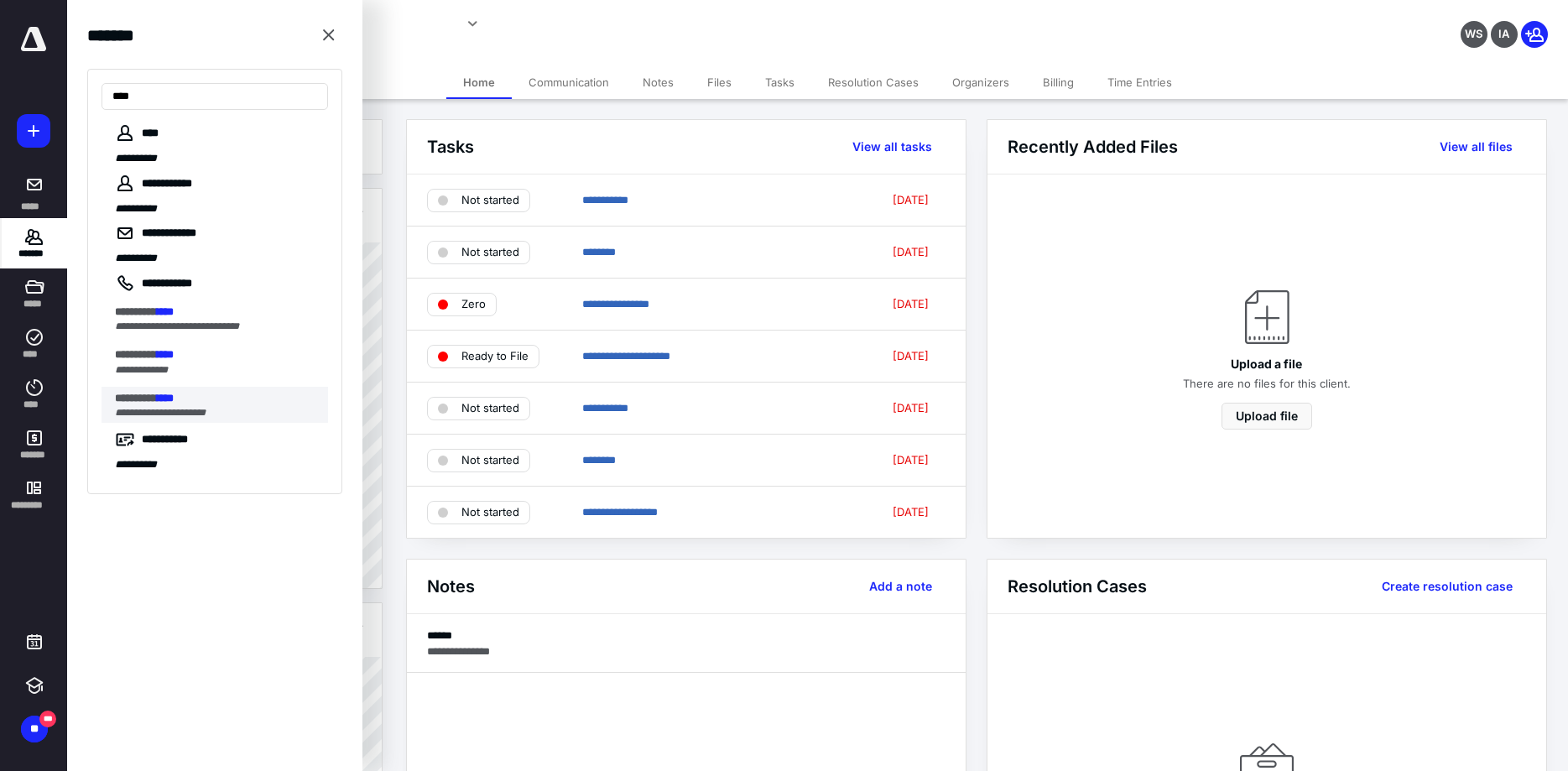 type on "****" 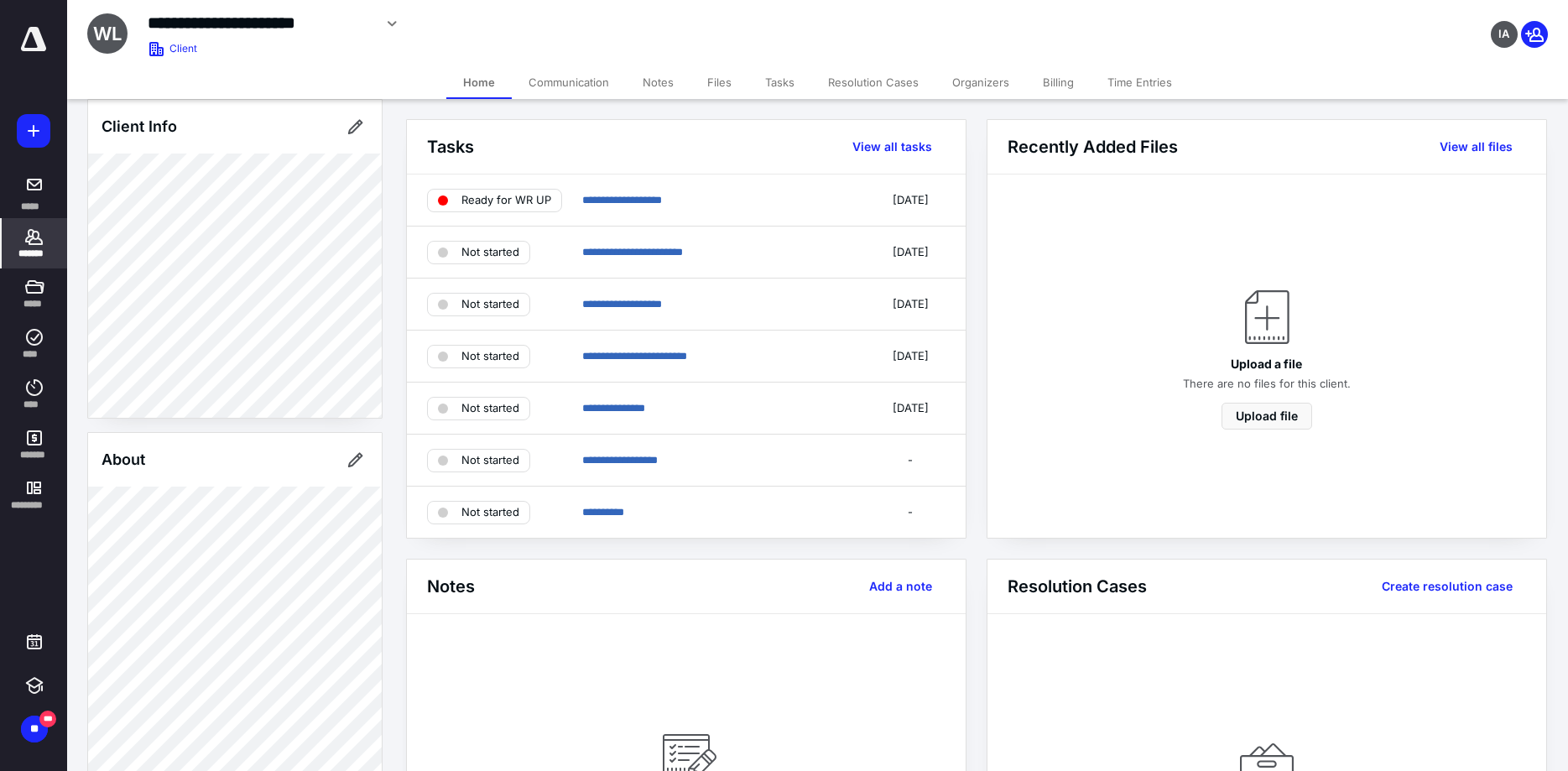 scroll, scrollTop: 0, scrollLeft: 0, axis: both 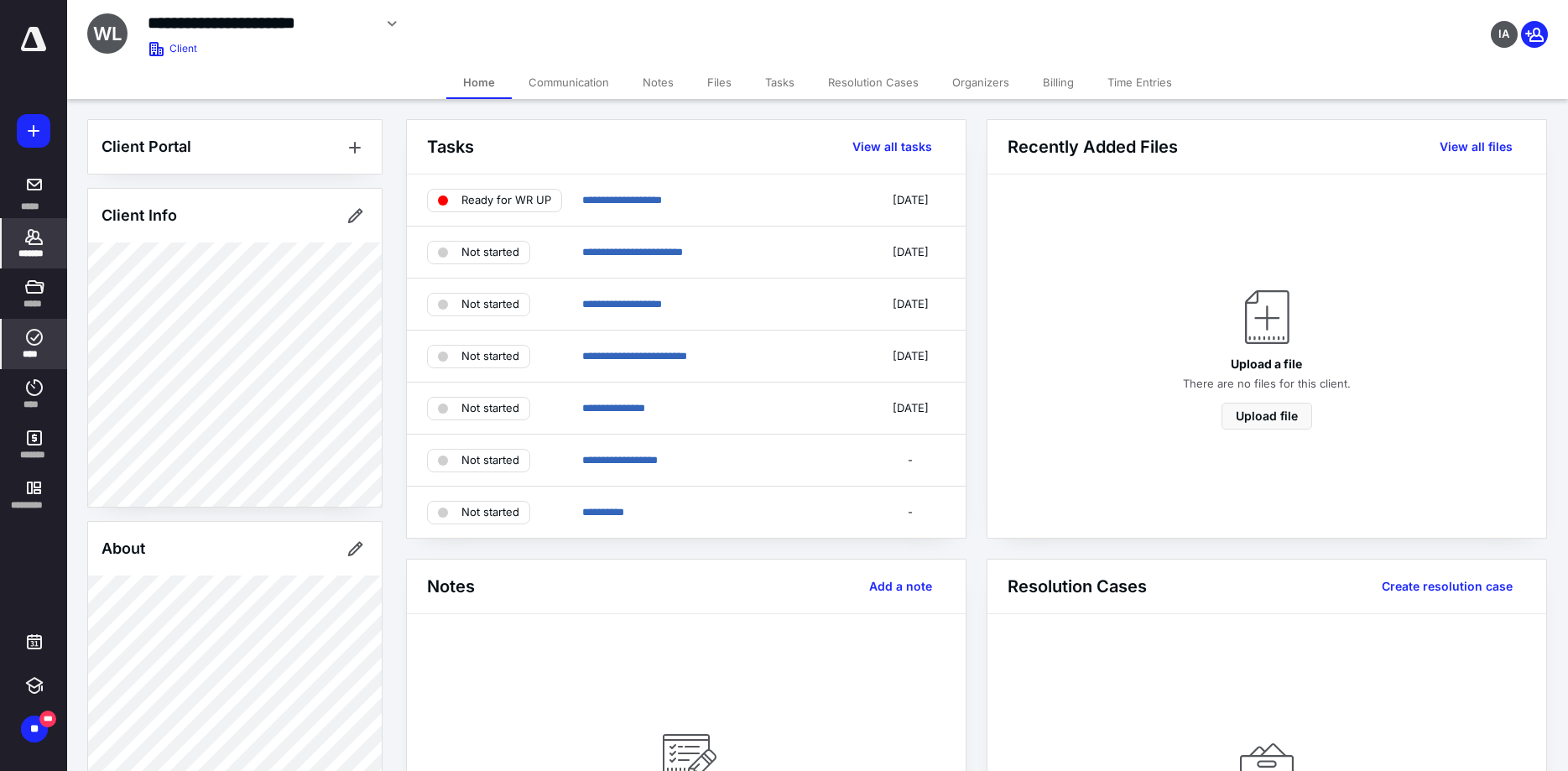 click 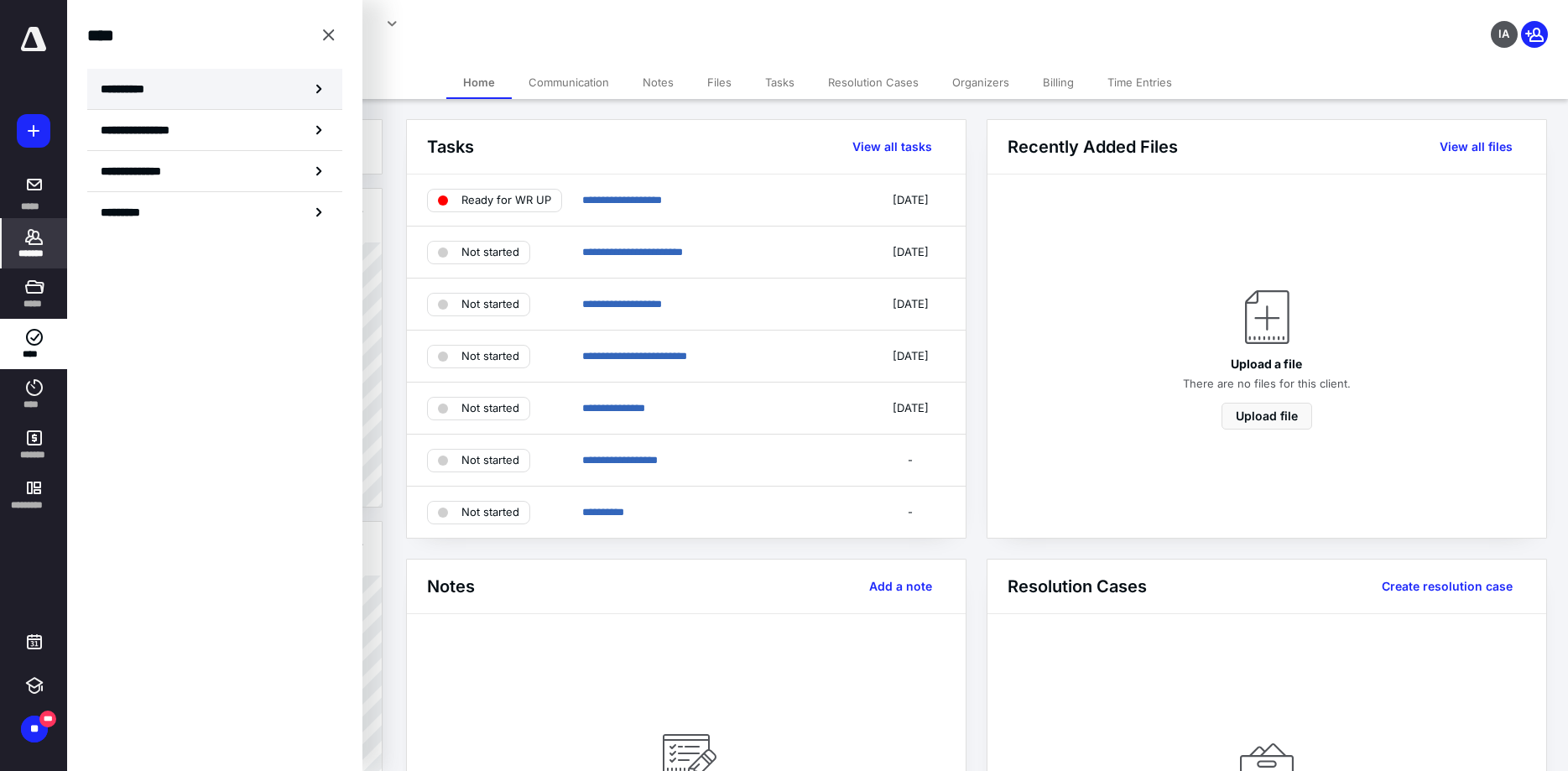 click on "**********" at bounding box center [215, 89] 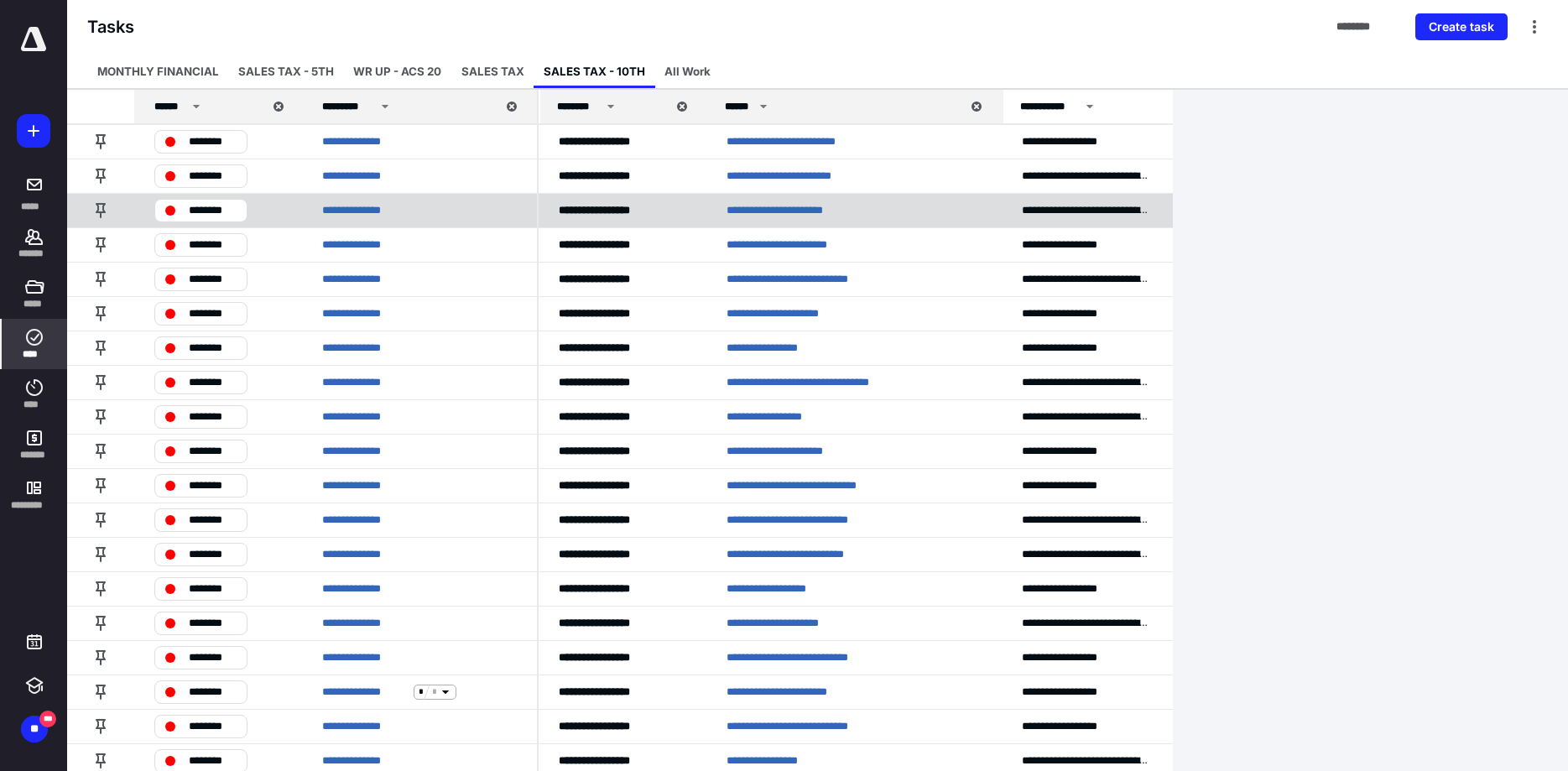 click on "**********" at bounding box center [802, 211] 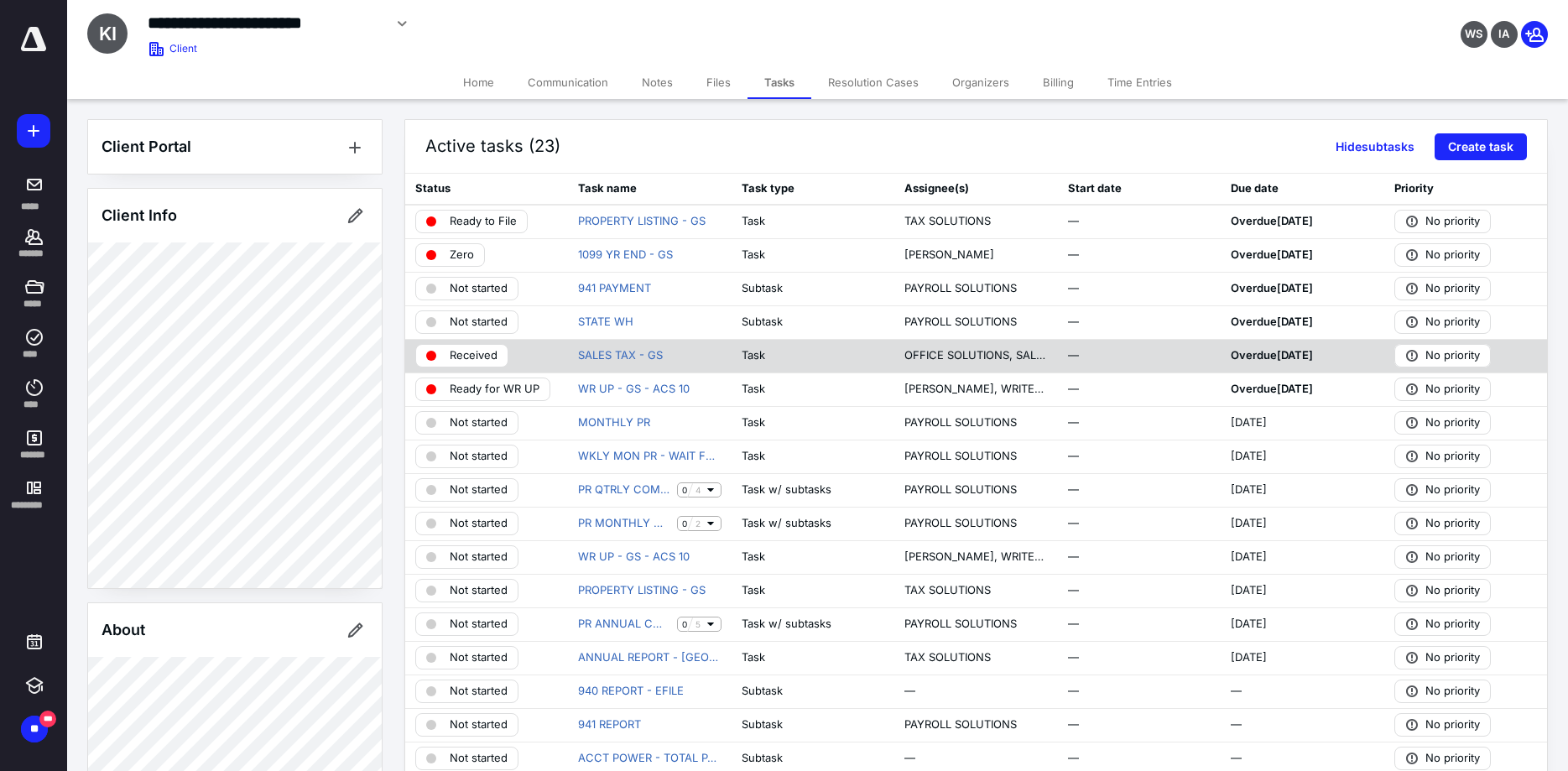 click on "Received" at bounding box center [473, 356] 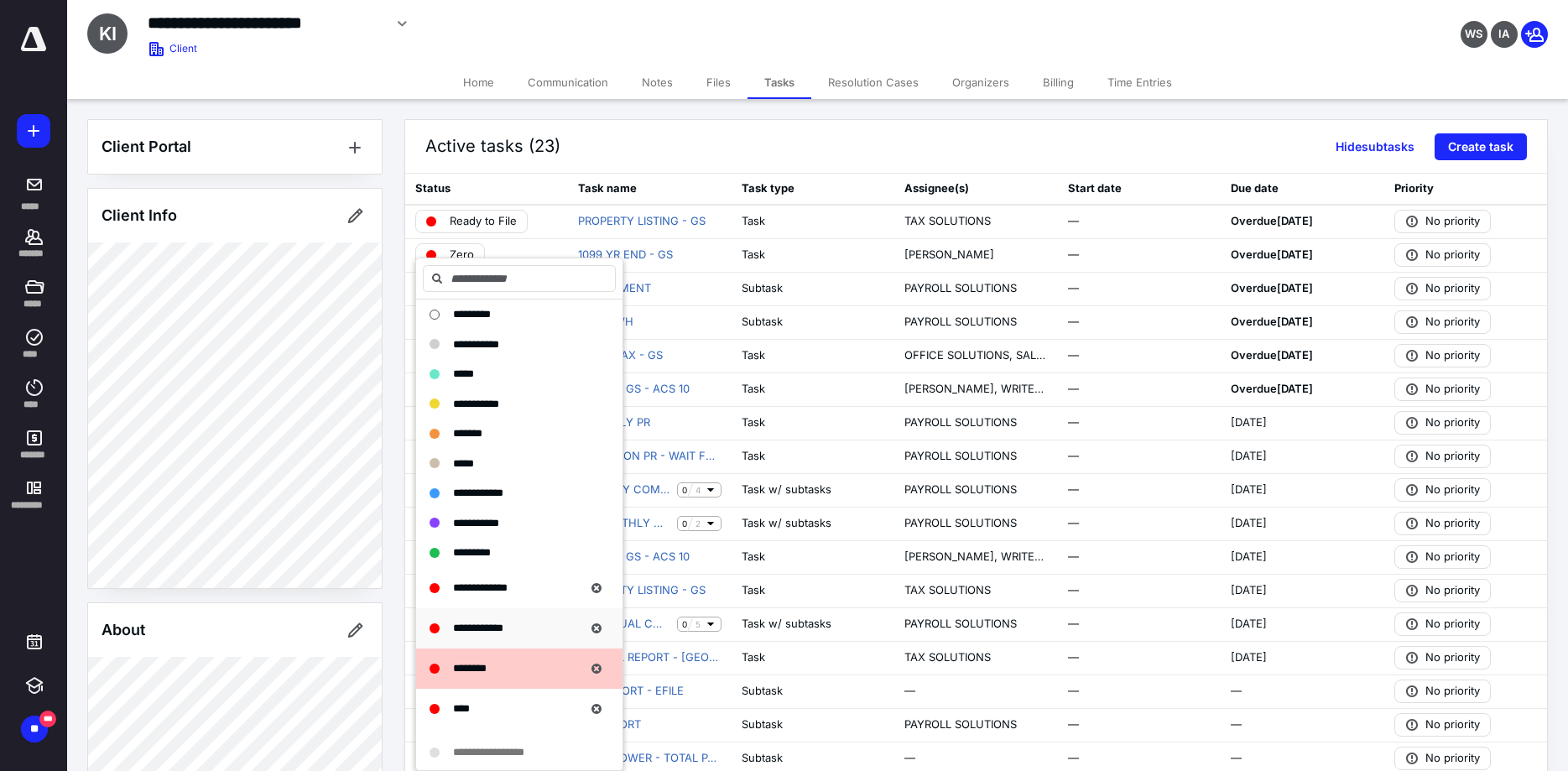 click on "**********" at bounding box center [506, 628] 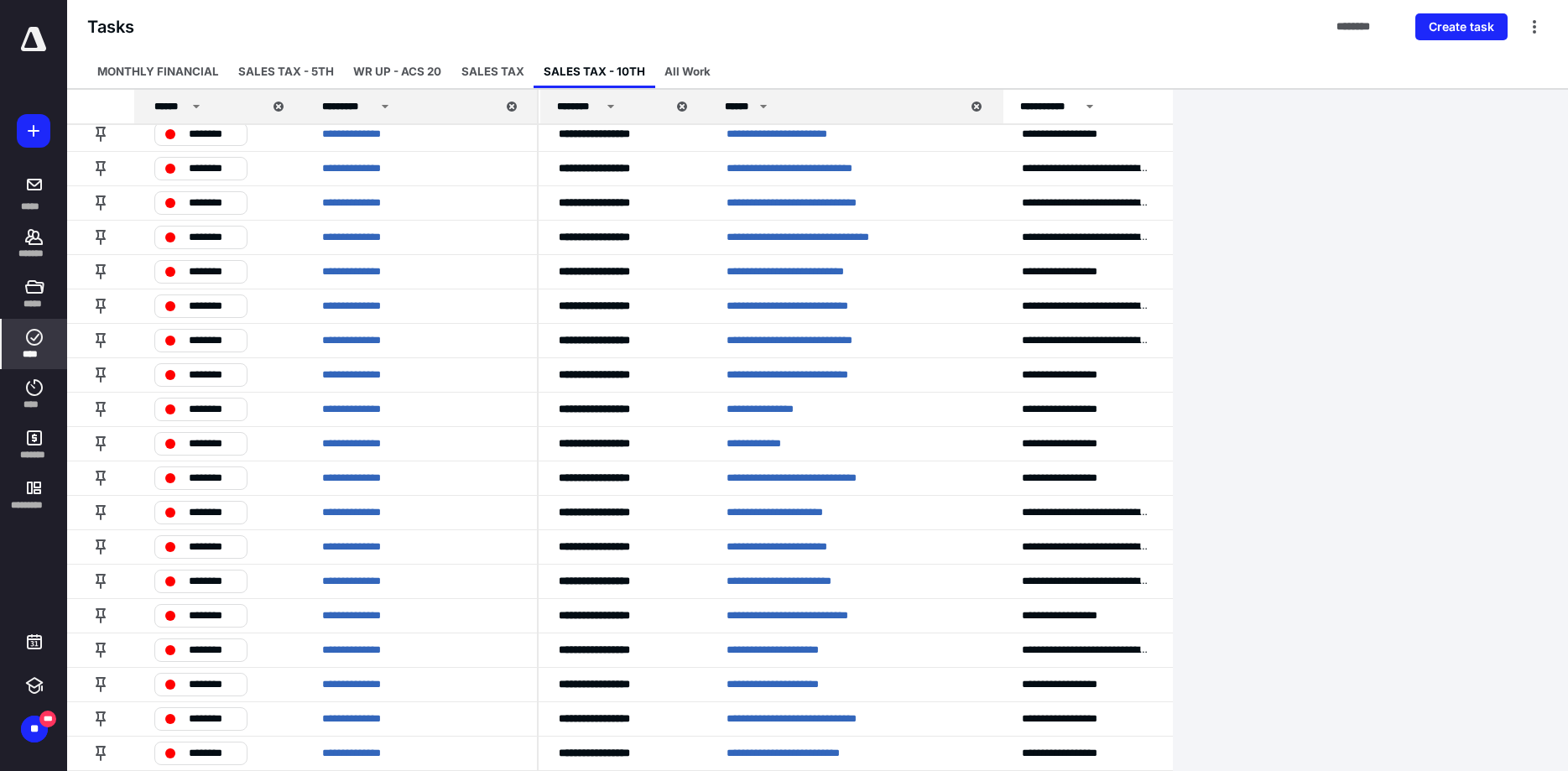 scroll, scrollTop: 1060, scrollLeft: 0, axis: vertical 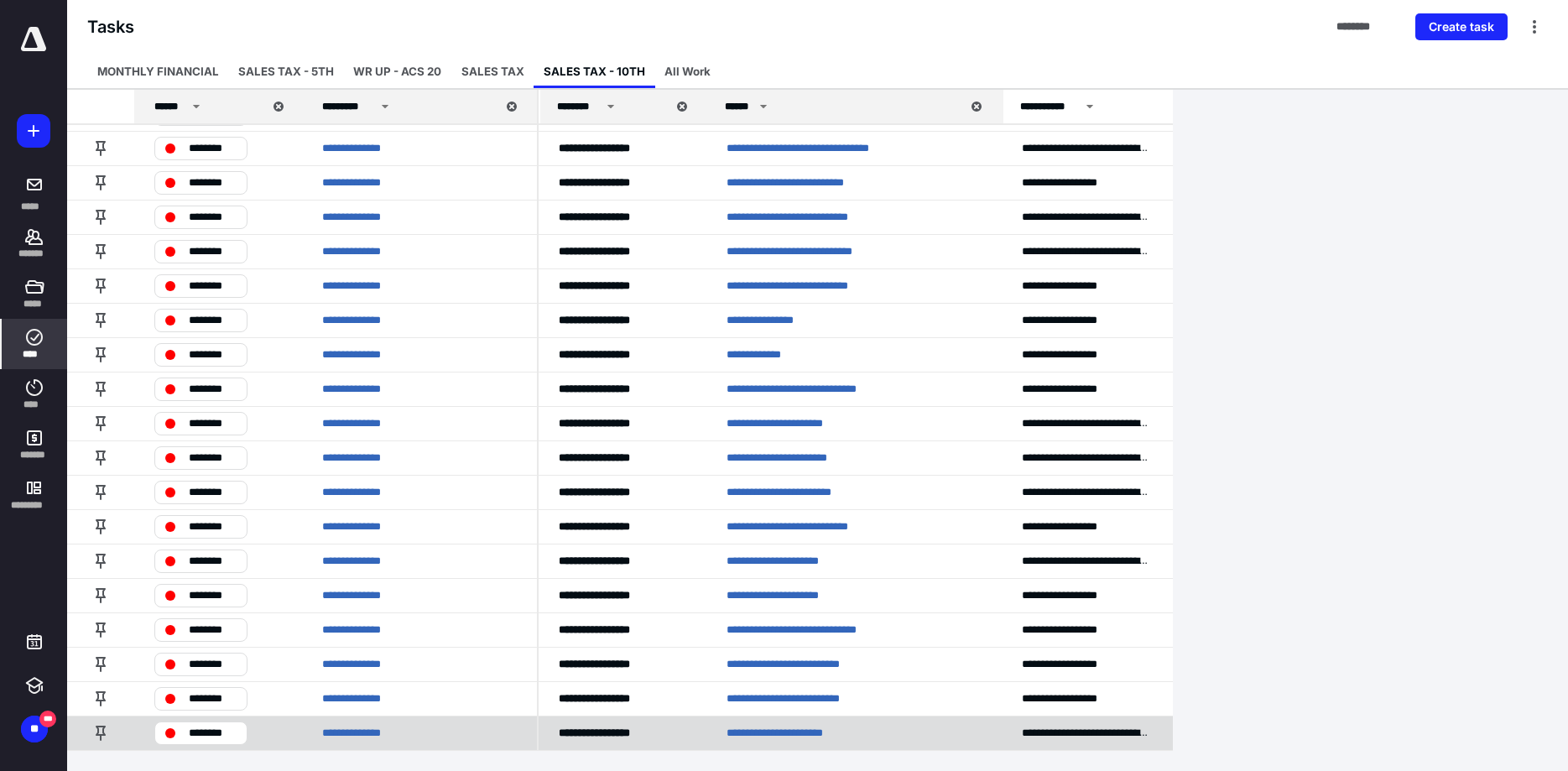 click on "**********" at bounding box center (801, 733) 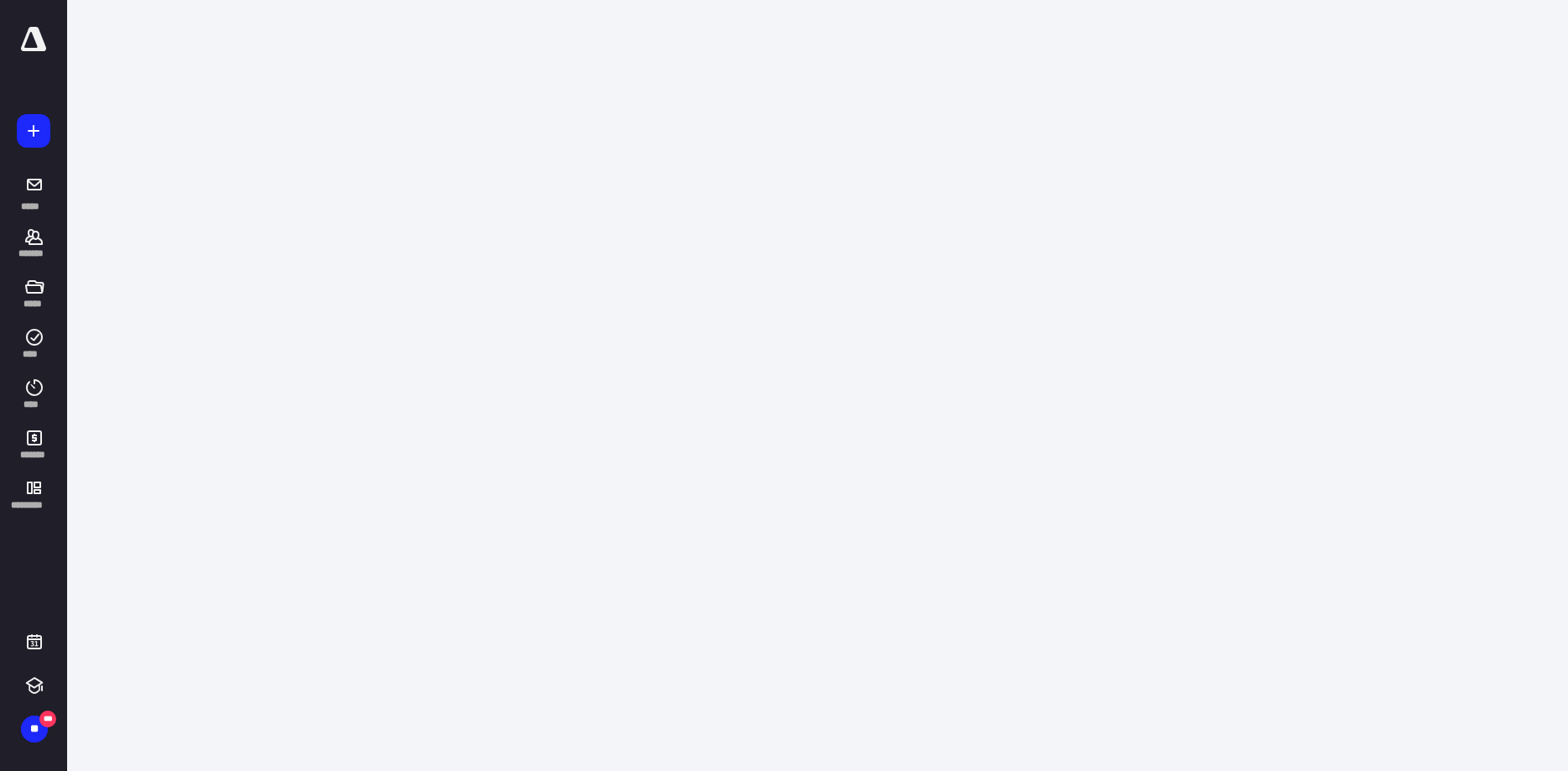 scroll, scrollTop: 0, scrollLeft: 0, axis: both 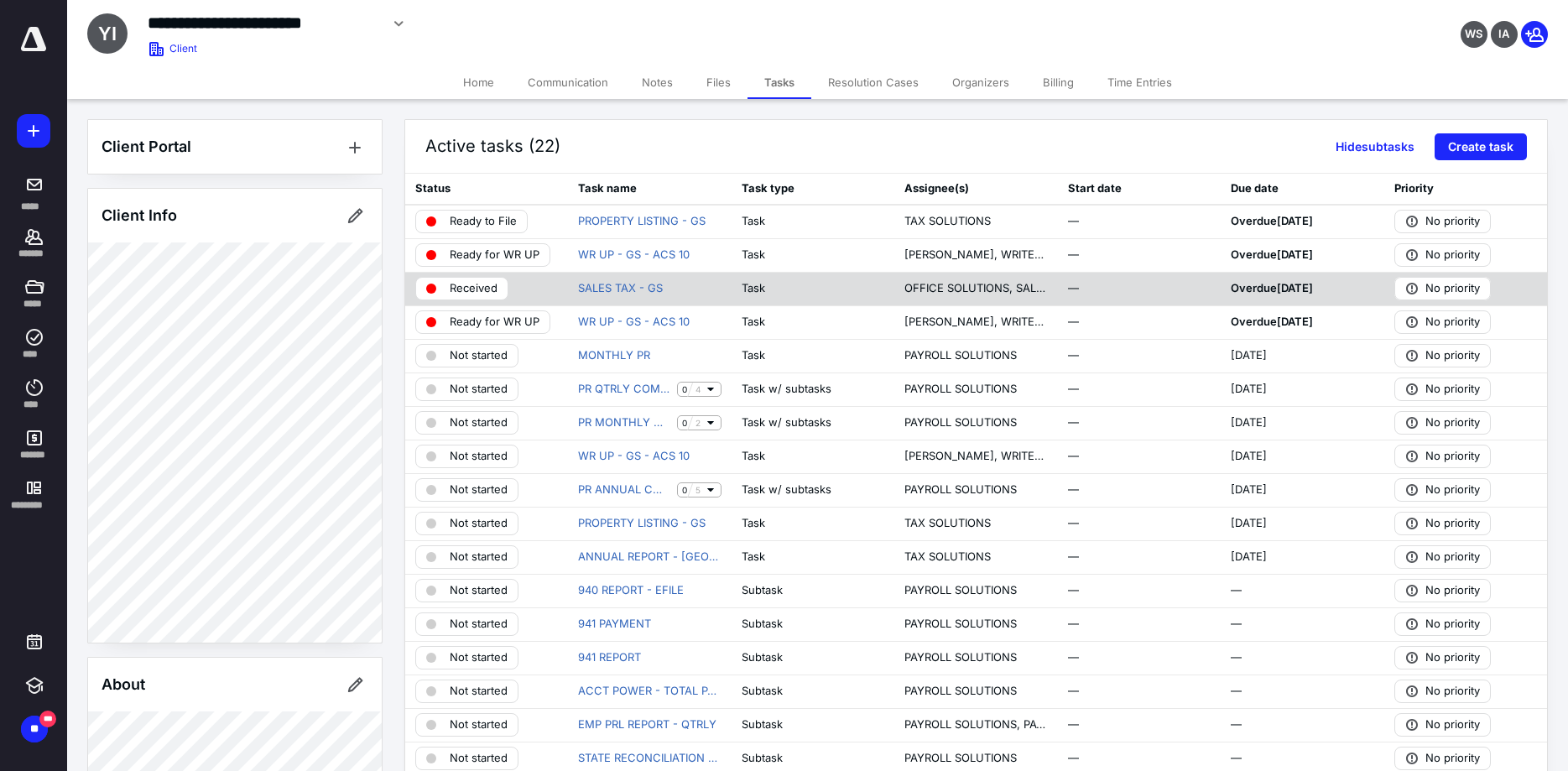 click on "Received" at bounding box center (473, 289) 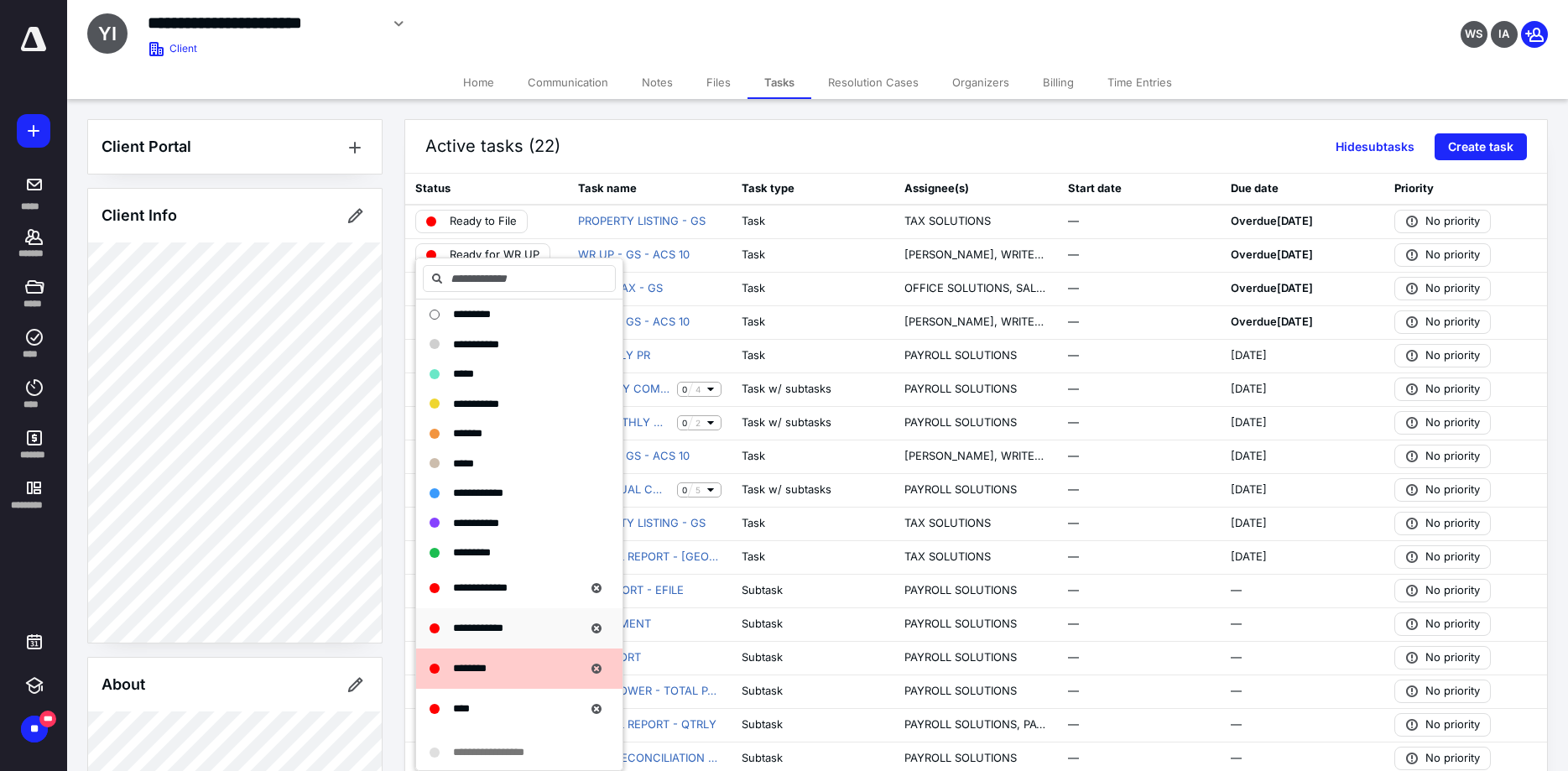 click on "**********" at bounding box center [506, 628] 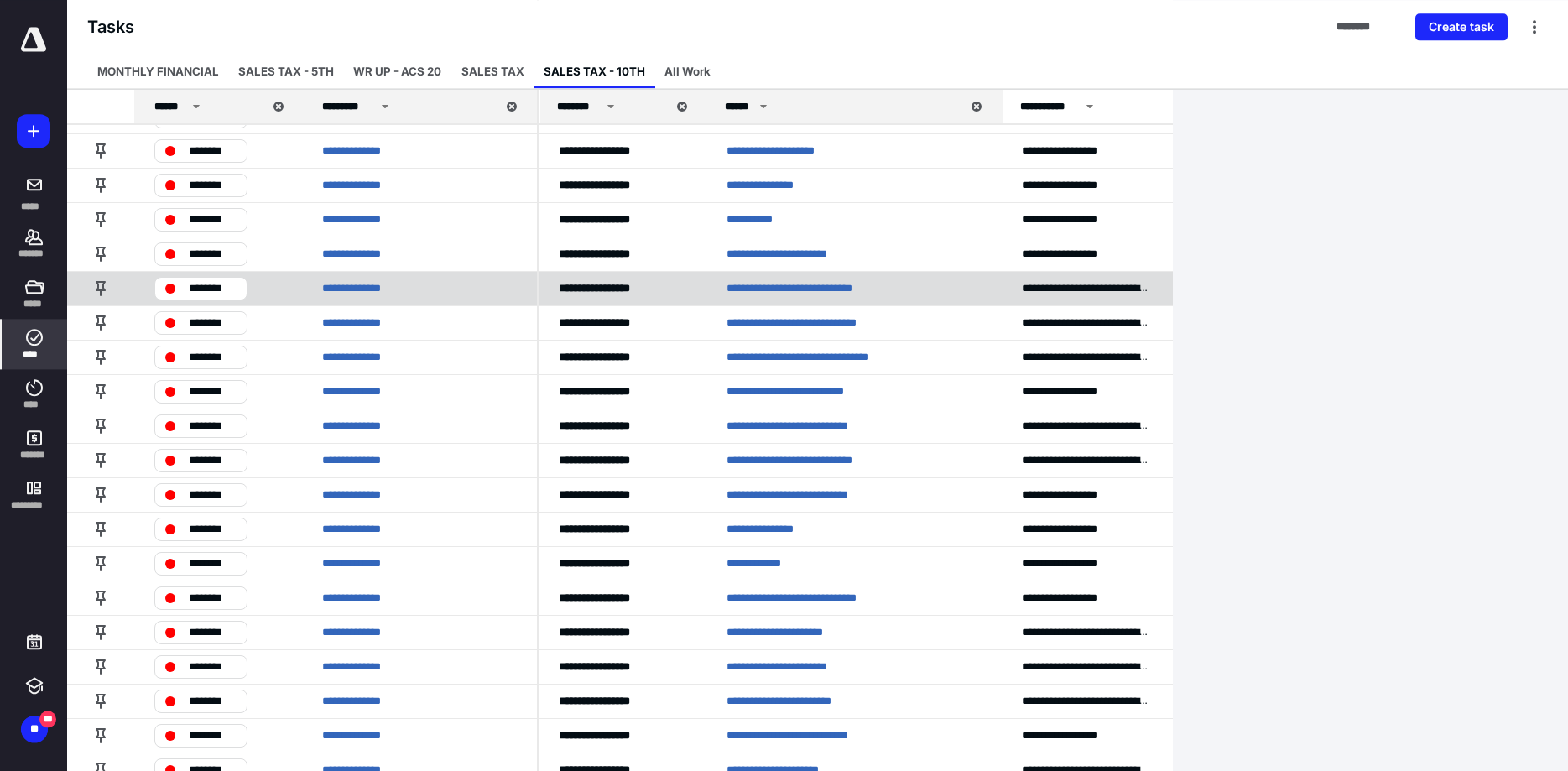 scroll, scrollTop: 1025, scrollLeft: 0, axis: vertical 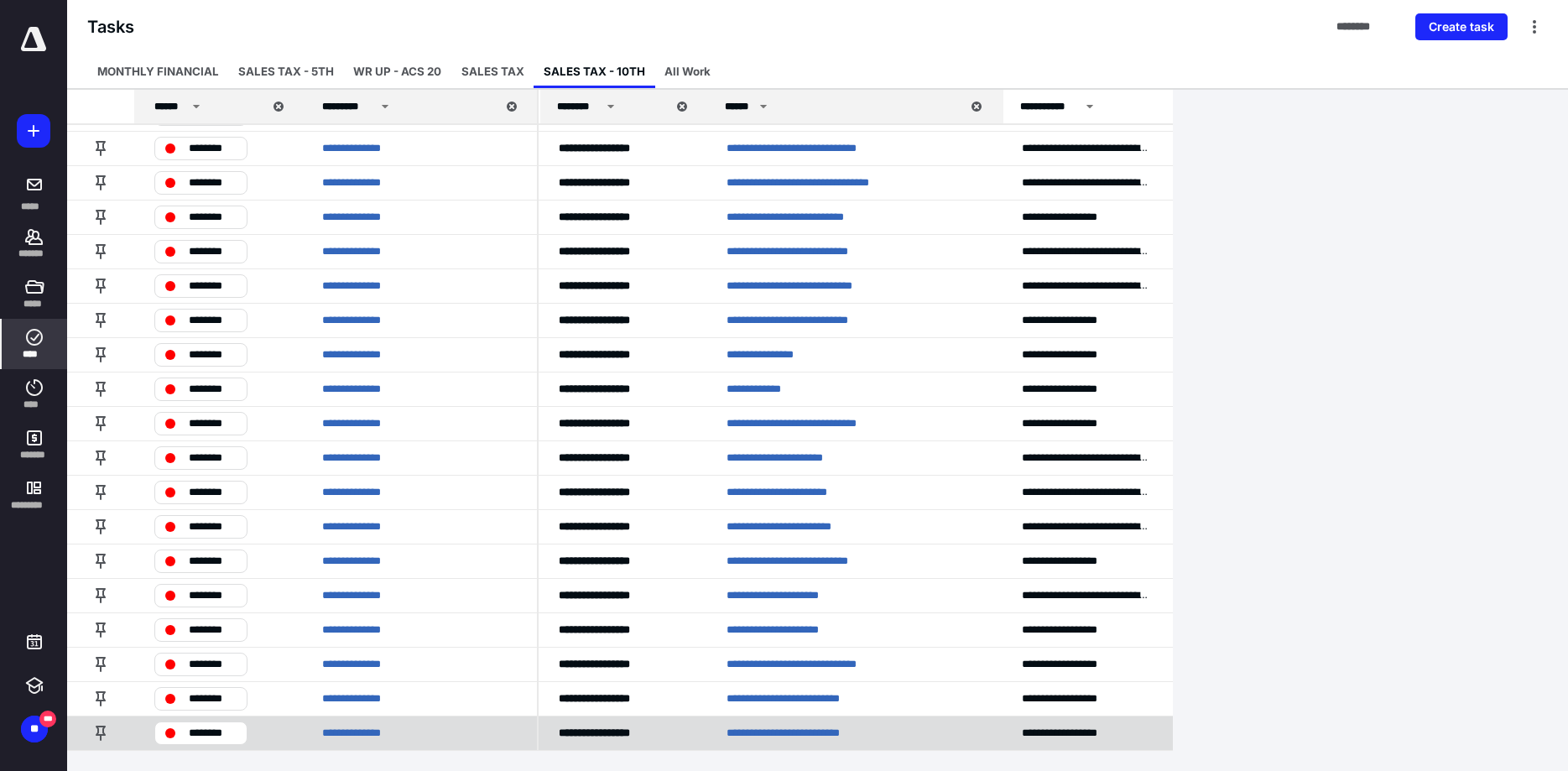 click on "**********" at bounding box center [820, 733] 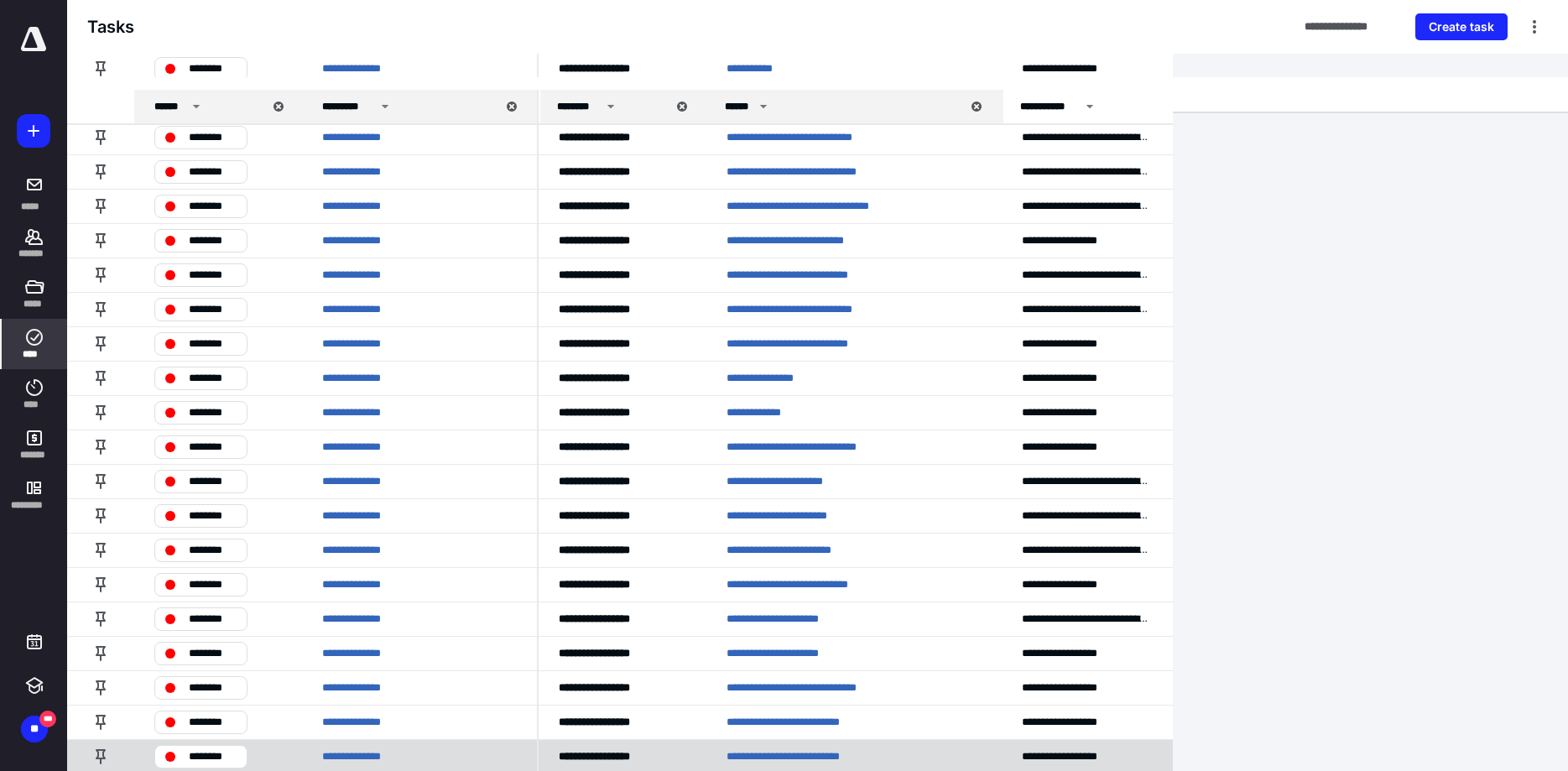 scroll, scrollTop: 0, scrollLeft: 0, axis: both 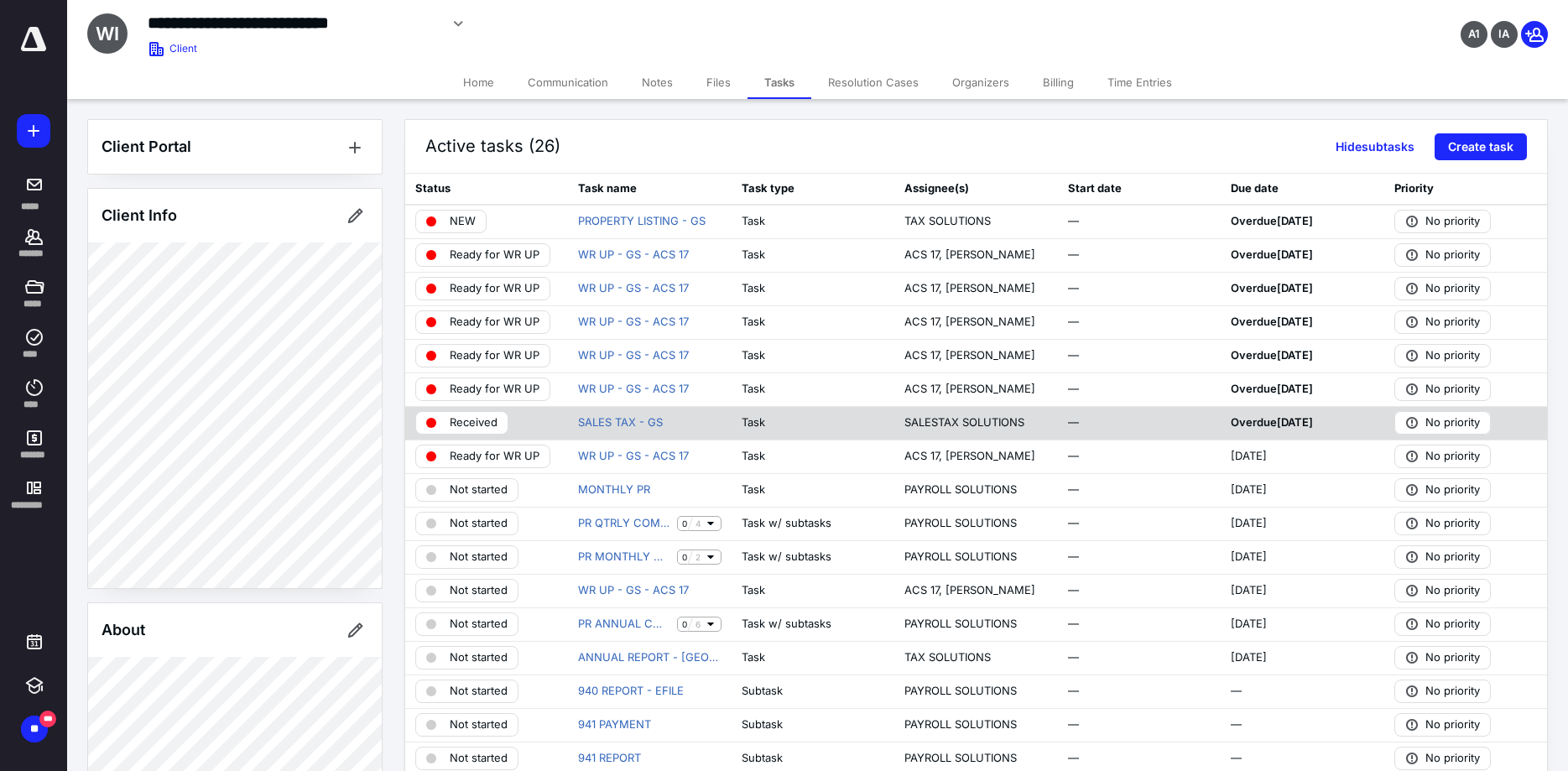 click on "Received" at bounding box center (473, 423) 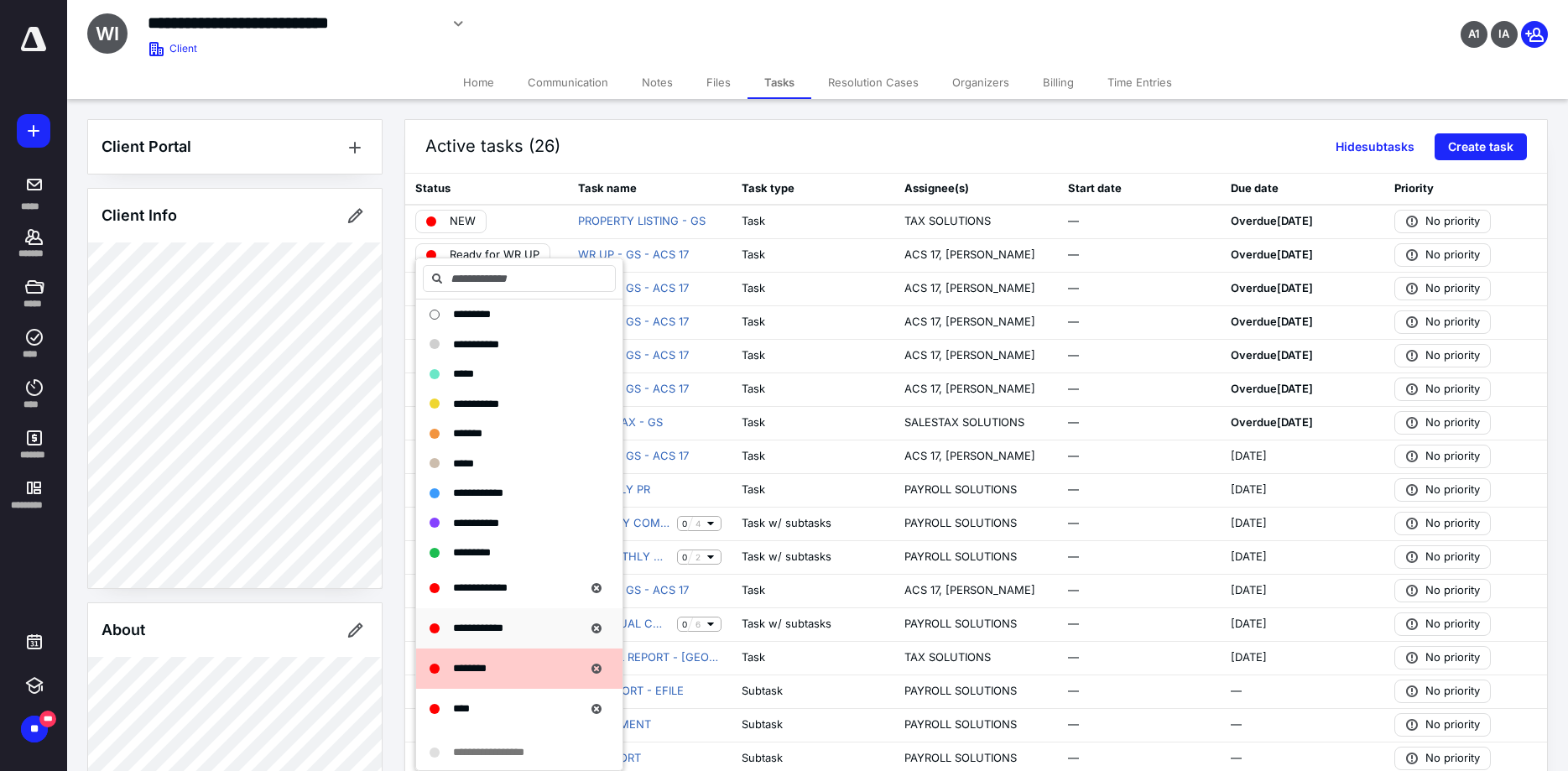 click on "**********" at bounding box center [506, 628] 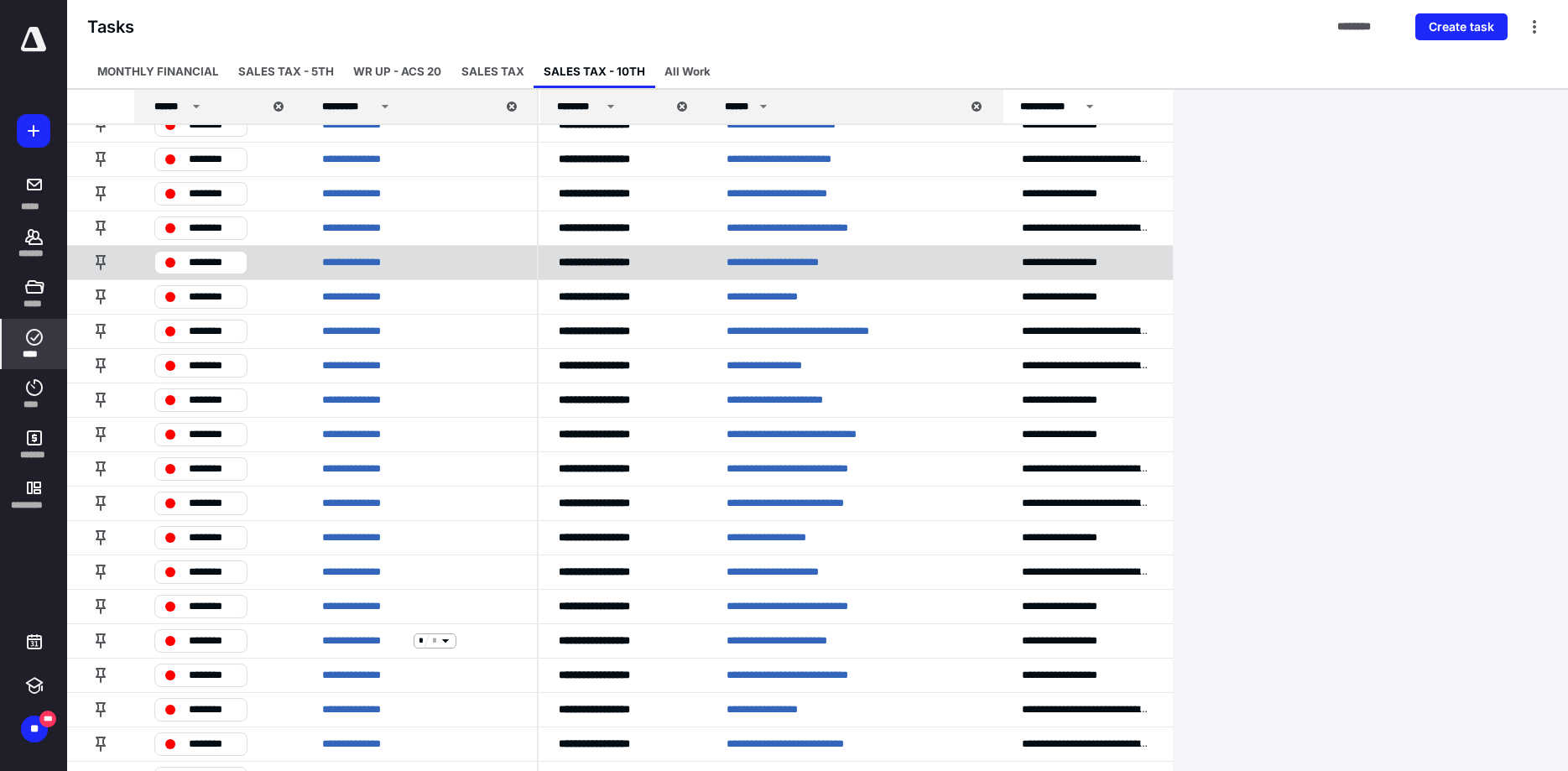 scroll, scrollTop: 0, scrollLeft: 0, axis: both 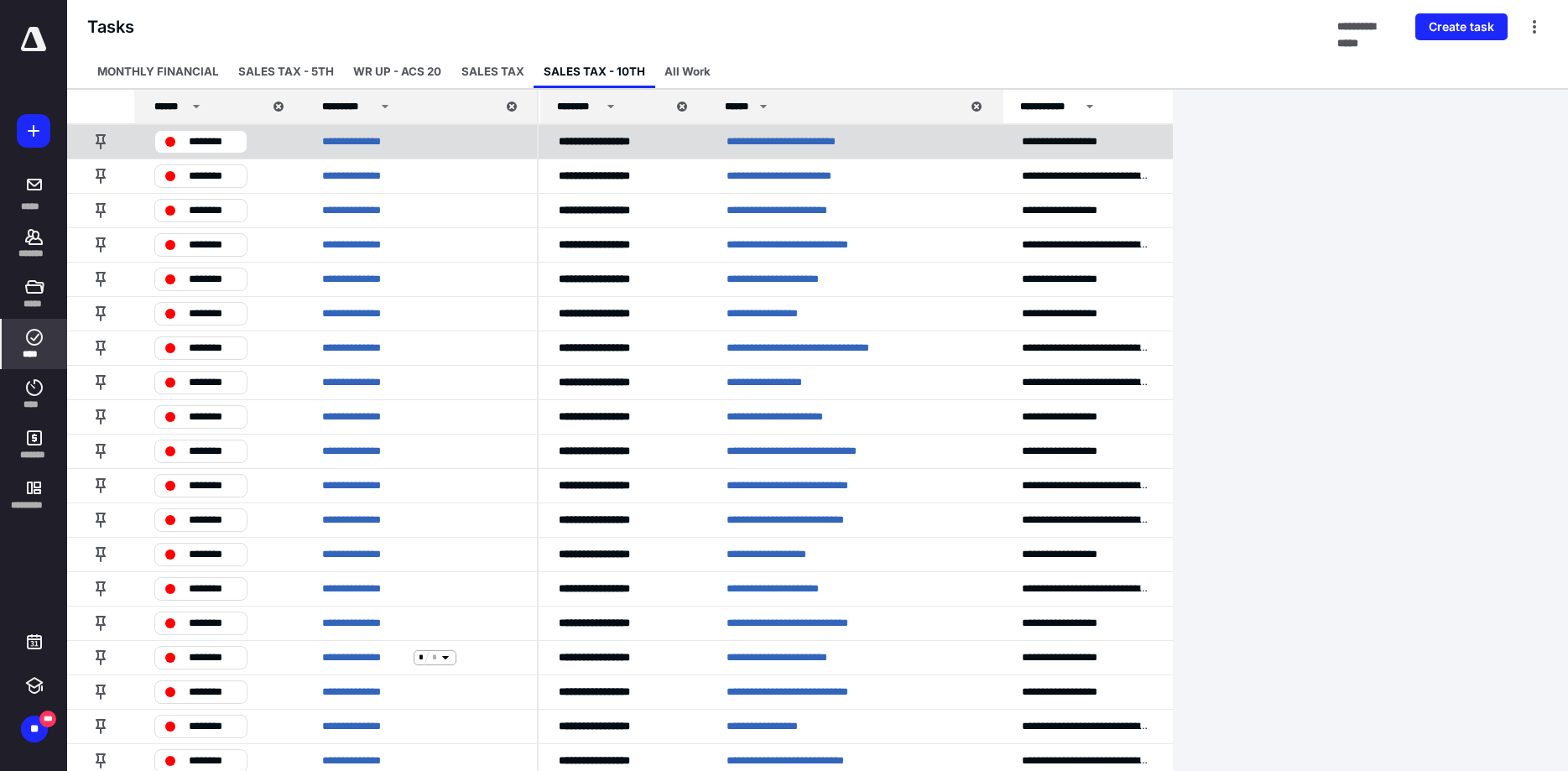 click on "**********" at bounding box center (813, 142) 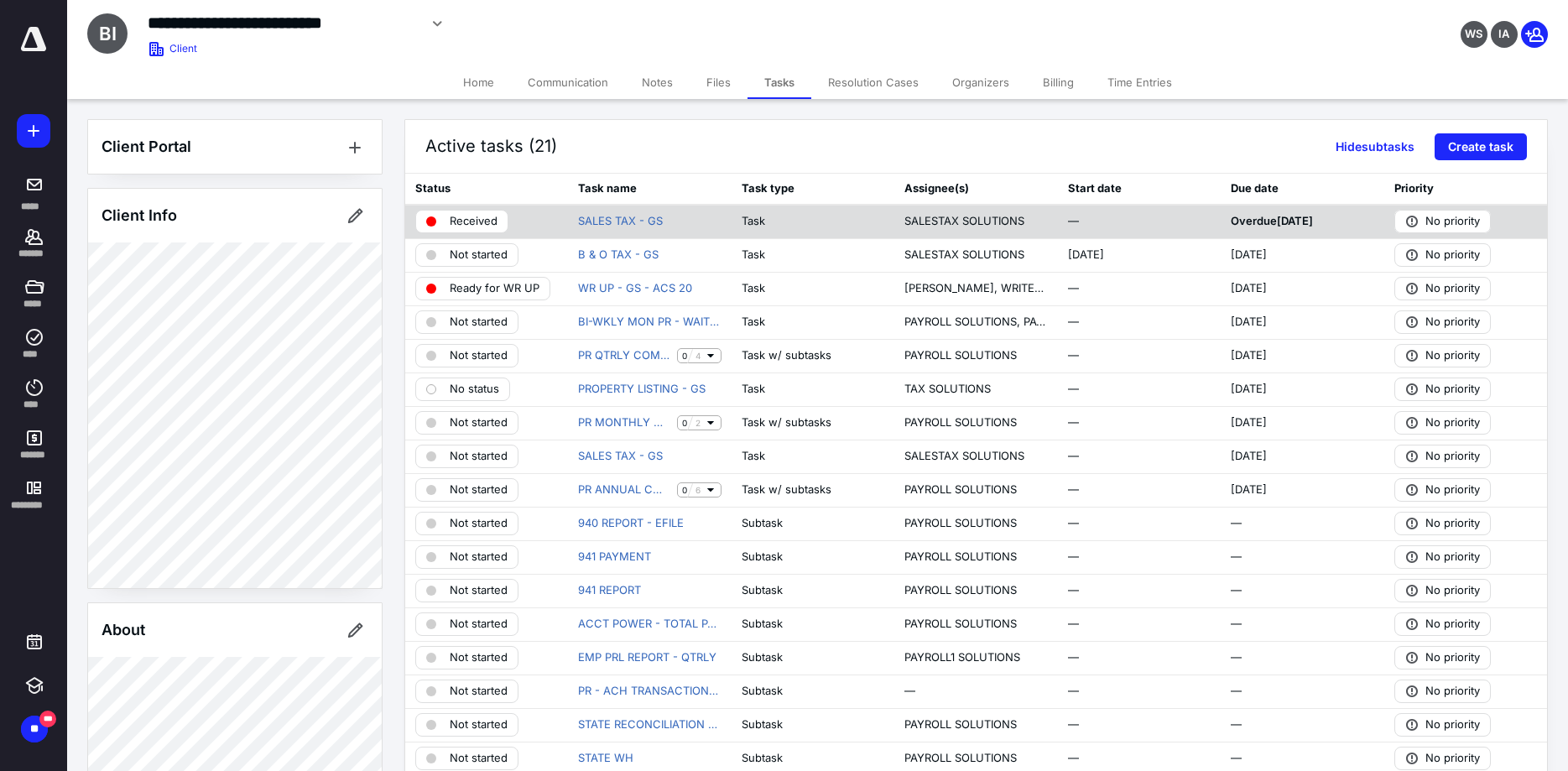 click on "Received" at bounding box center (473, 221) 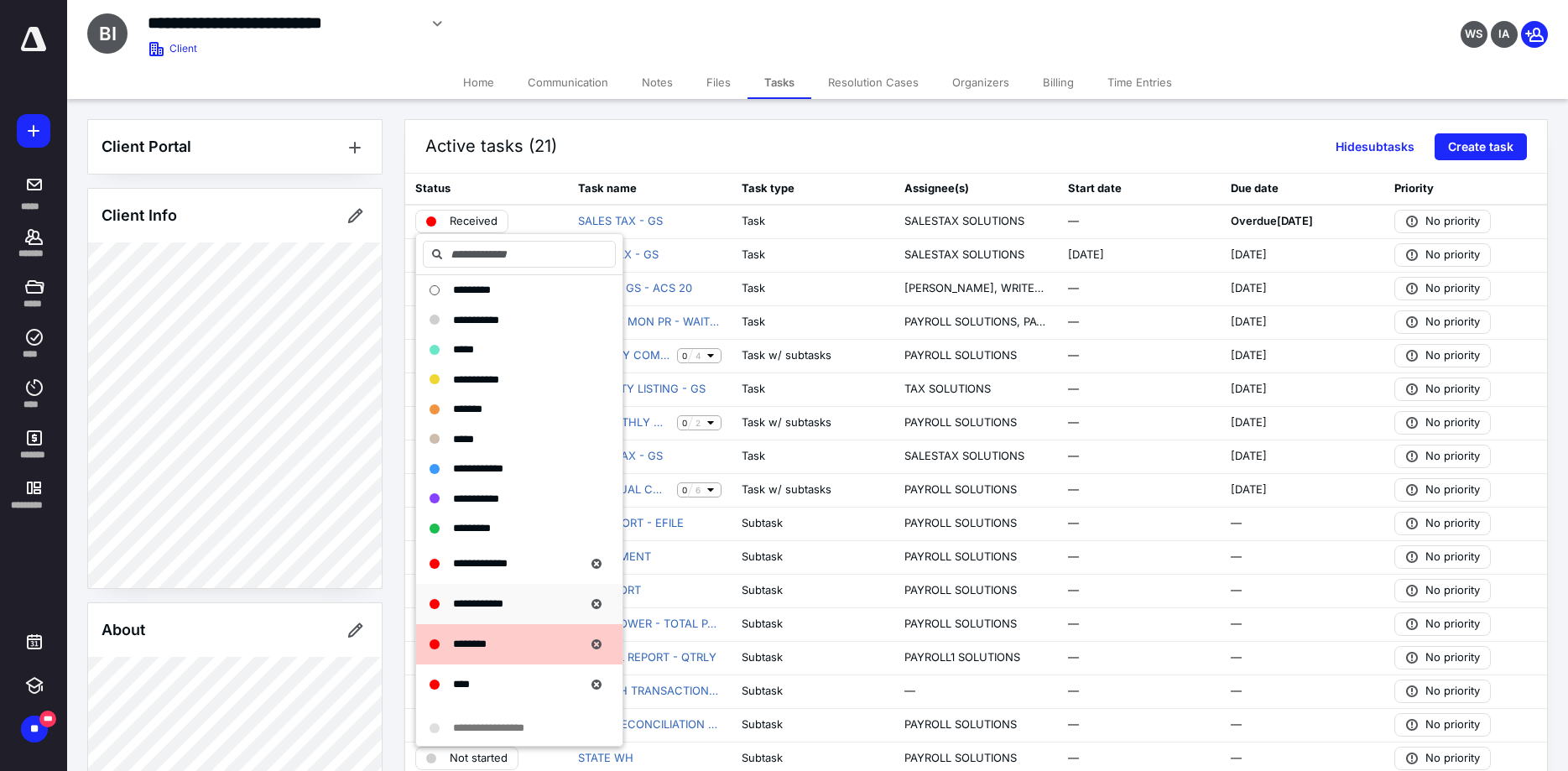 click on "**********" at bounding box center (506, 604) 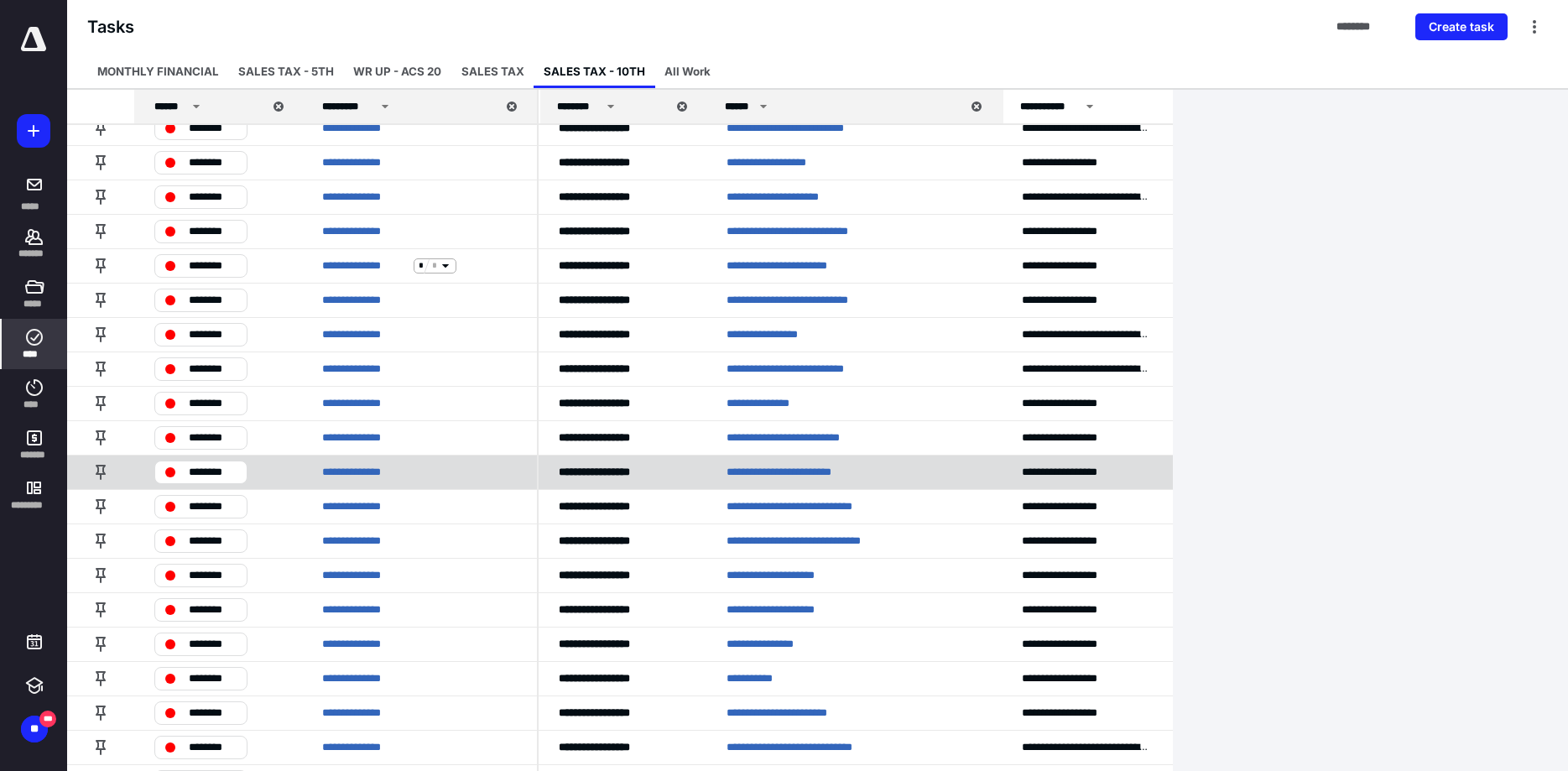 scroll, scrollTop: 0, scrollLeft: 0, axis: both 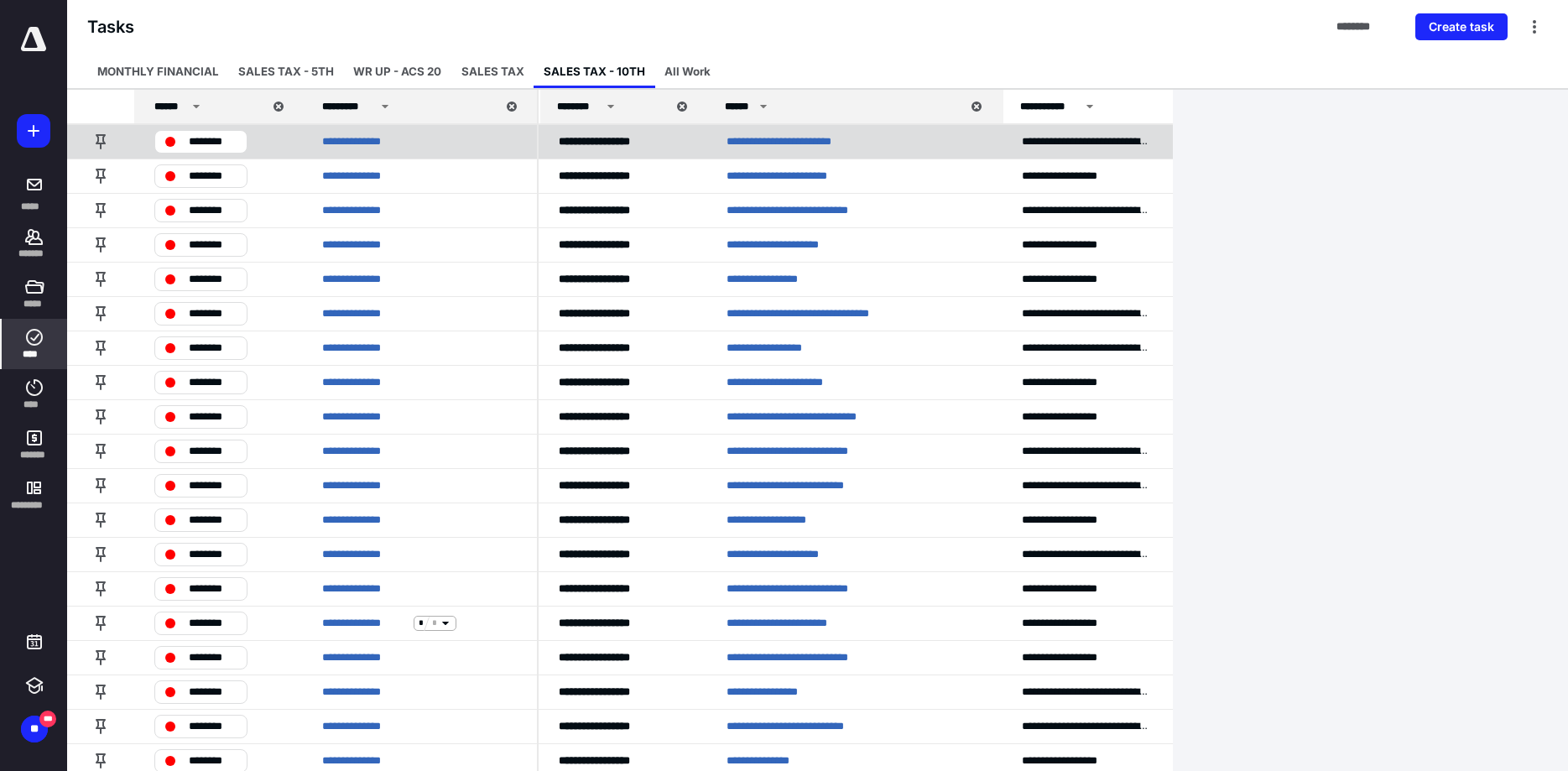 click on "********" at bounding box center (201, 142) 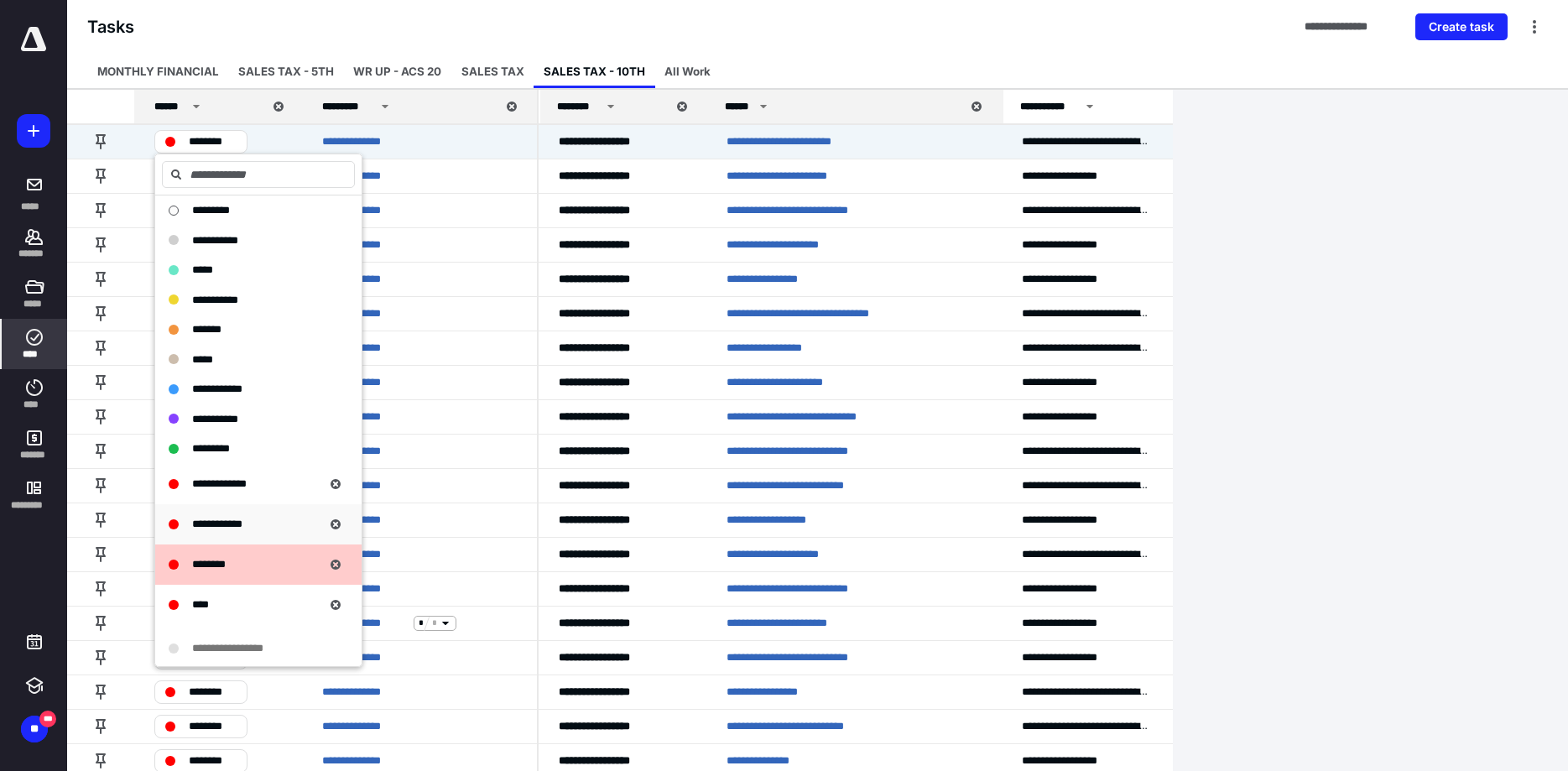 click on "**********" at bounding box center (258, 524) 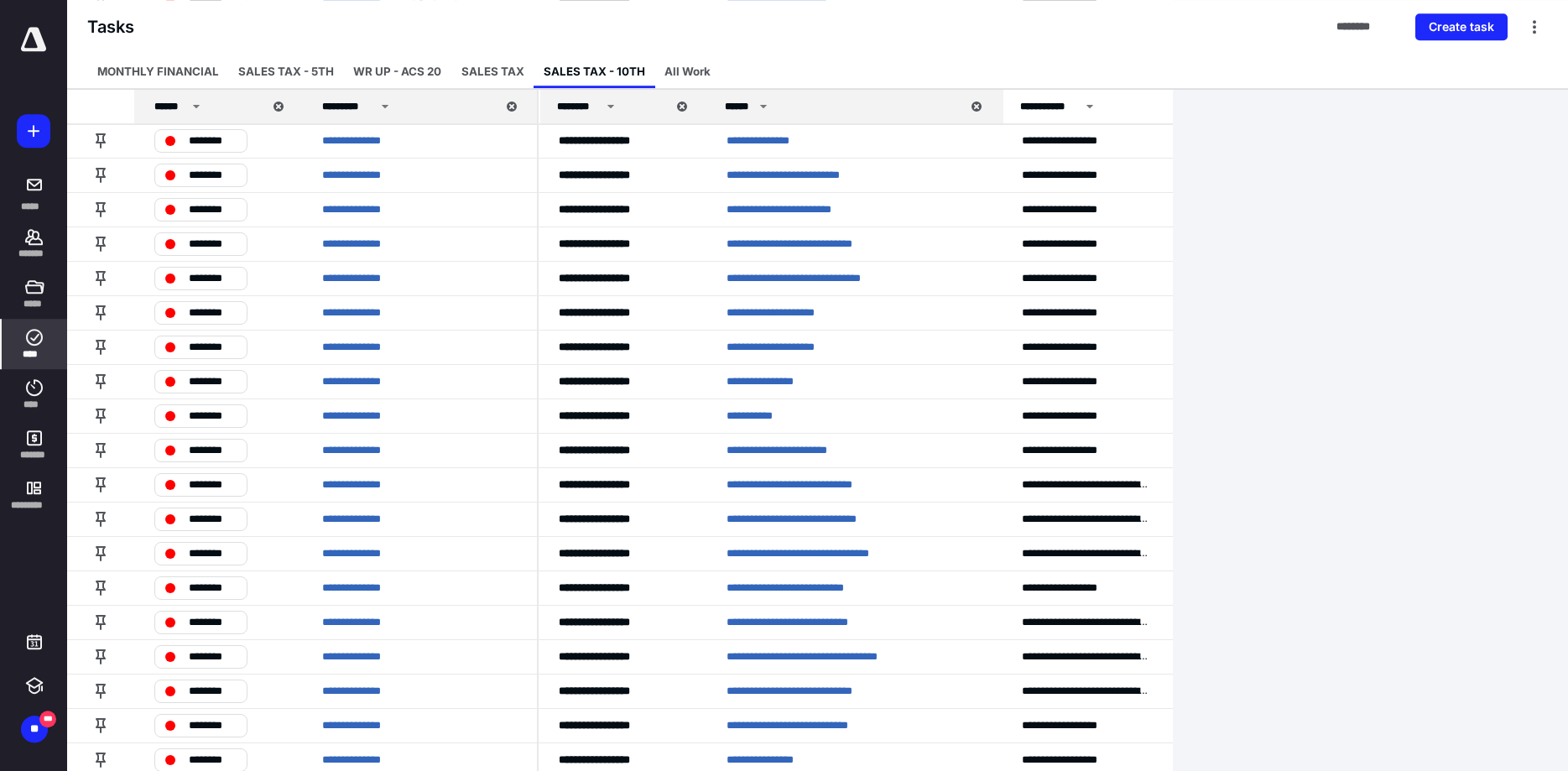 scroll, scrollTop: 529, scrollLeft: 0, axis: vertical 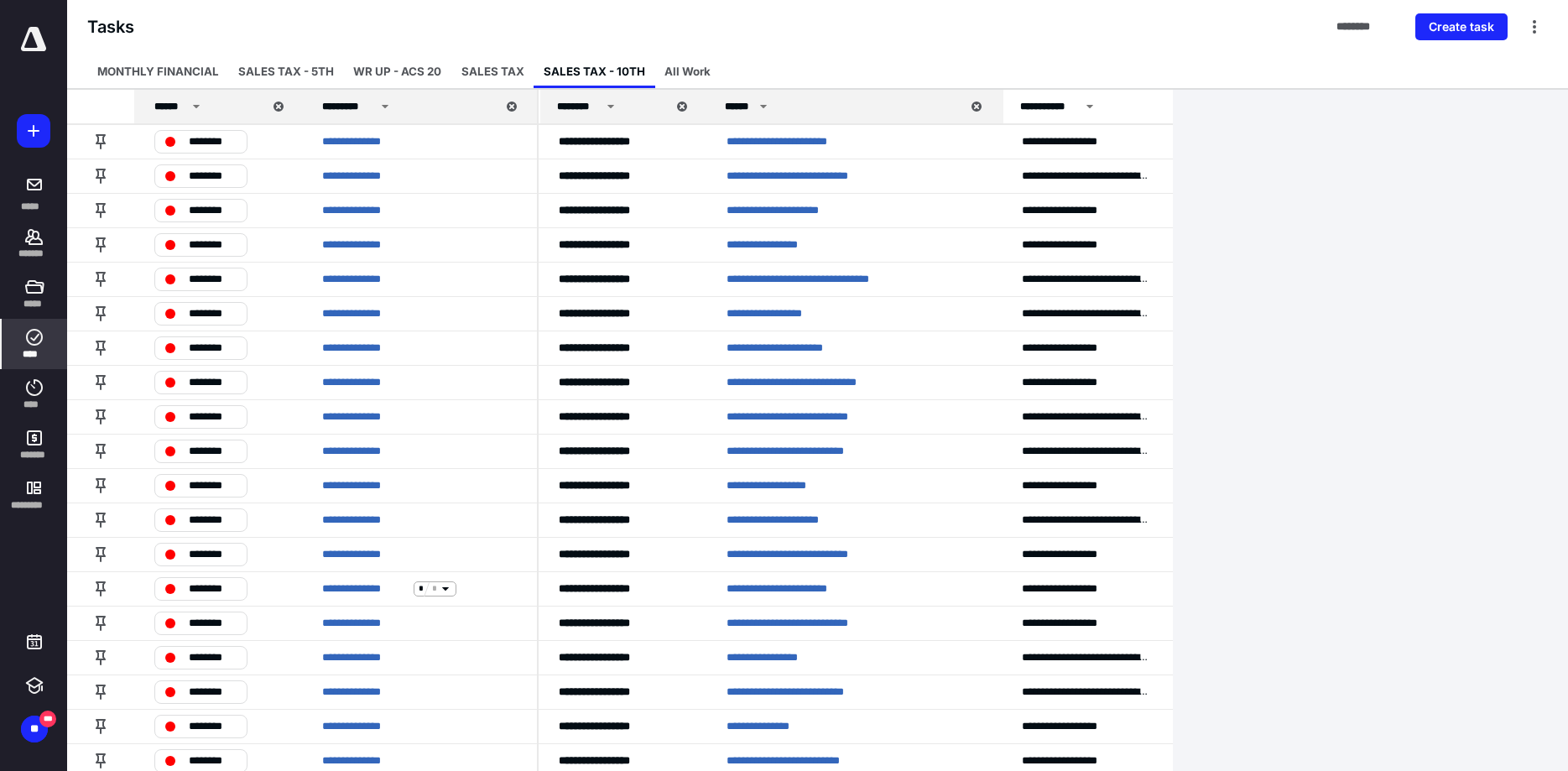 click on "Tasks ******** Create task" at bounding box center [817, 27] 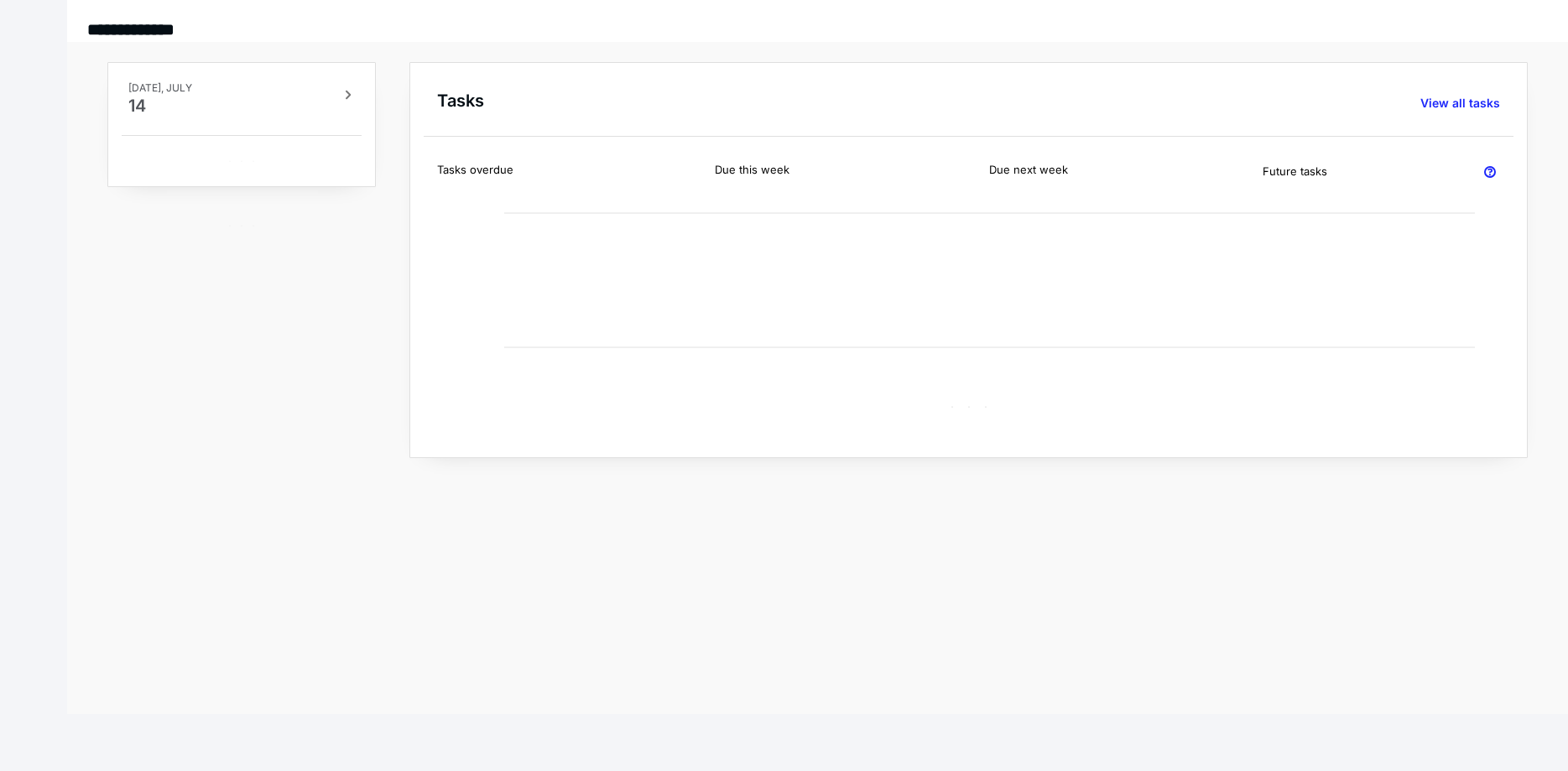 scroll, scrollTop: 0, scrollLeft: 0, axis: both 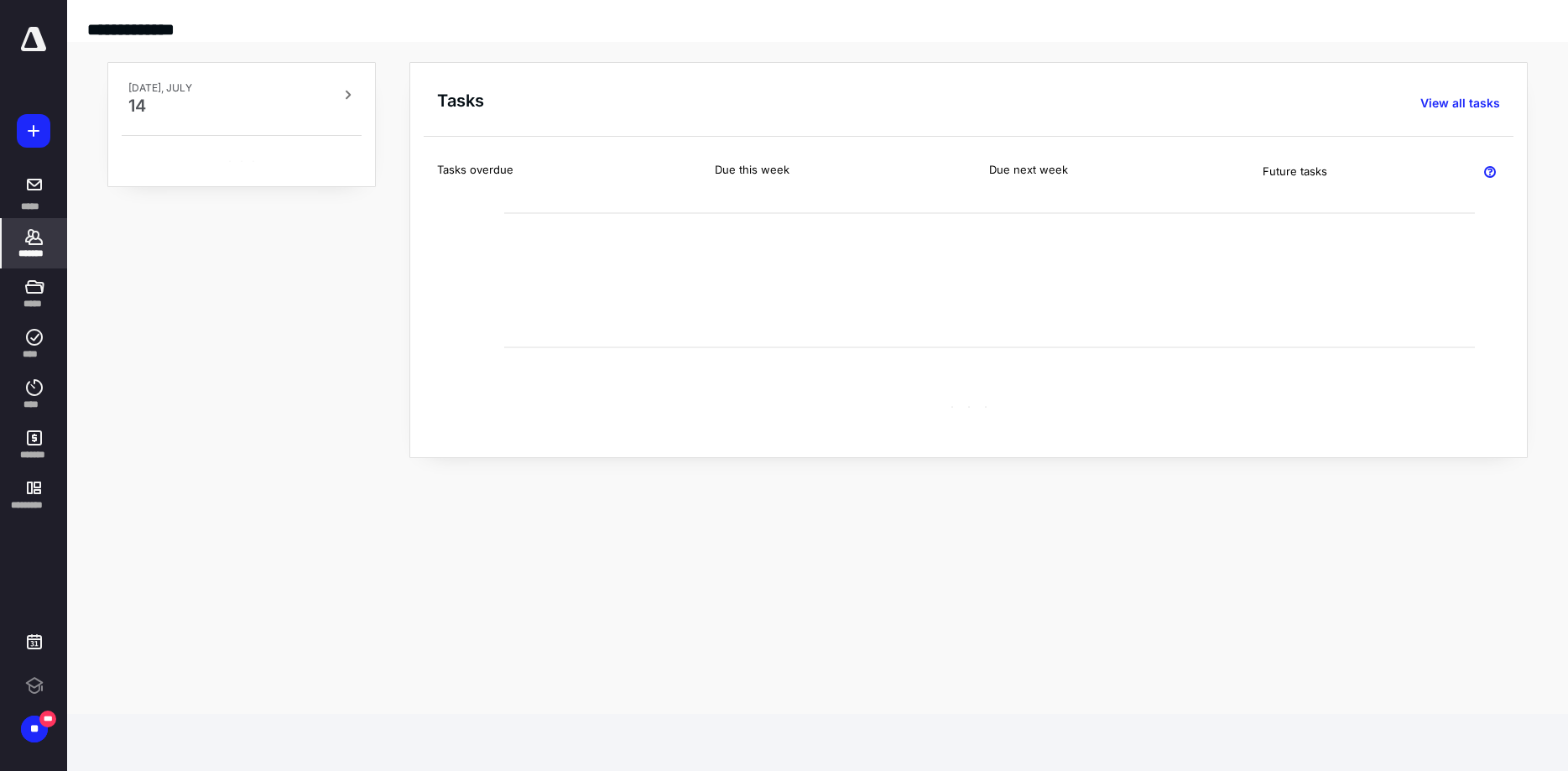 click on "*******" at bounding box center (34, 243) 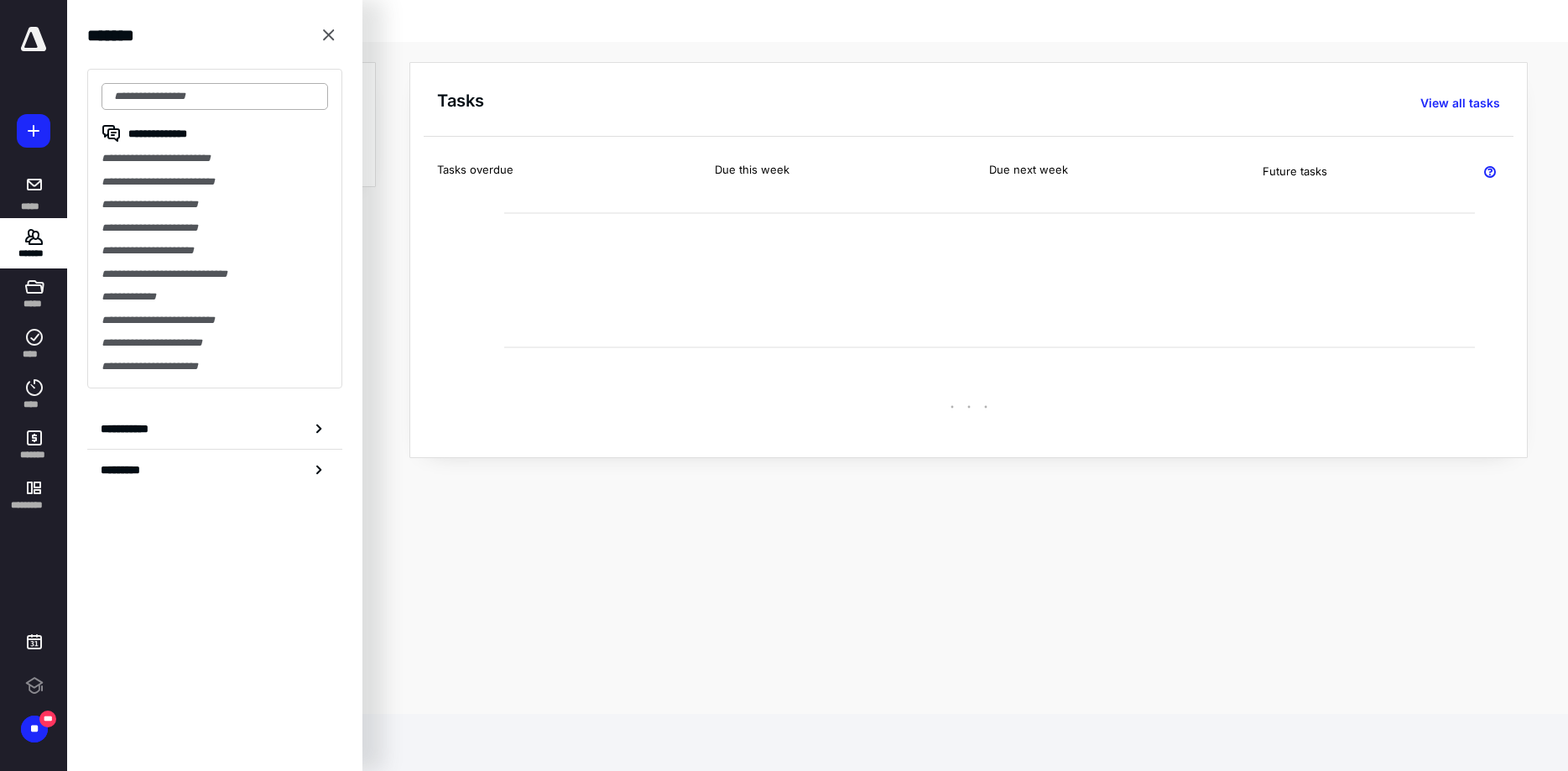 click at bounding box center [215, 96] 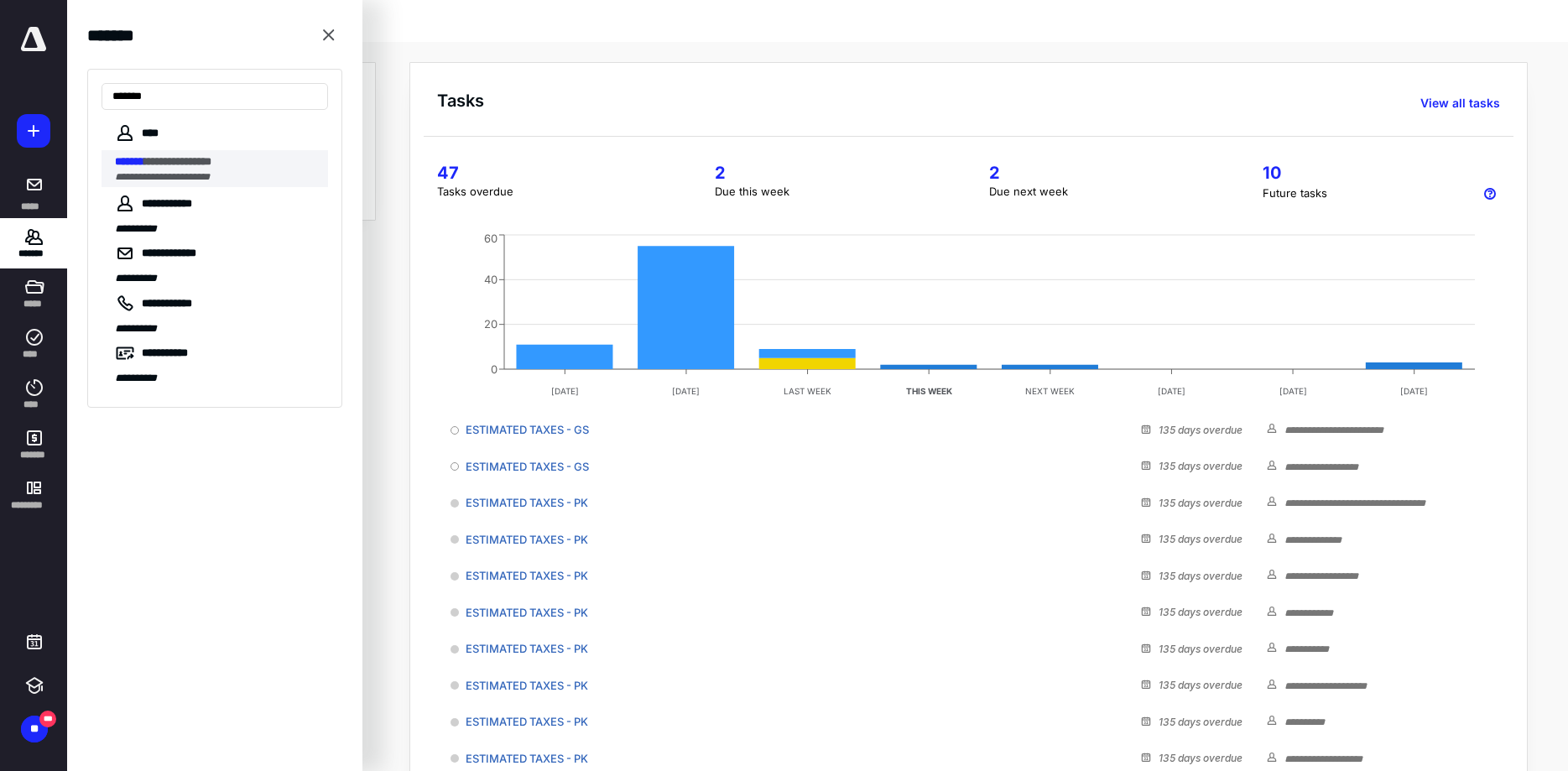 type on "*******" 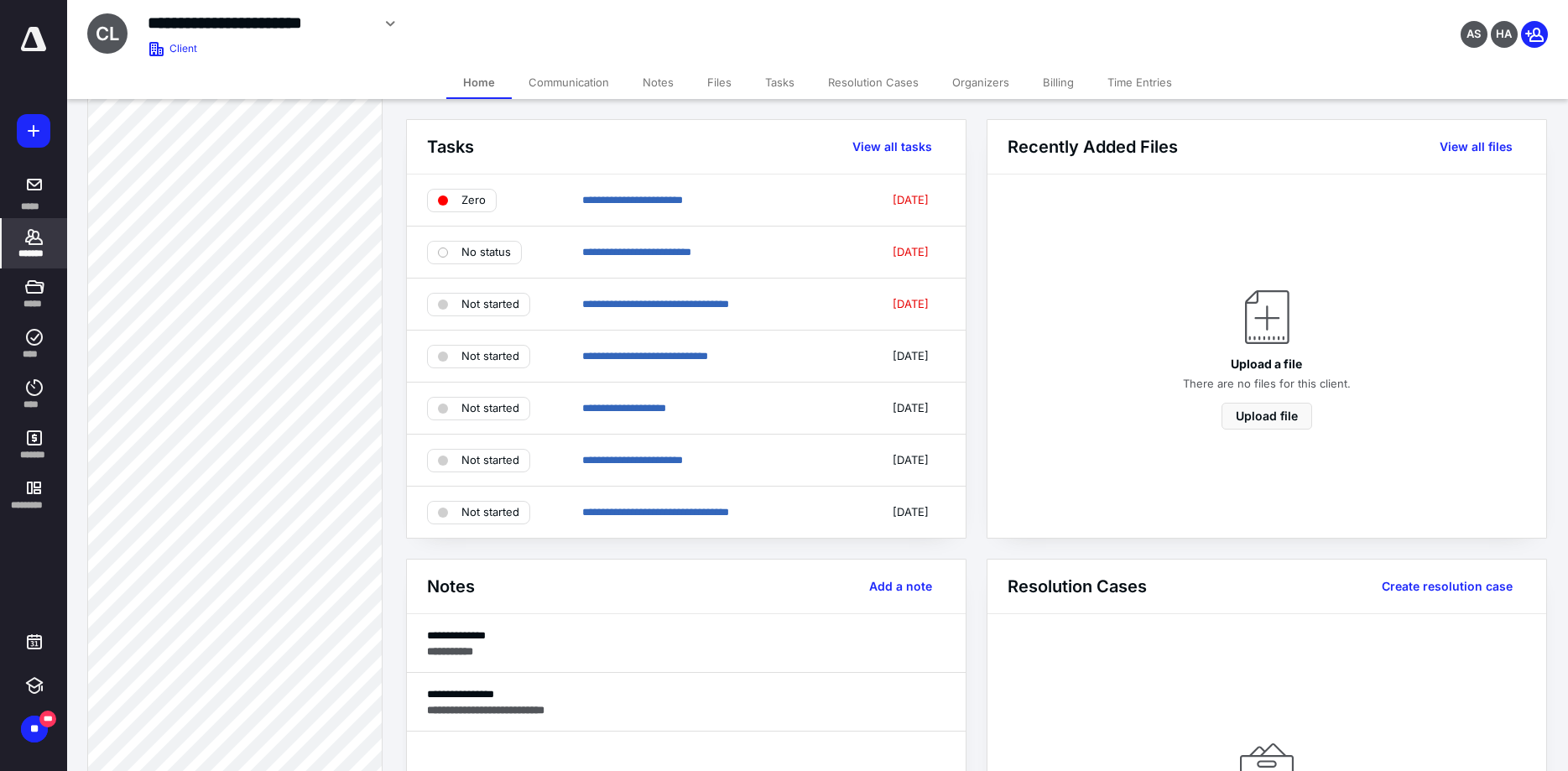 scroll, scrollTop: 483, scrollLeft: 0, axis: vertical 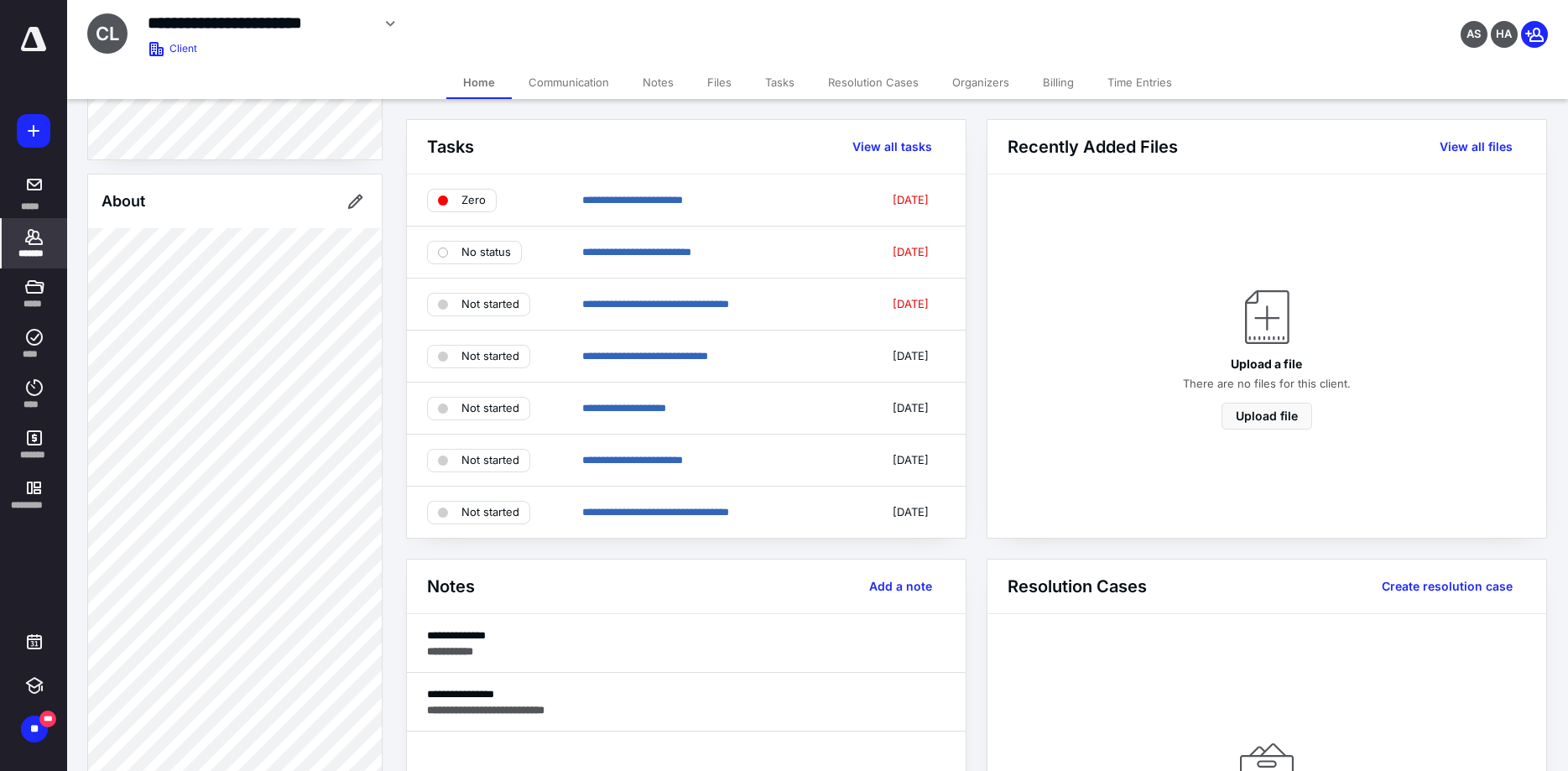 click on "*******" at bounding box center [34, 243] 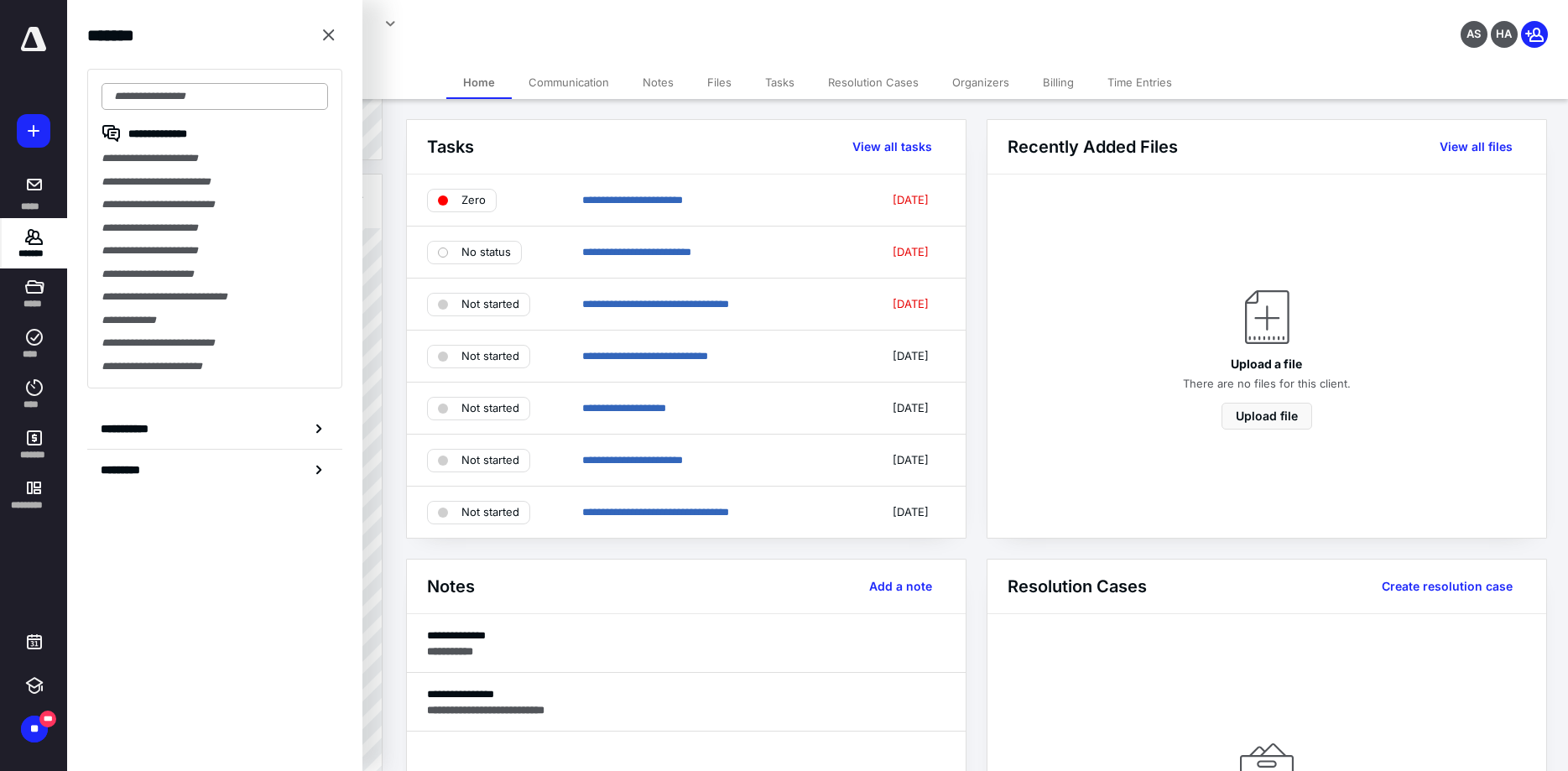 click at bounding box center [215, 96] 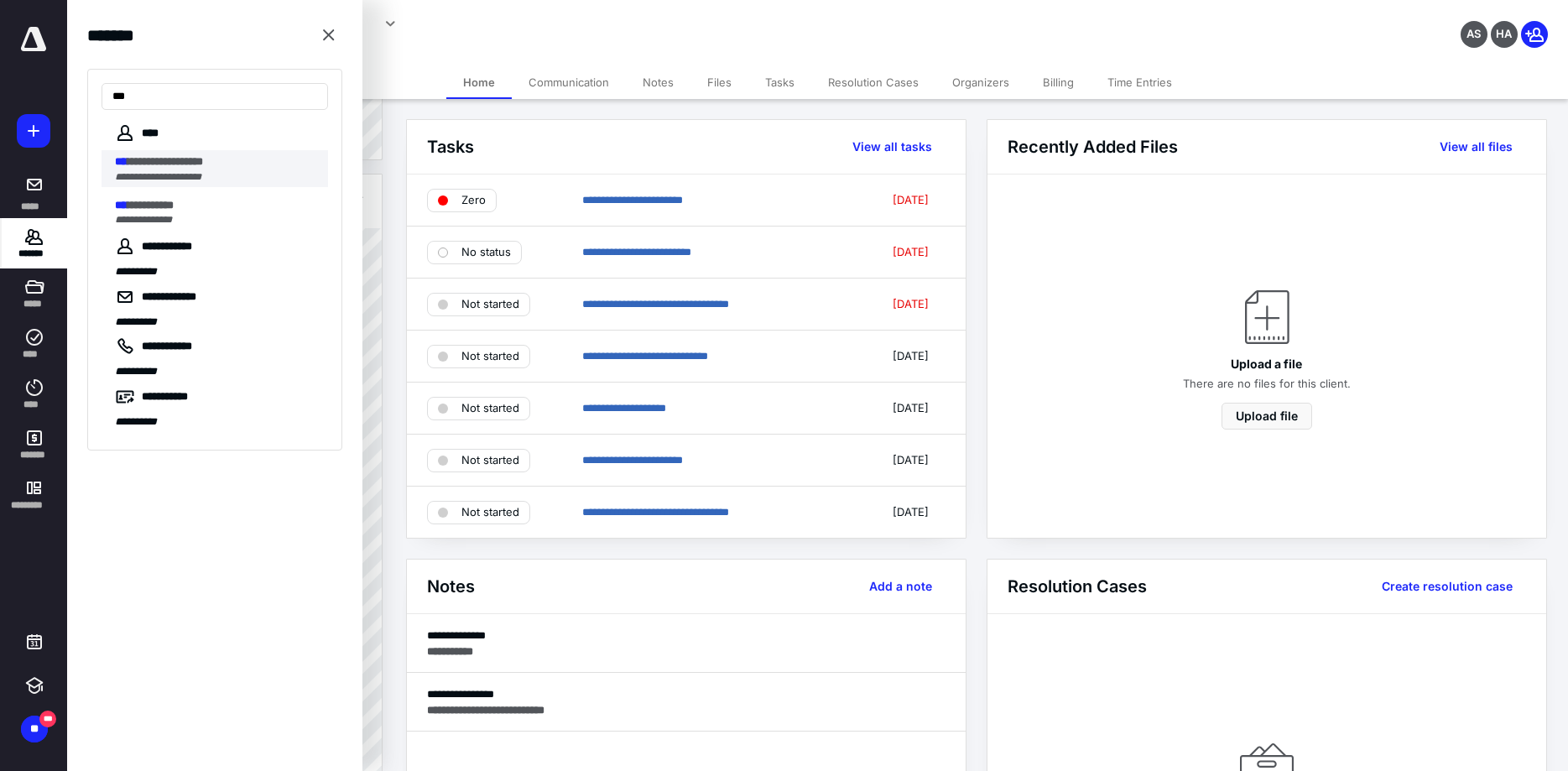 type on "***" 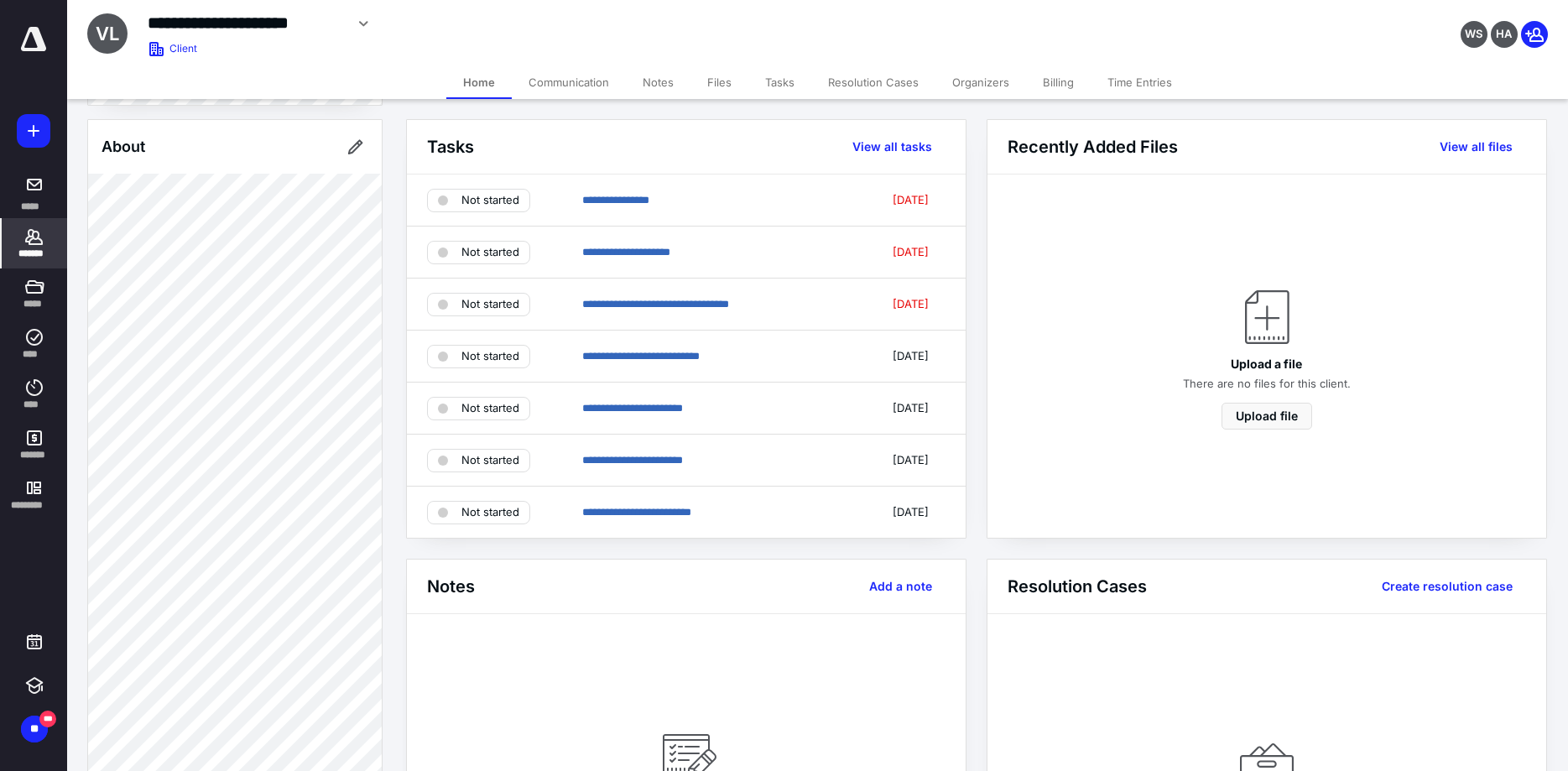 scroll, scrollTop: 161, scrollLeft: 0, axis: vertical 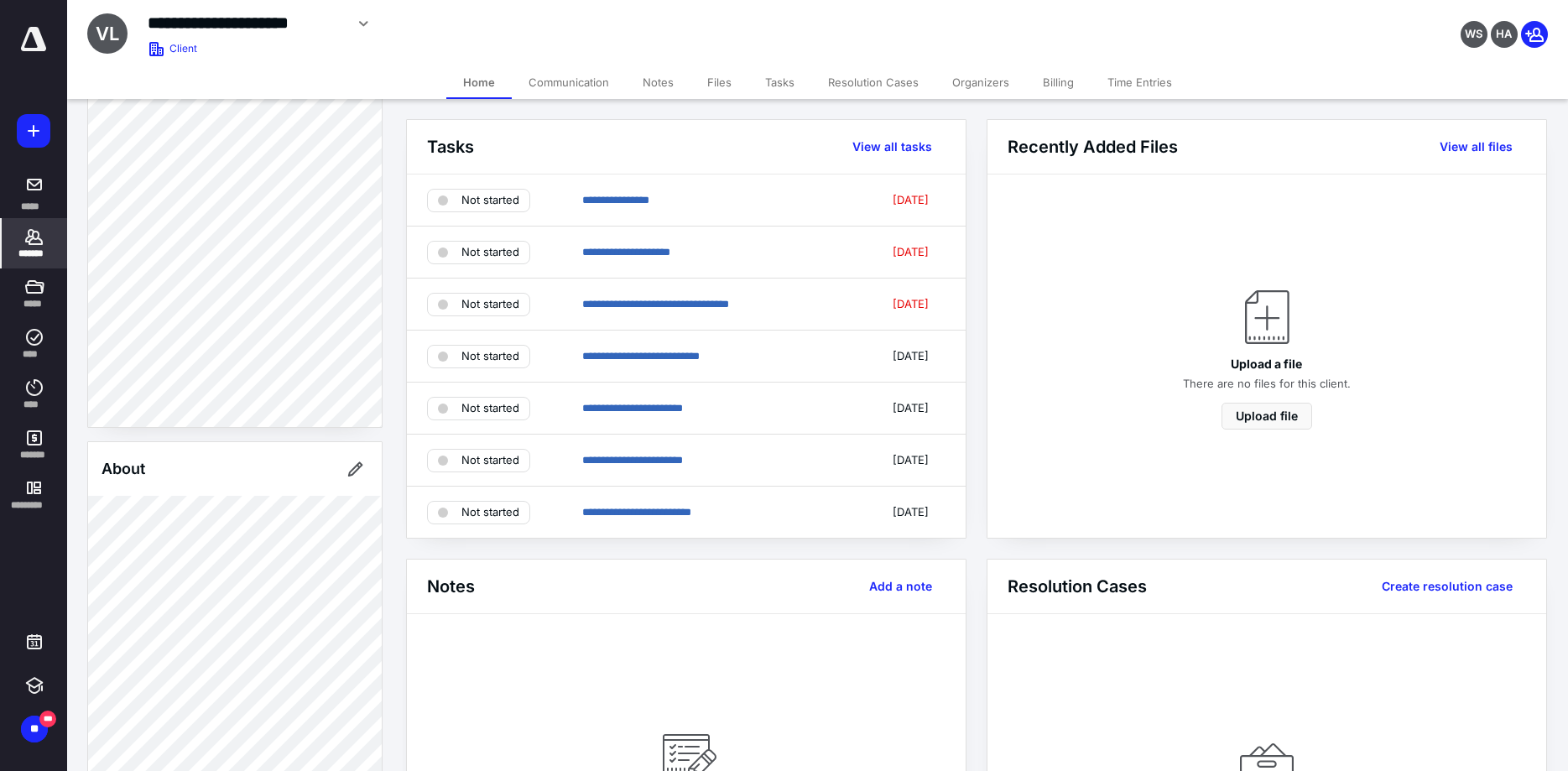click 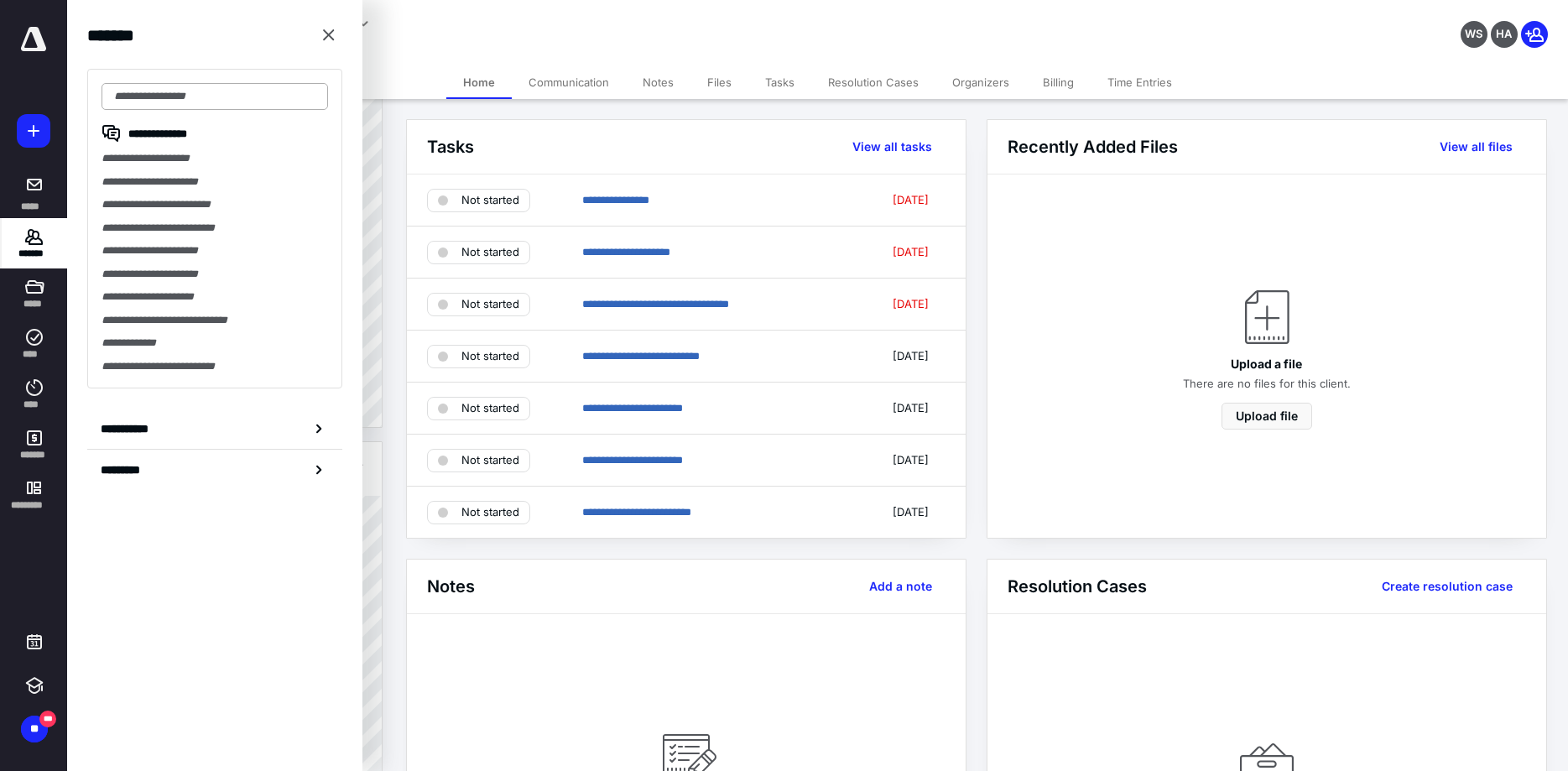 click at bounding box center [215, 96] 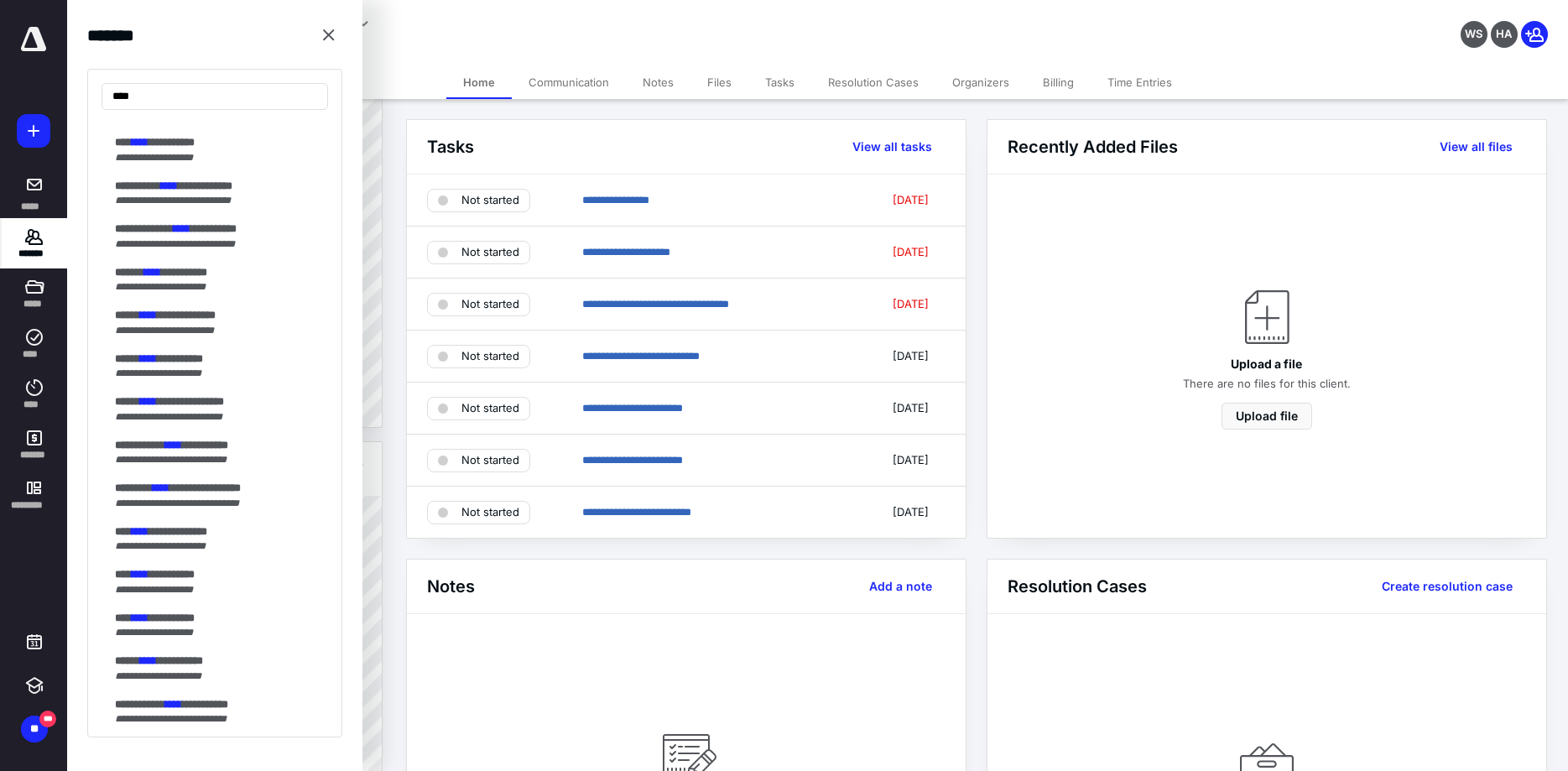 scroll, scrollTop: 805, scrollLeft: 0, axis: vertical 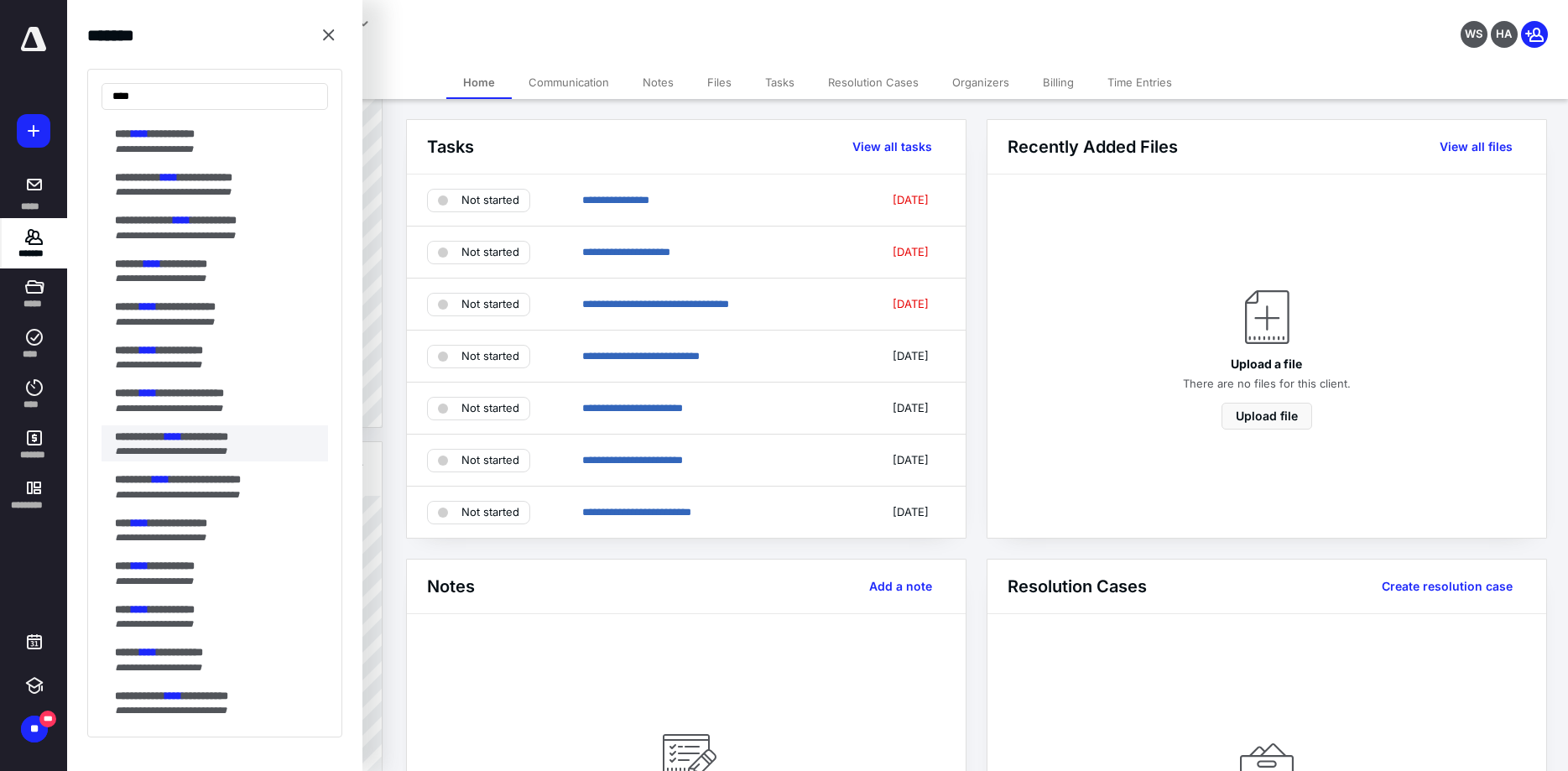 type on "****" 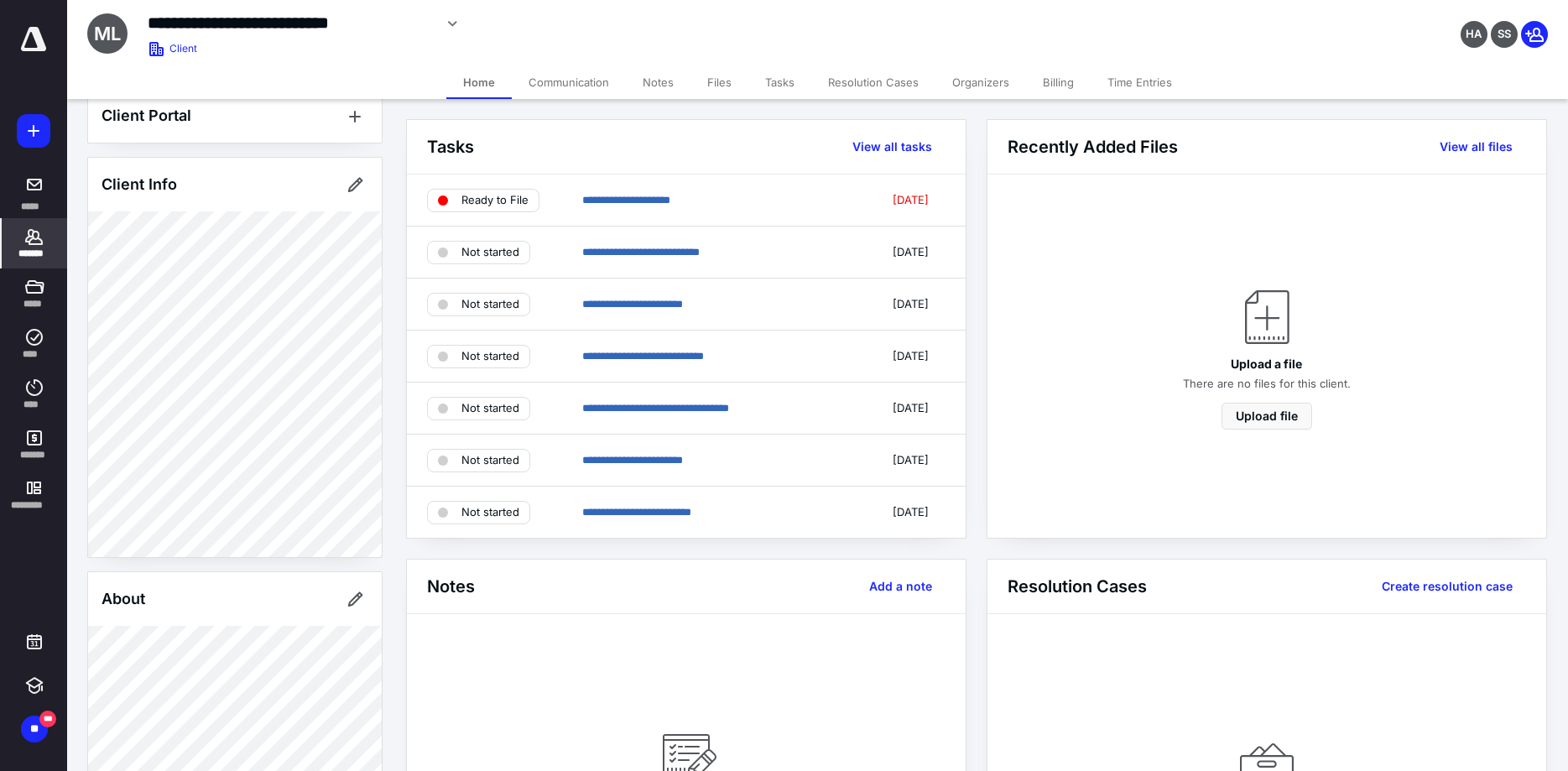 scroll, scrollTop: 0, scrollLeft: 0, axis: both 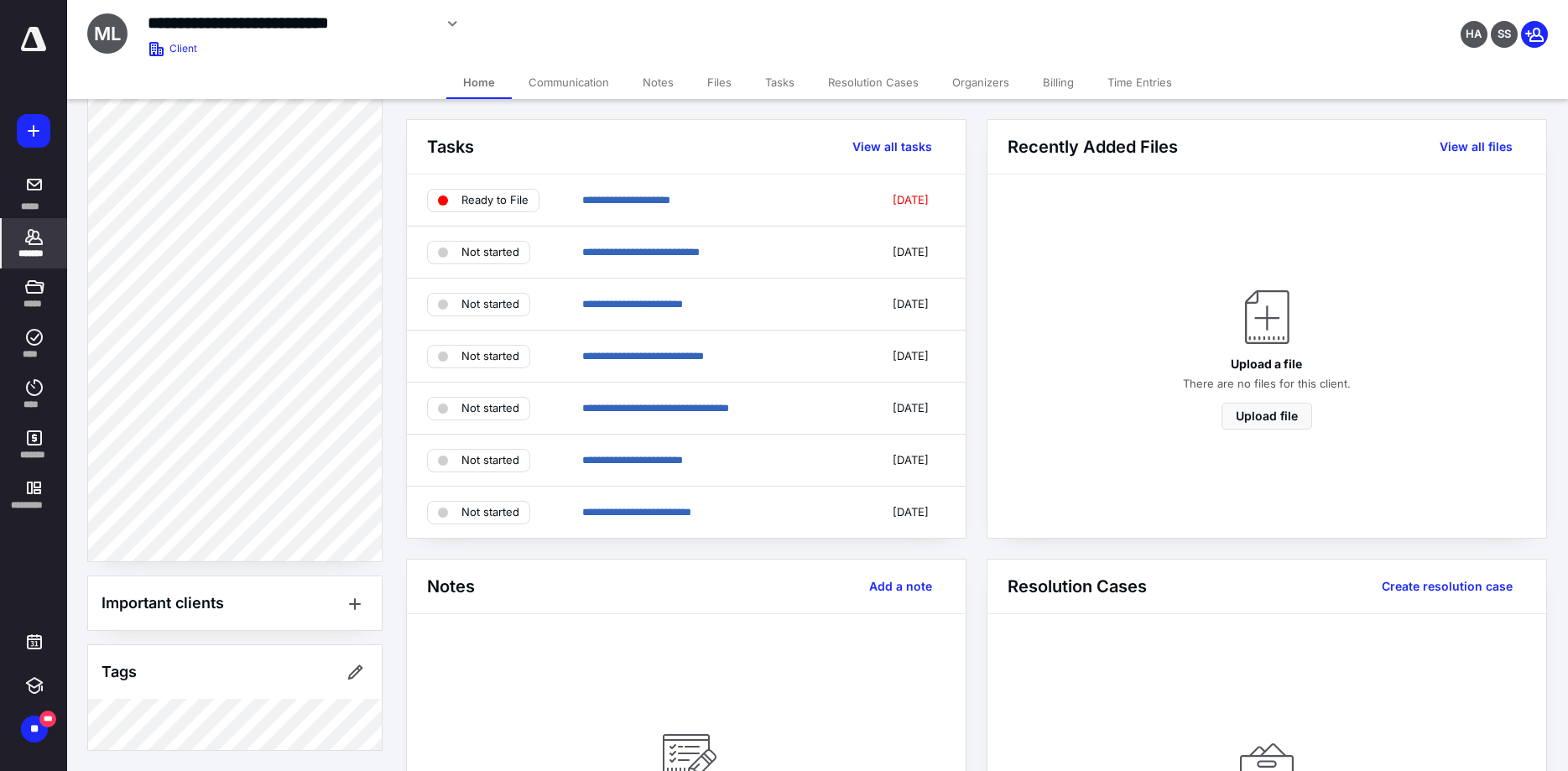 click 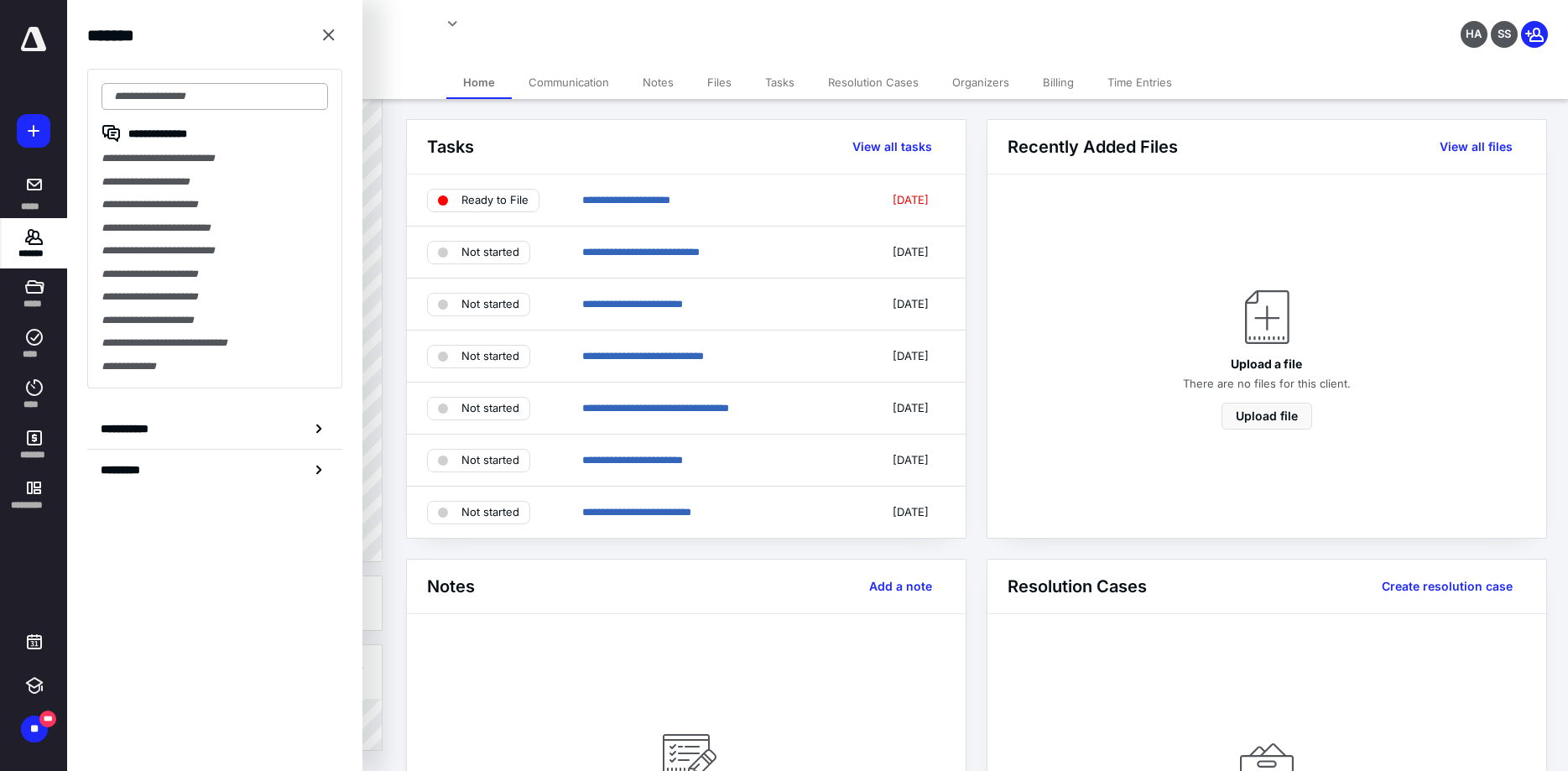 click at bounding box center [215, 96] 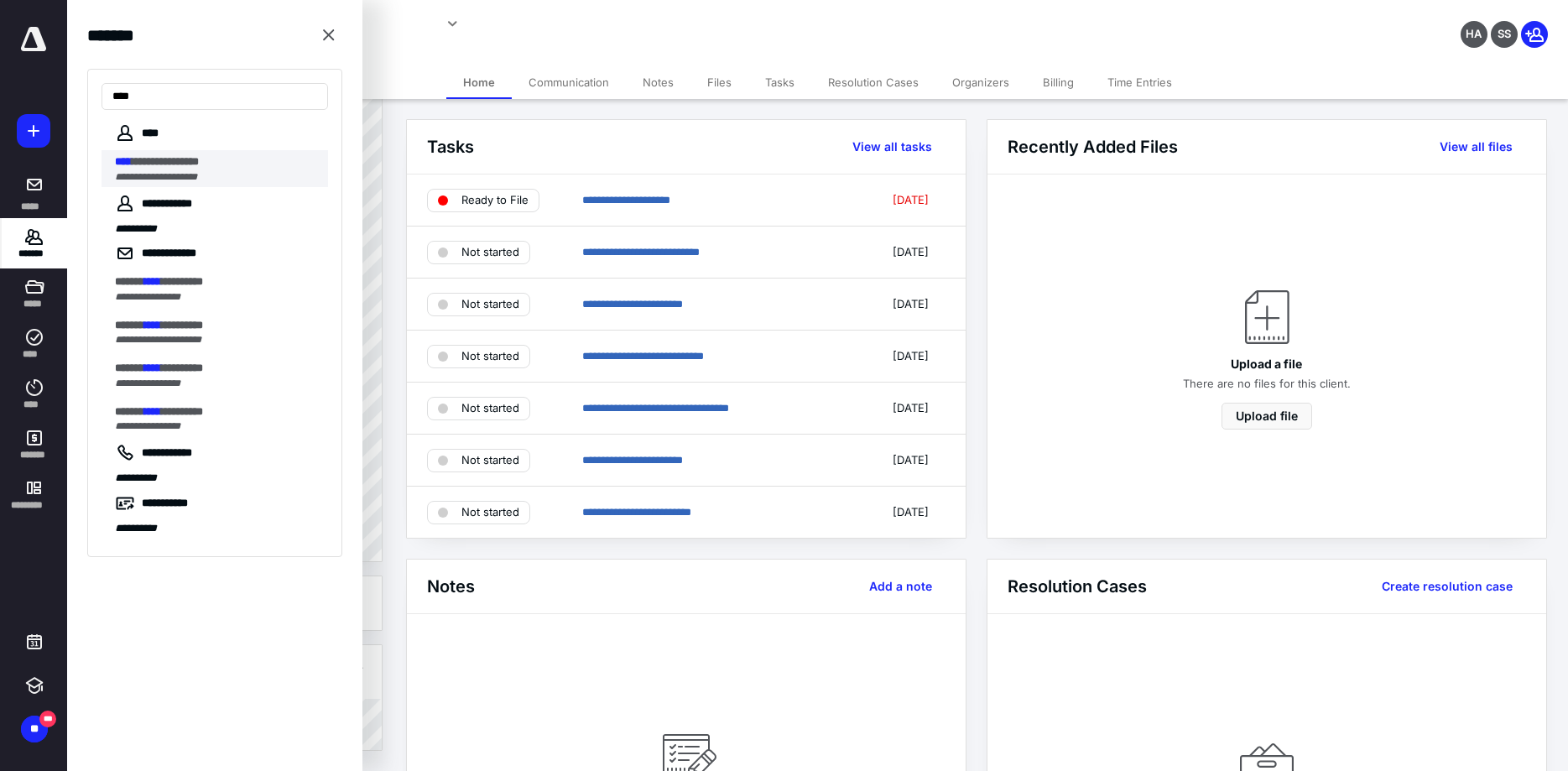 type on "****" 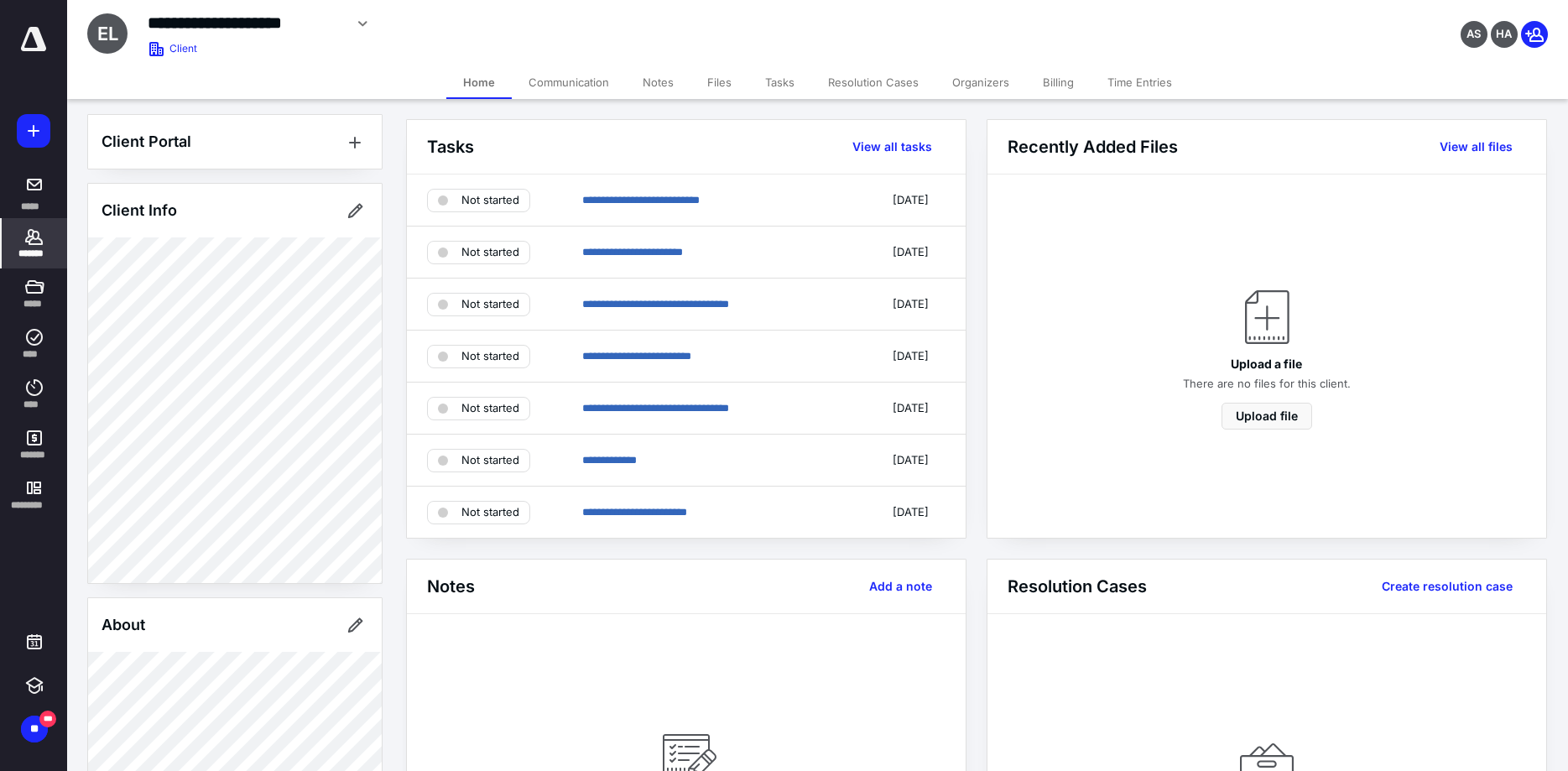 scroll, scrollTop: 0, scrollLeft: 0, axis: both 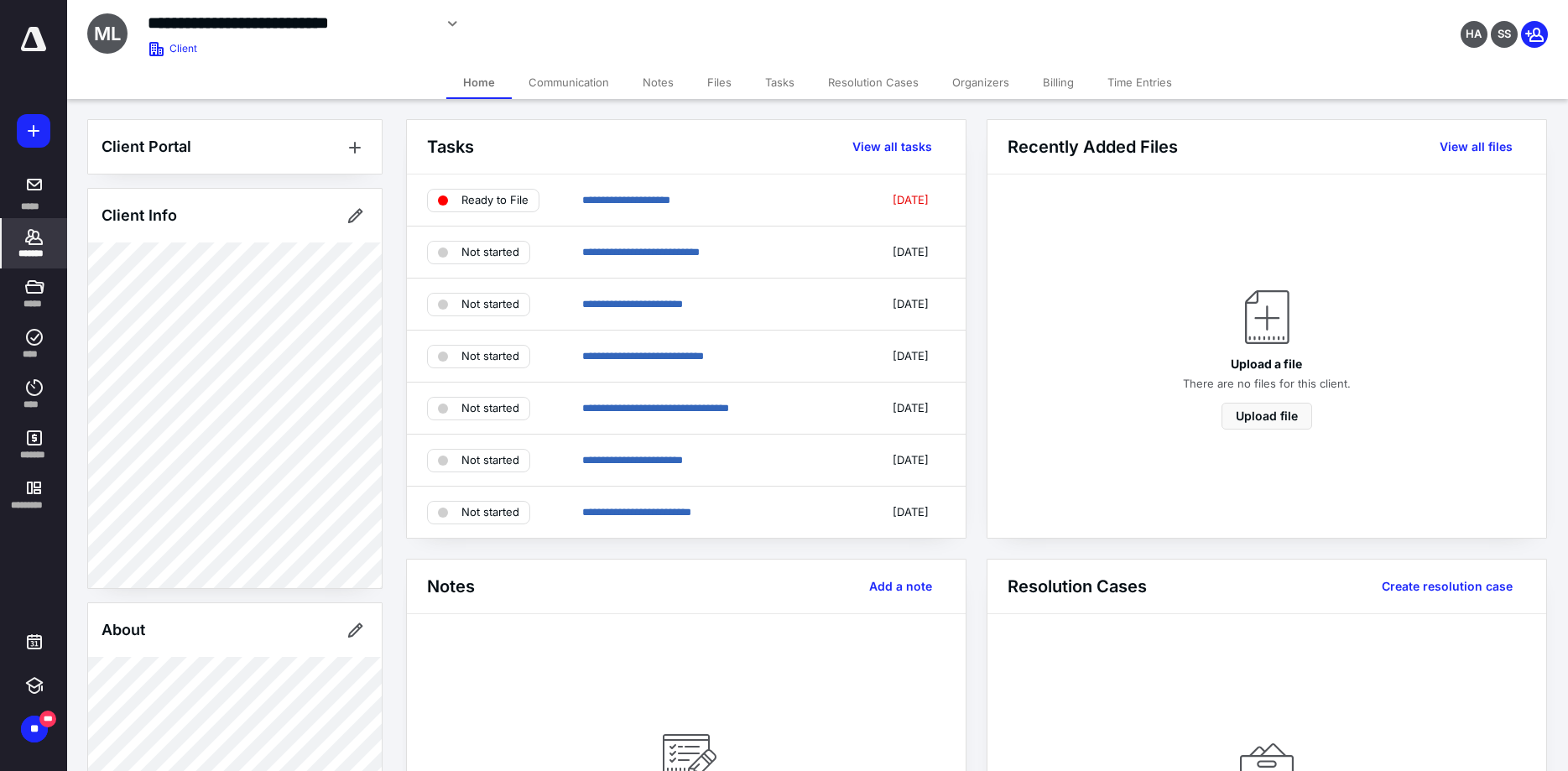 drag, startPoint x: 33, startPoint y: 233, endPoint x: 140, endPoint y: 64, distance: 200.025 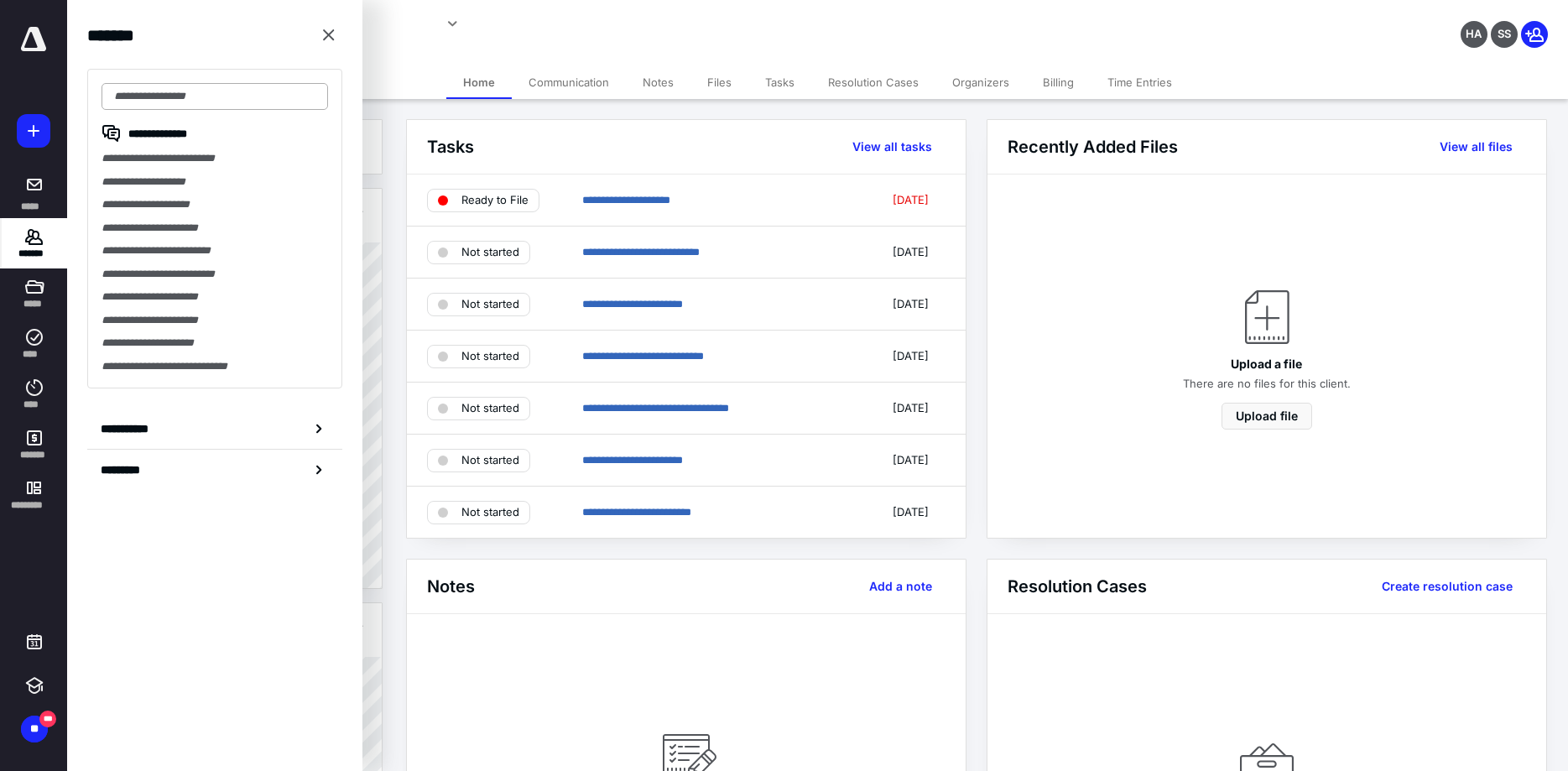 click at bounding box center [215, 96] 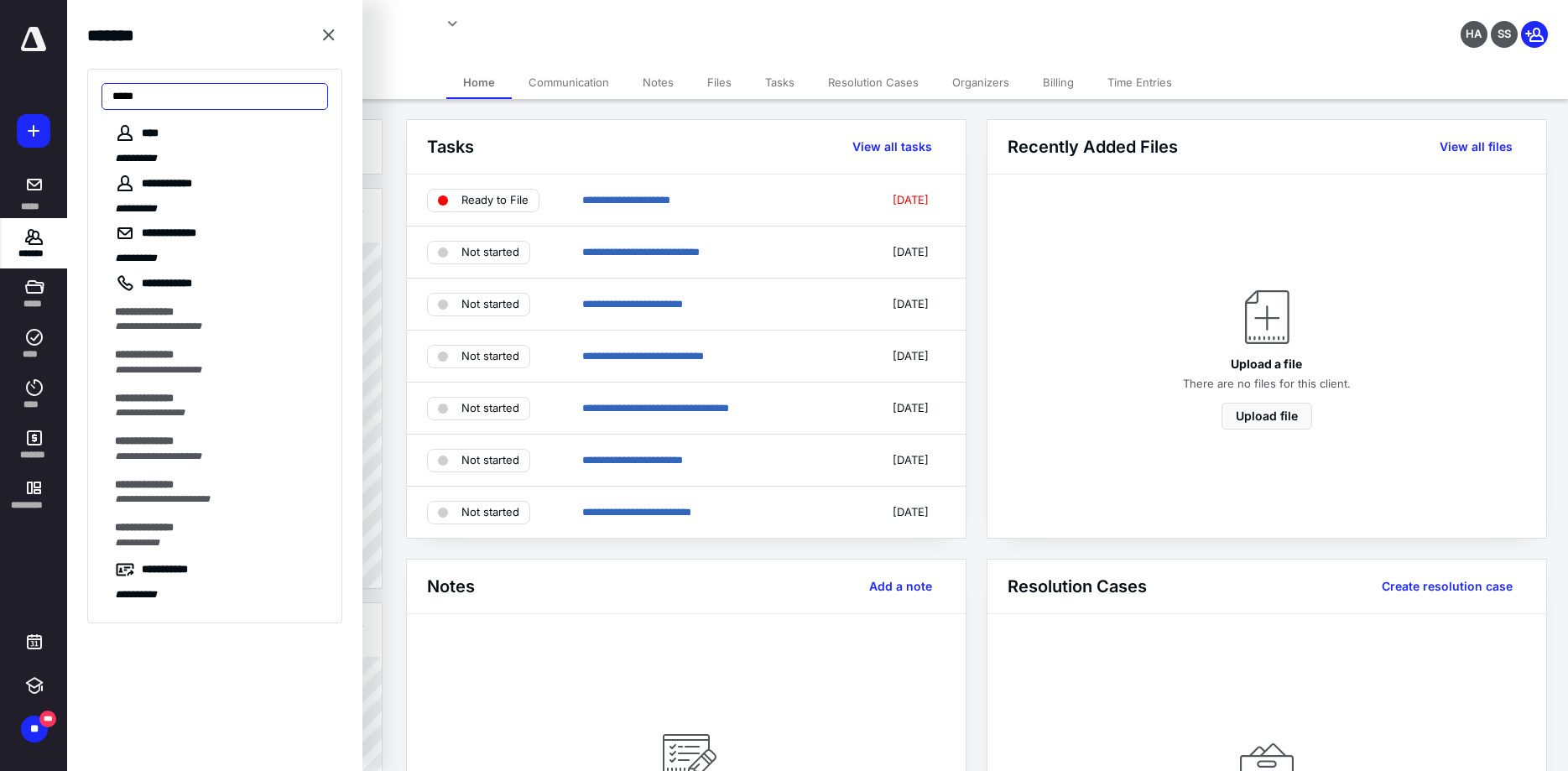 drag, startPoint x: 148, startPoint y: 96, endPoint x: 25, endPoint y: 97, distance: 123.0041 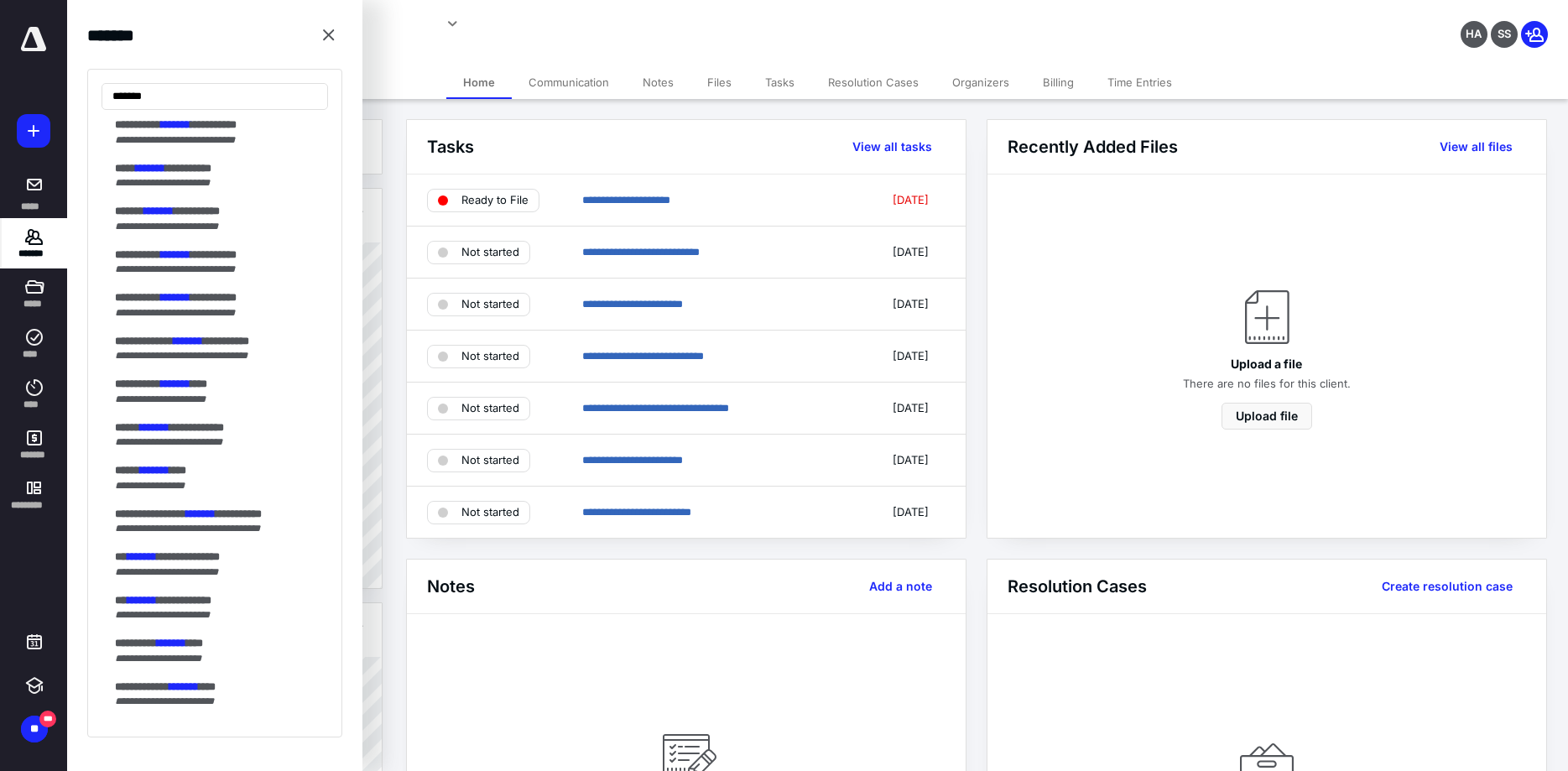 scroll, scrollTop: 569, scrollLeft: 0, axis: vertical 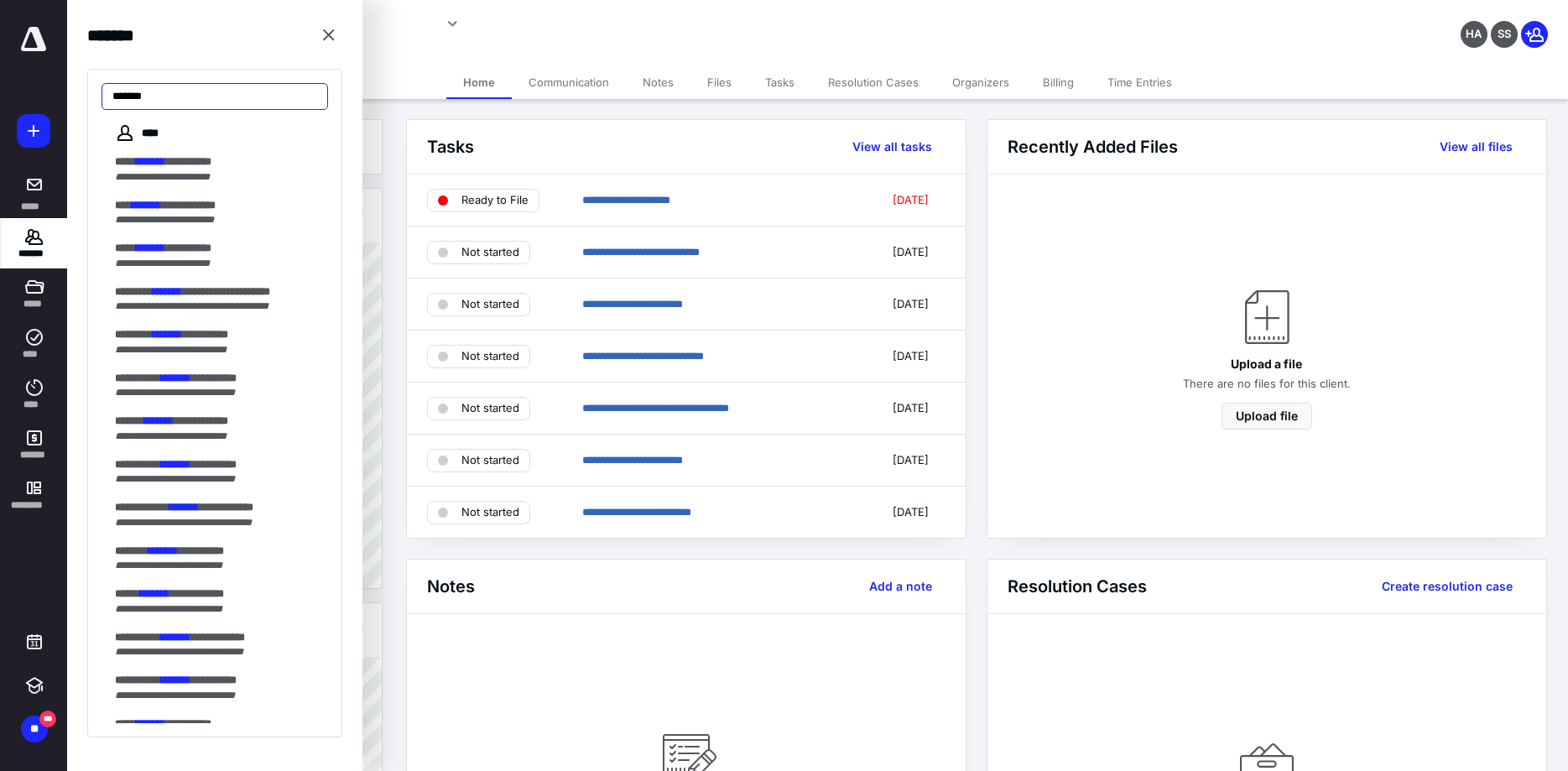 drag, startPoint x: 209, startPoint y: 96, endPoint x: -43, endPoint y: 102, distance: 252.07142 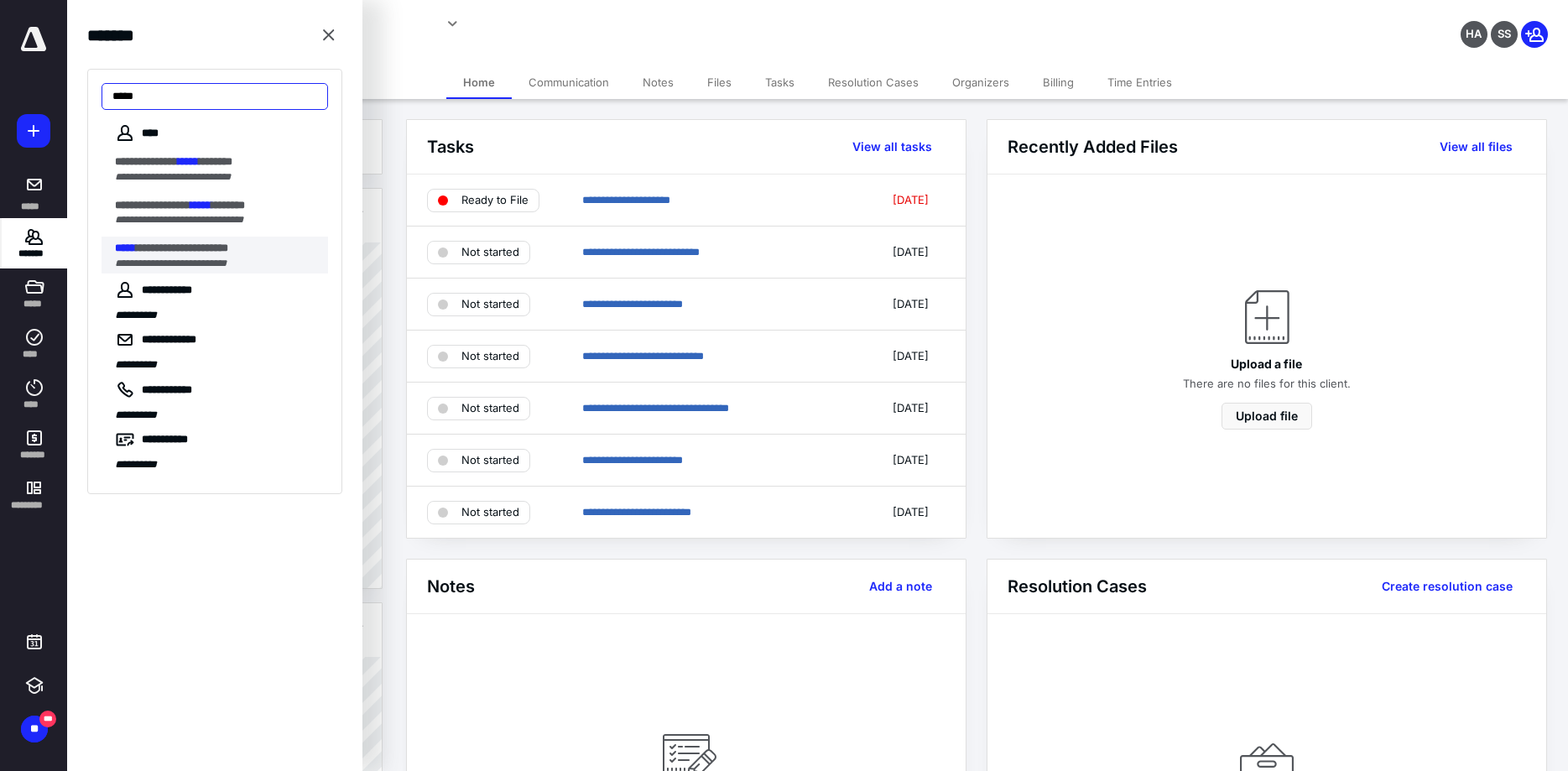 type on "*****" 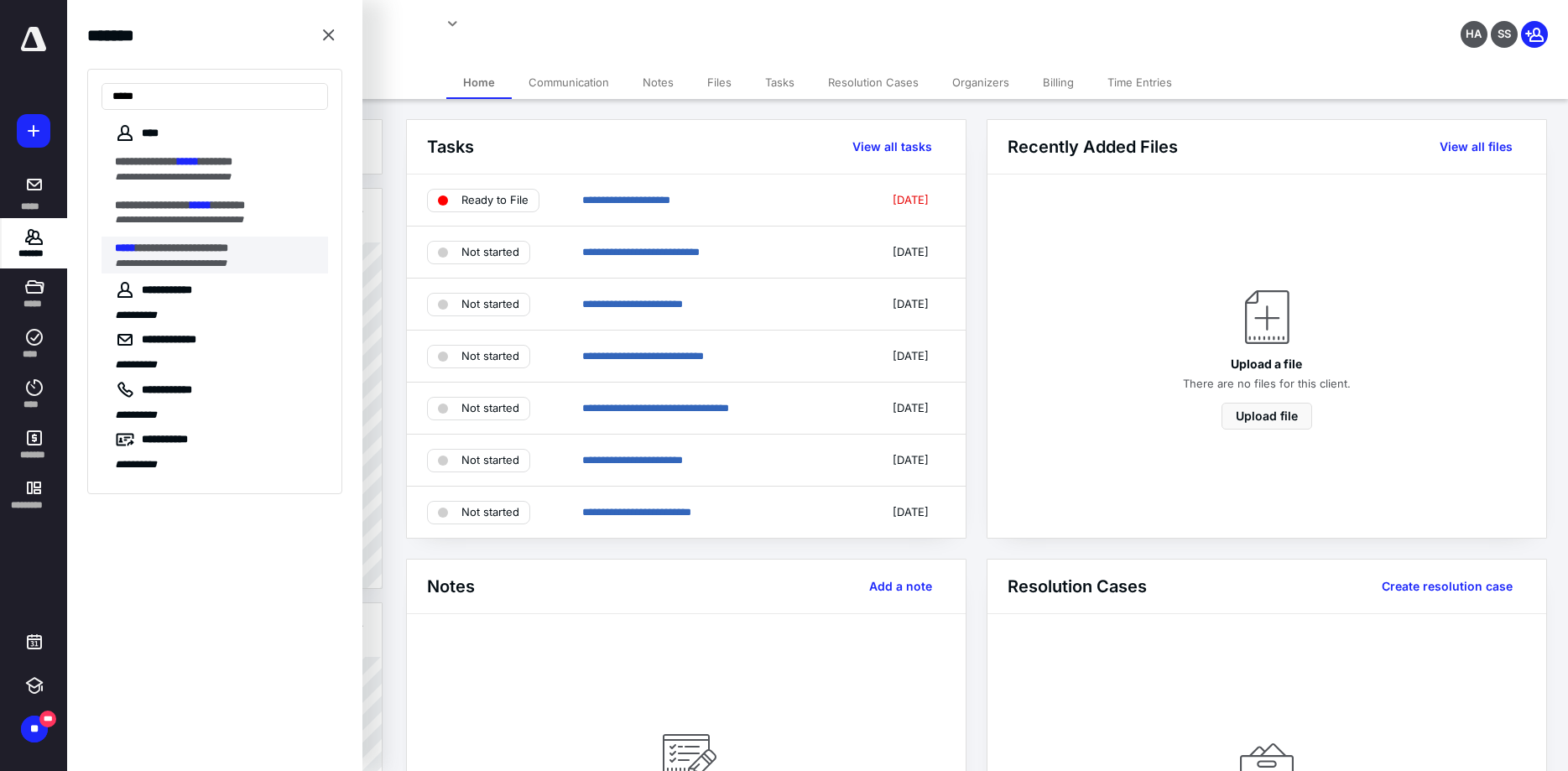 click on "**********" at bounding box center [170, 263] 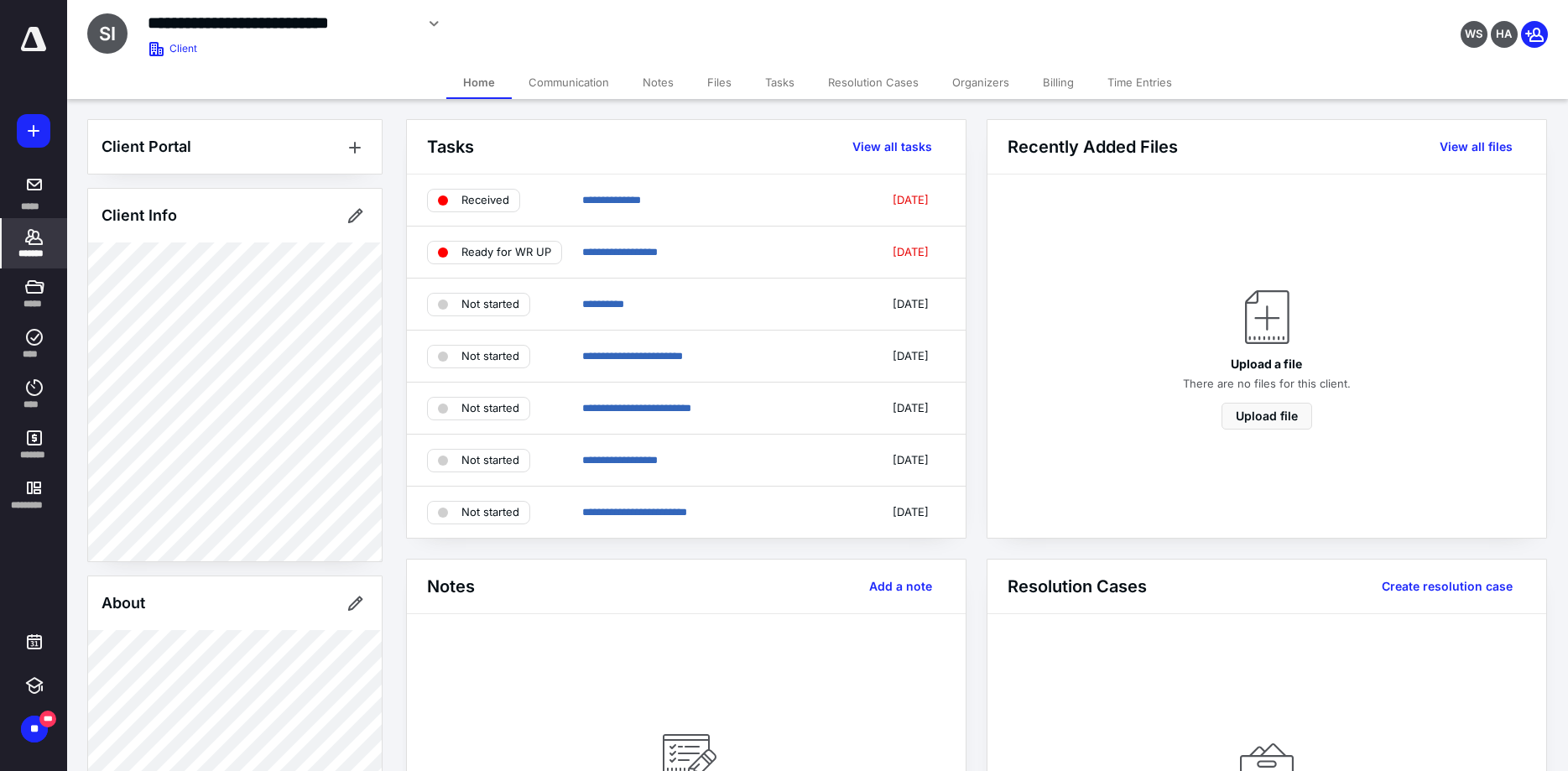 click on "*******" at bounding box center (34, 243) 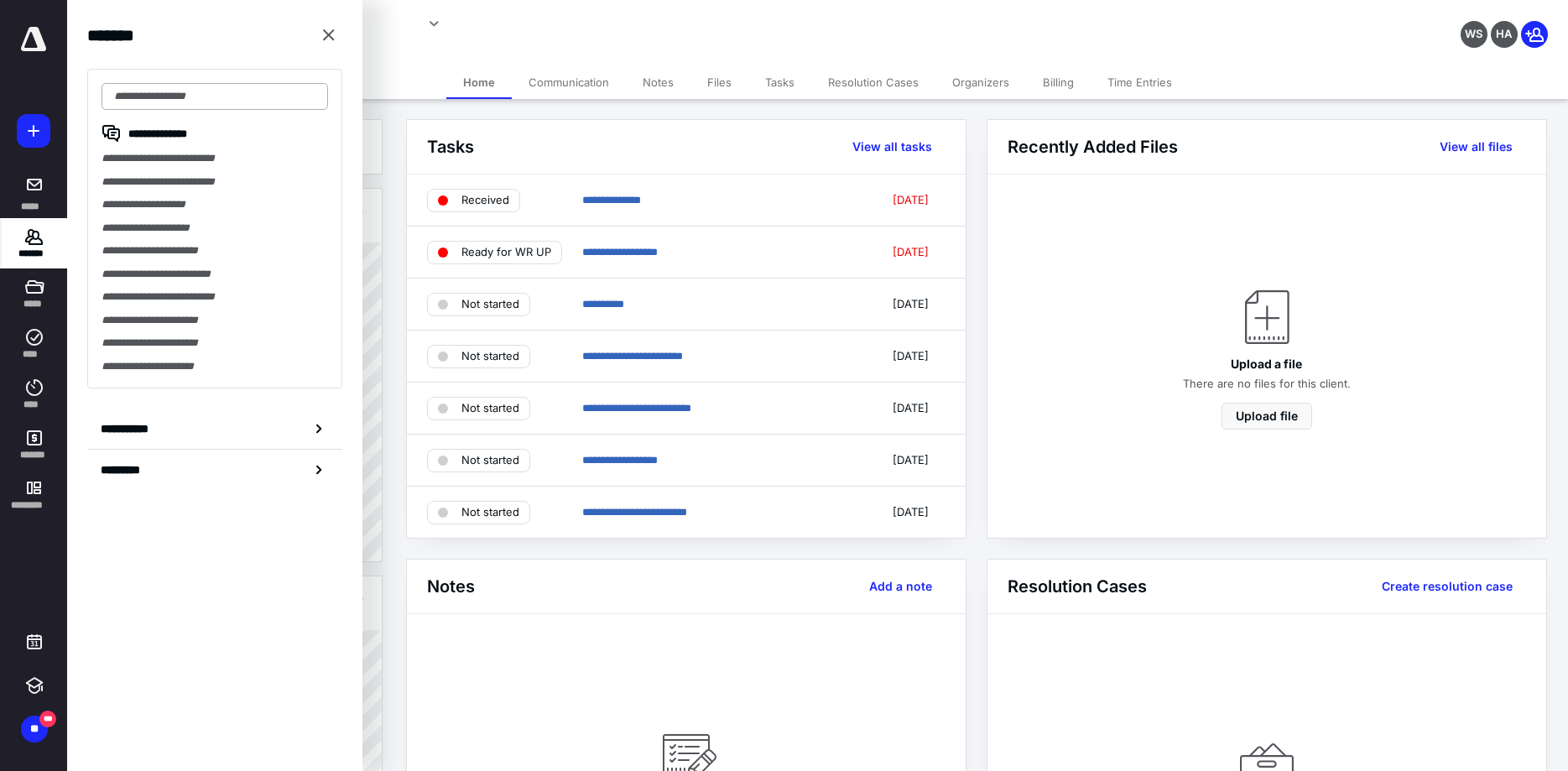 click at bounding box center (215, 96) 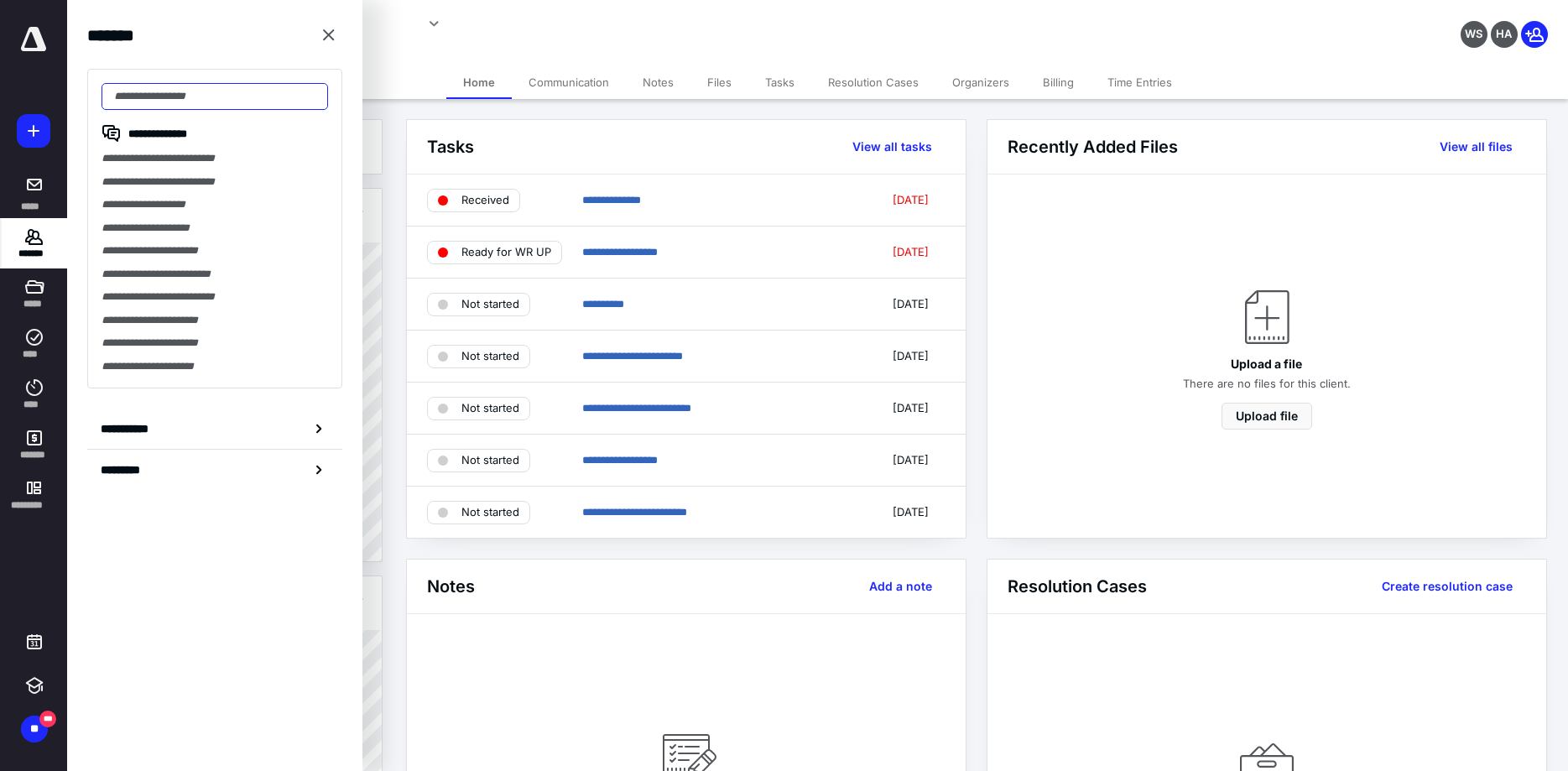 click at bounding box center (215, 96) 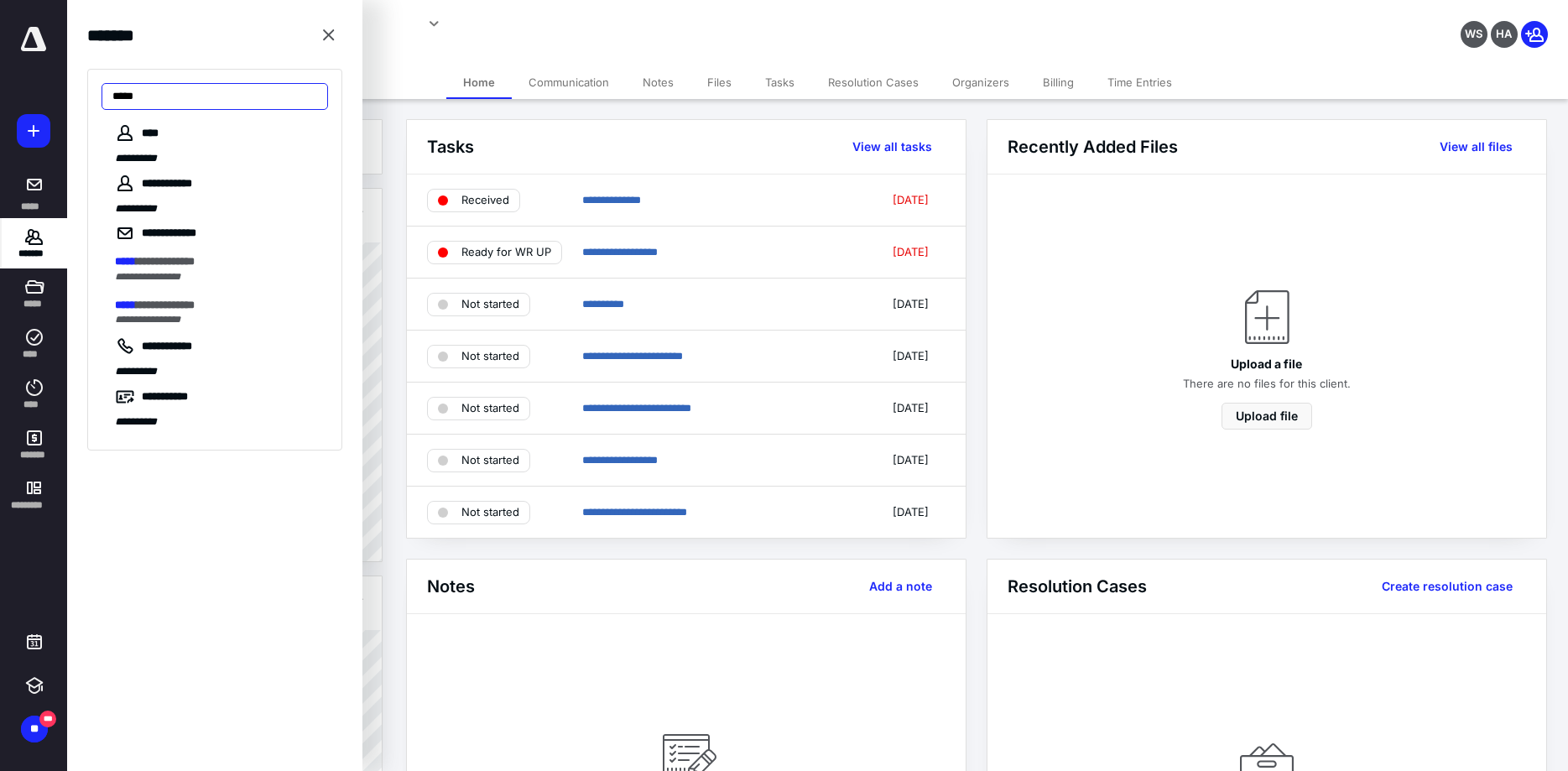 drag, startPoint x: 247, startPoint y: 84, endPoint x: -43, endPoint y: 89, distance: 290.0431 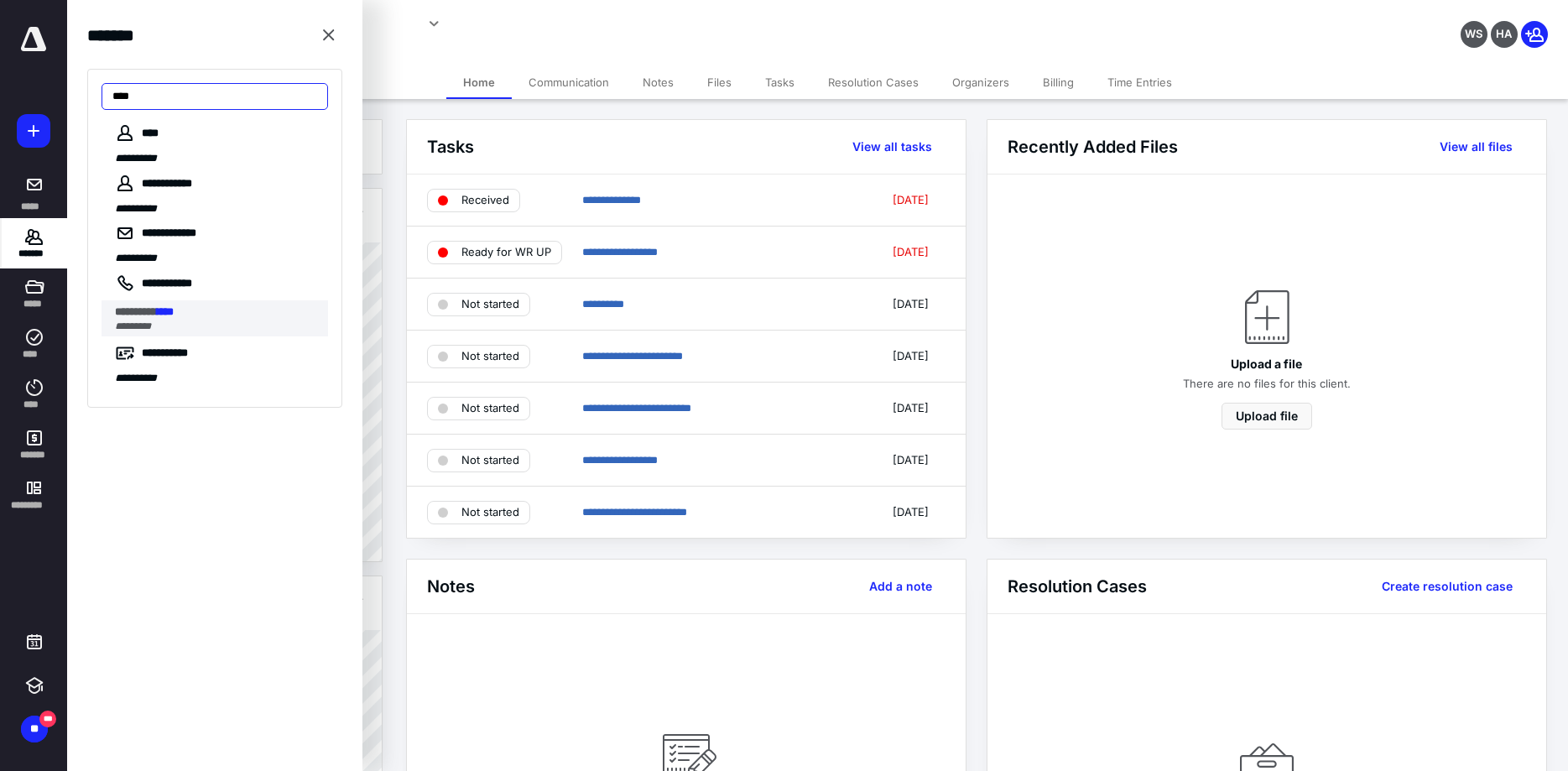 type on "****" 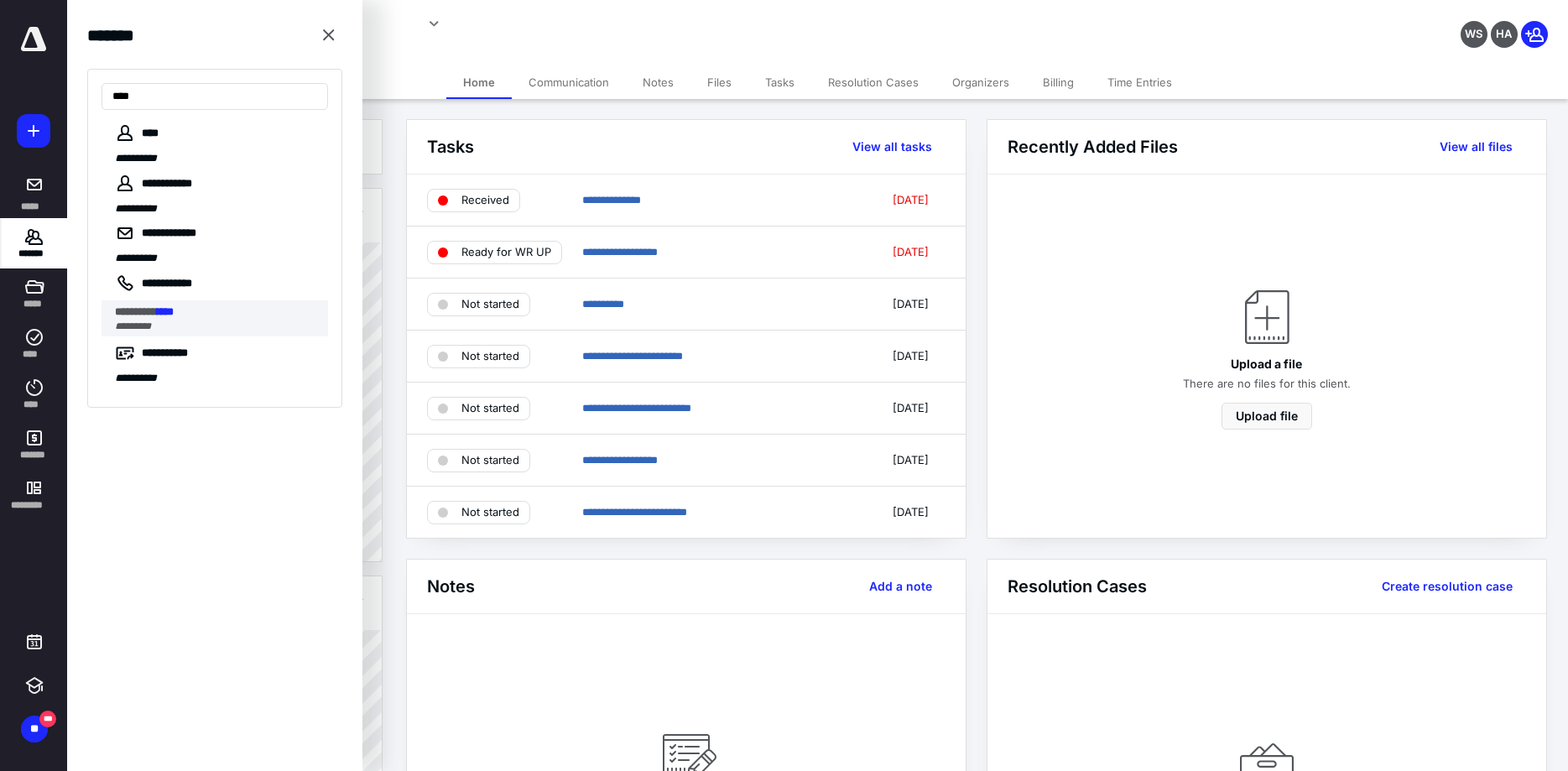 click on "**********" at bounding box center [136, 311] 